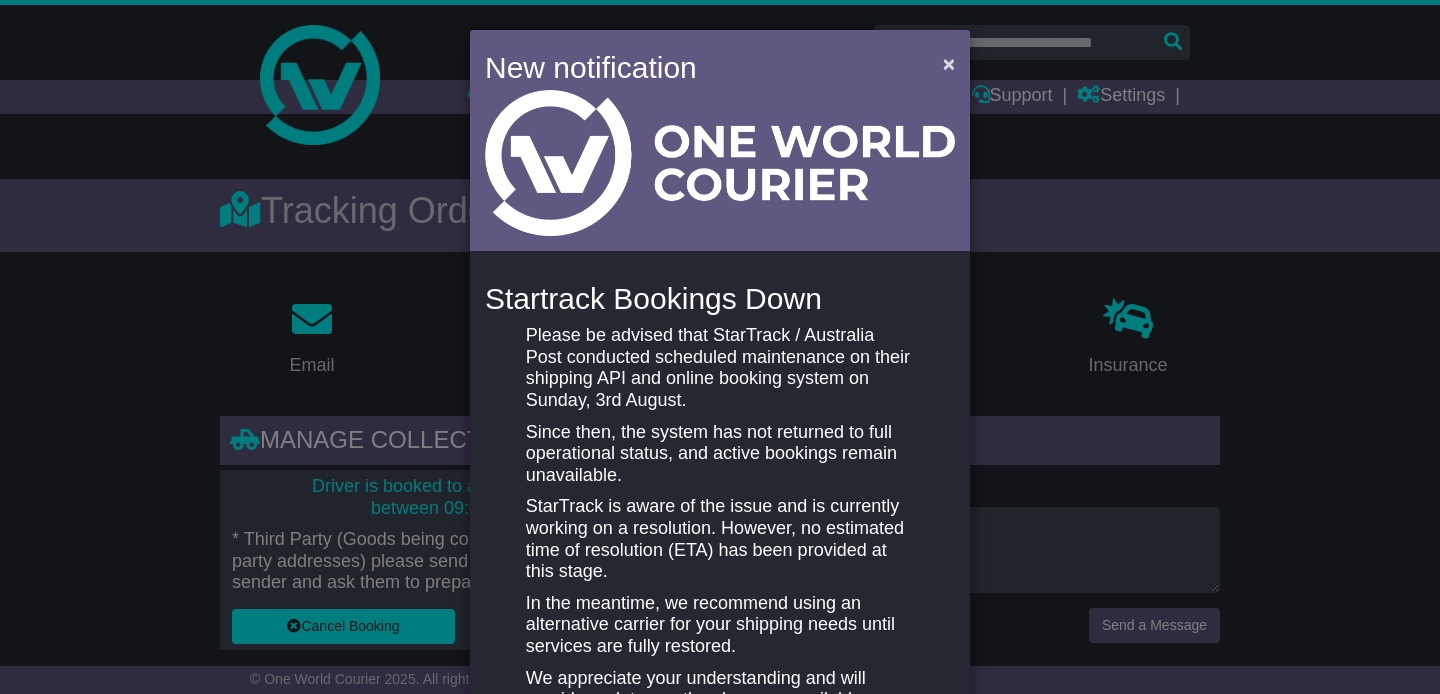 scroll, scrollTop: 0, scrollLeft: 0, axis: both 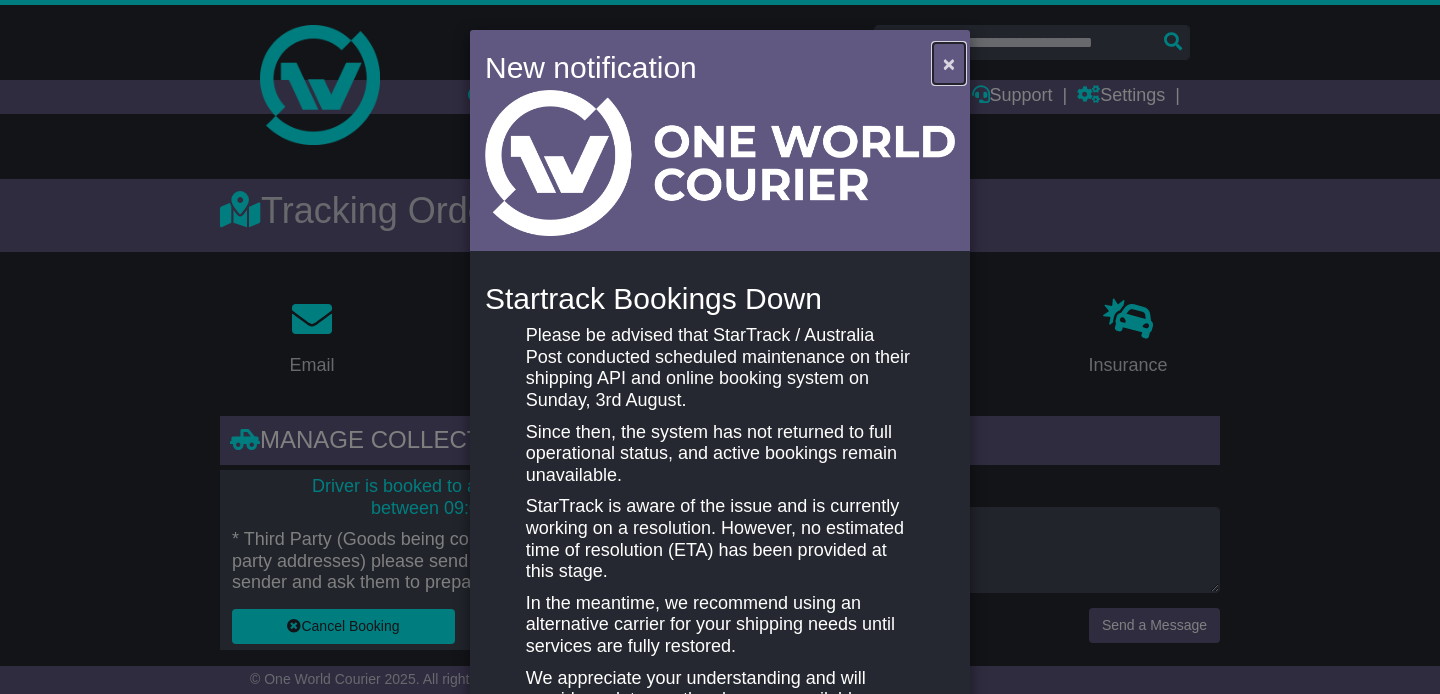 click on "×" at bounding box center [949, 63] 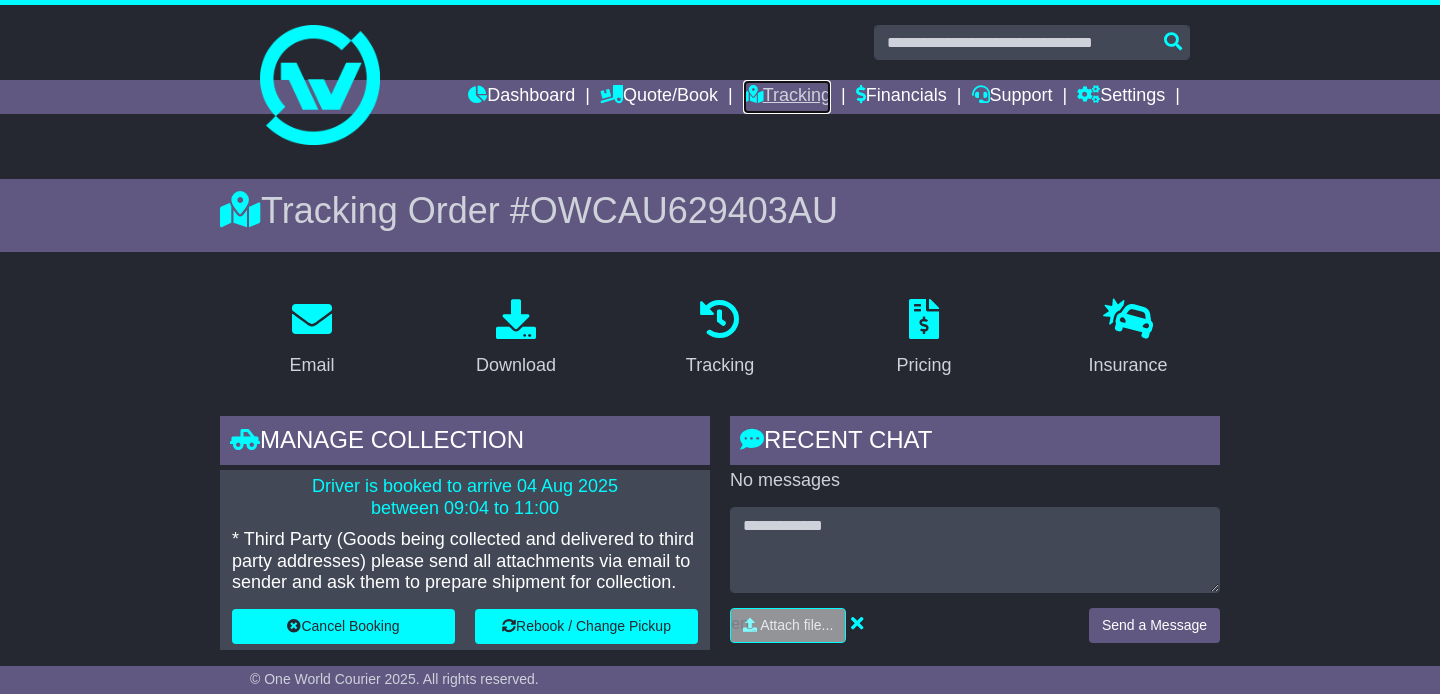click on "Tracking" at bounding box center [787, 97] 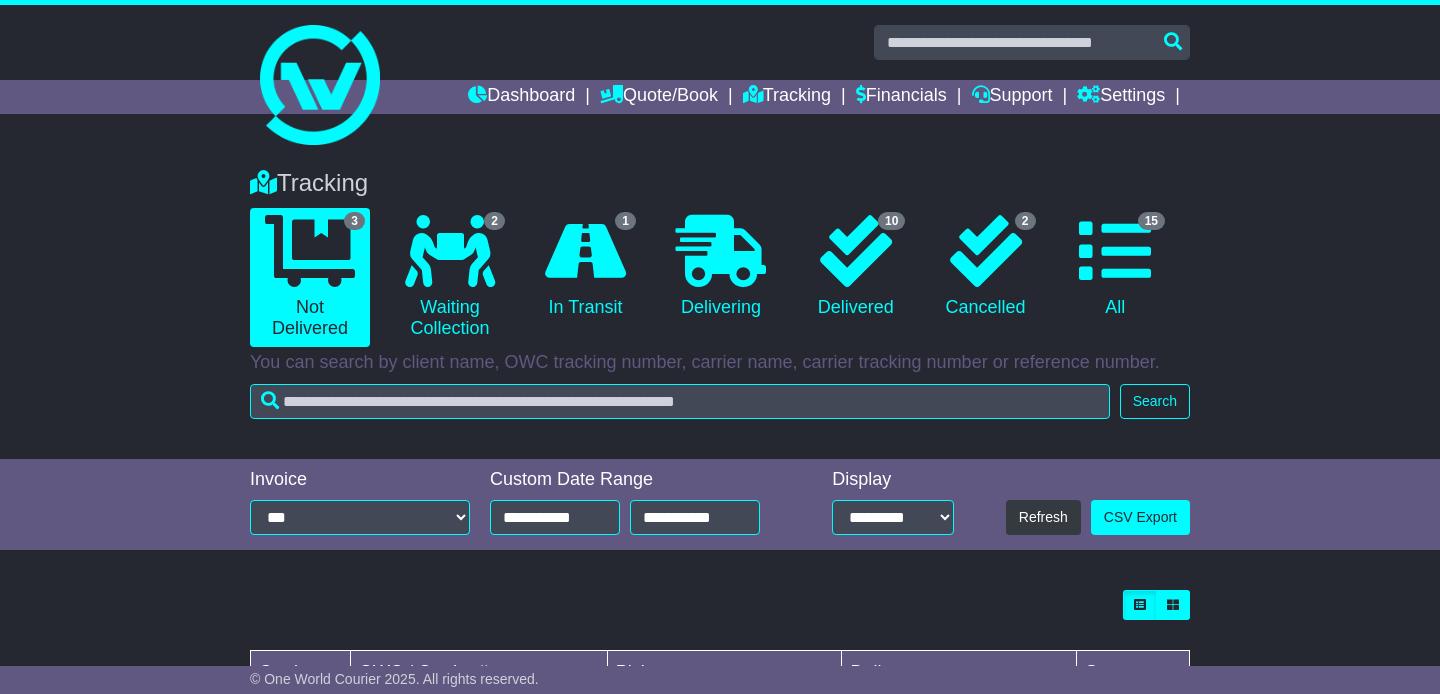 scroll, scrollTop: 0, scrollLeft: 0, axis: both 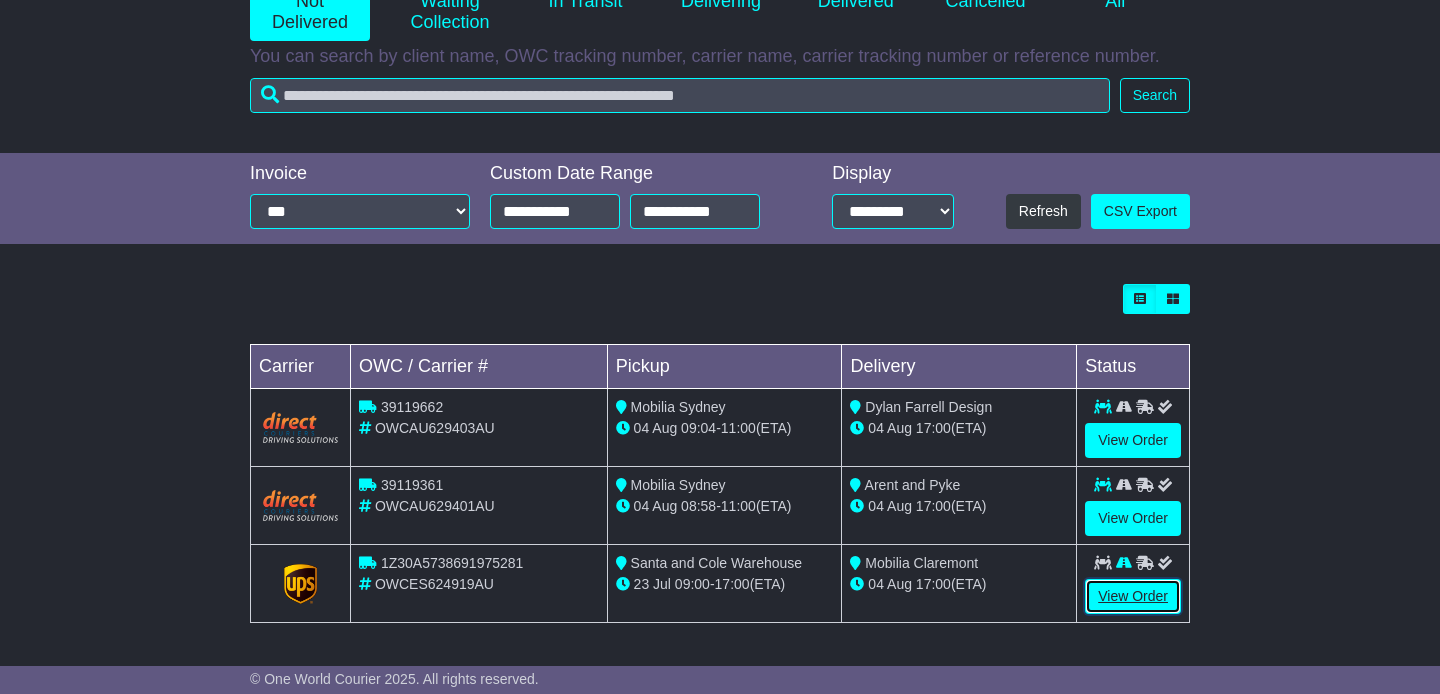 click on "View Order" at bounding box center (1133, 596) 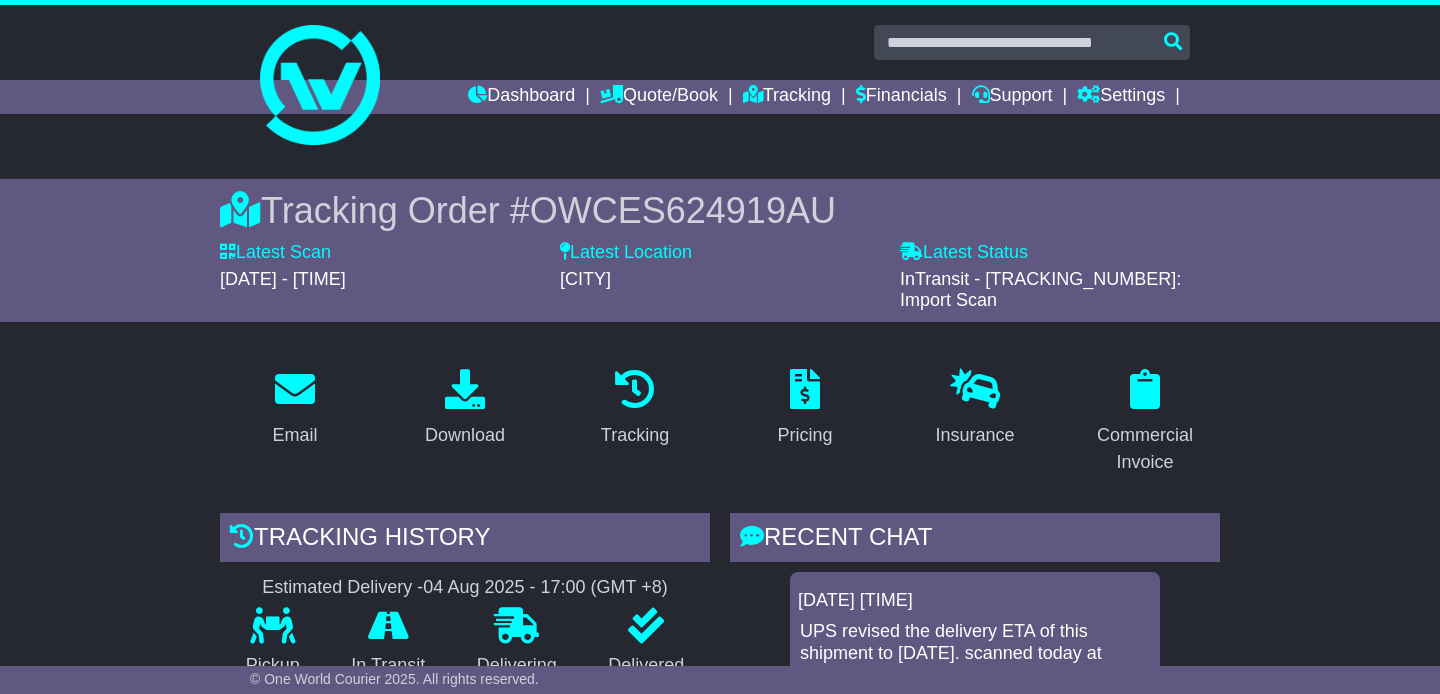 scroll, scrollTop: 0, scrollLeft: 0, axis: both 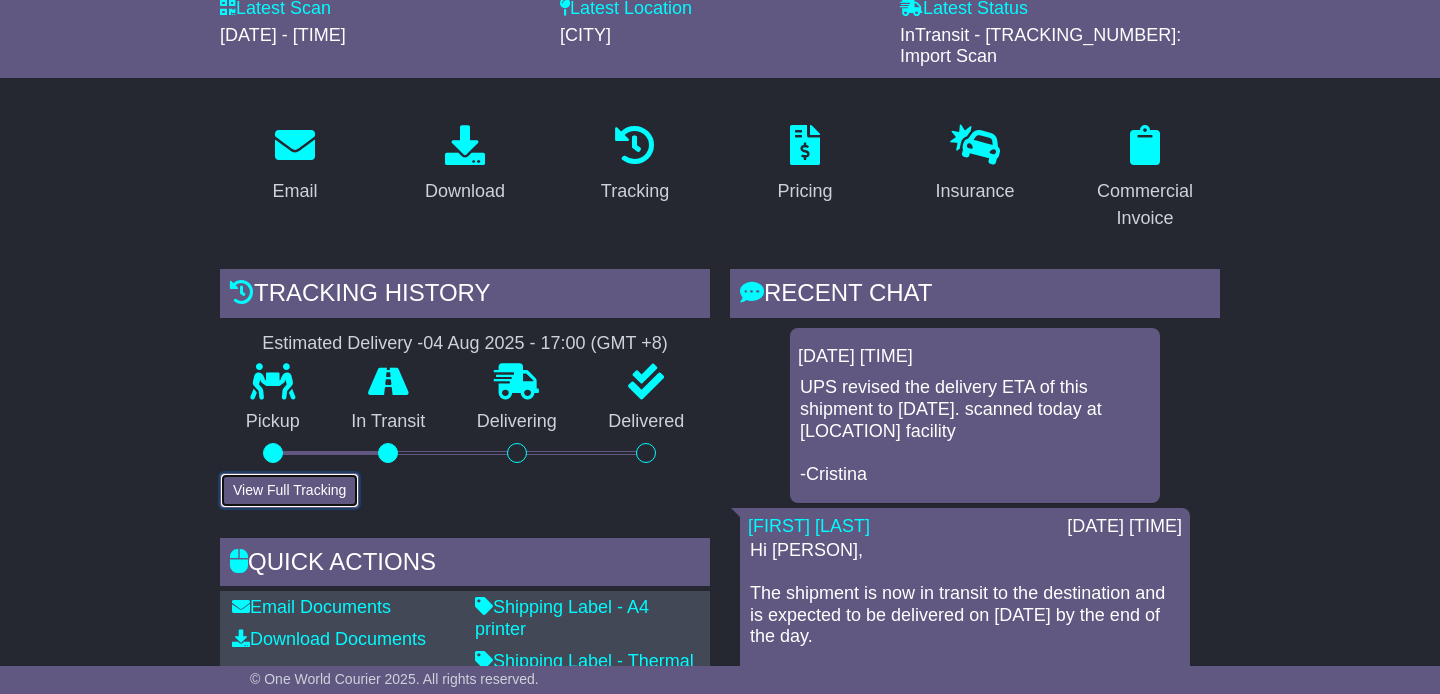 click on "View Full Tracking" at bounding box center [289, 490] 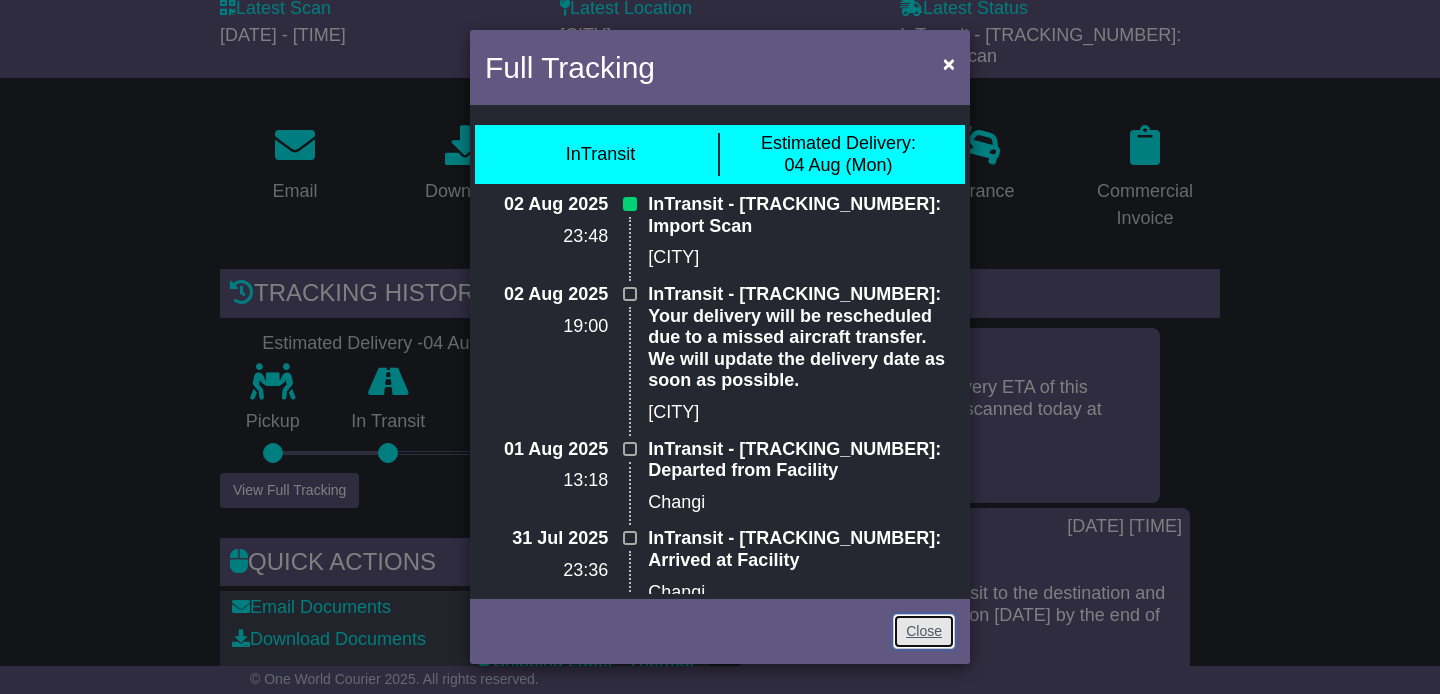 click on "Close" at bounding box center (924, 631) 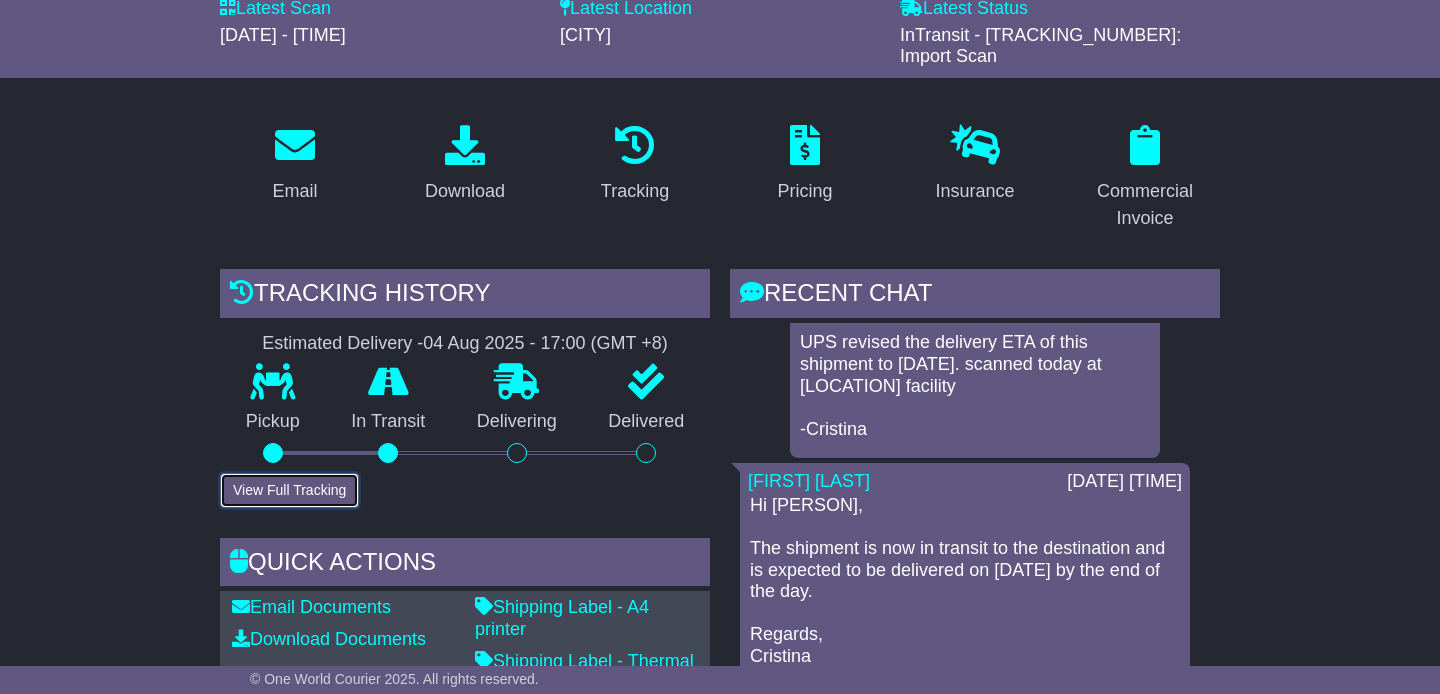 scroll, scrollTop: 0, scrollLeft: 0, axis: both 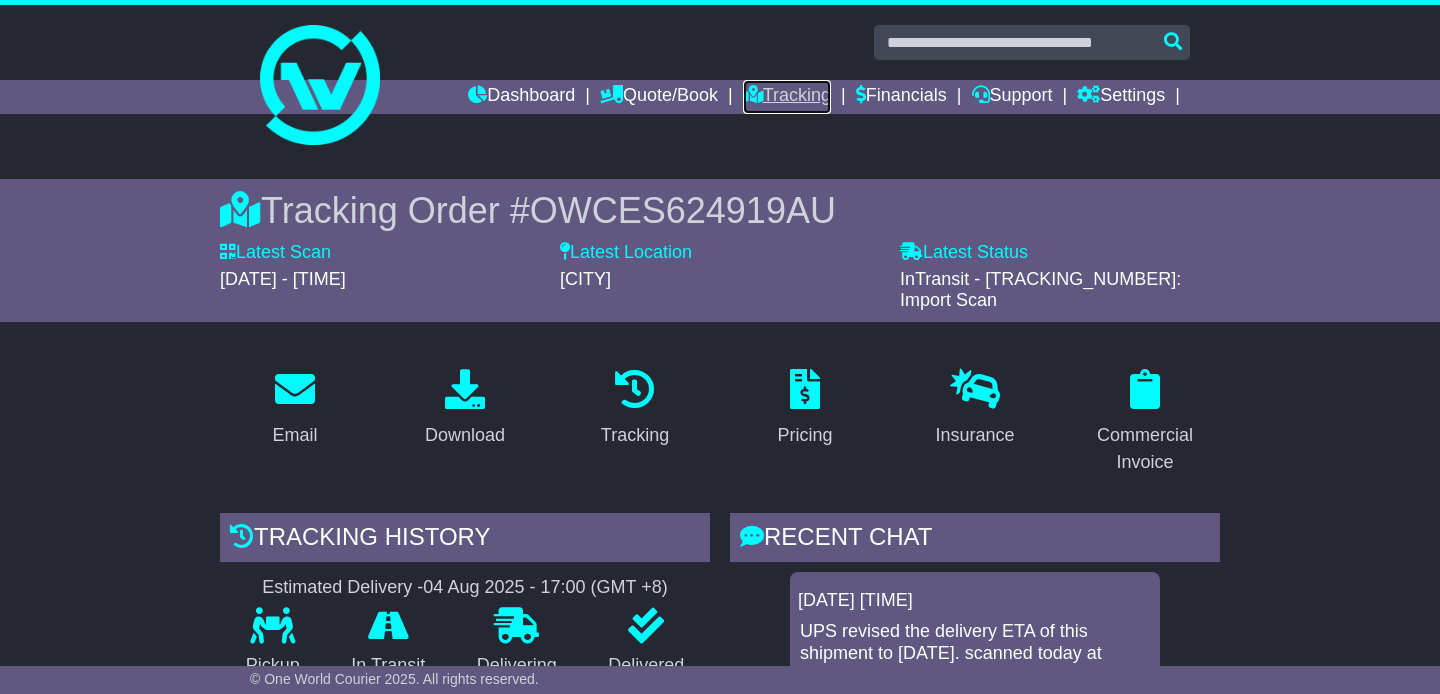 click on "Tracking" at bounding box center (787, 97) 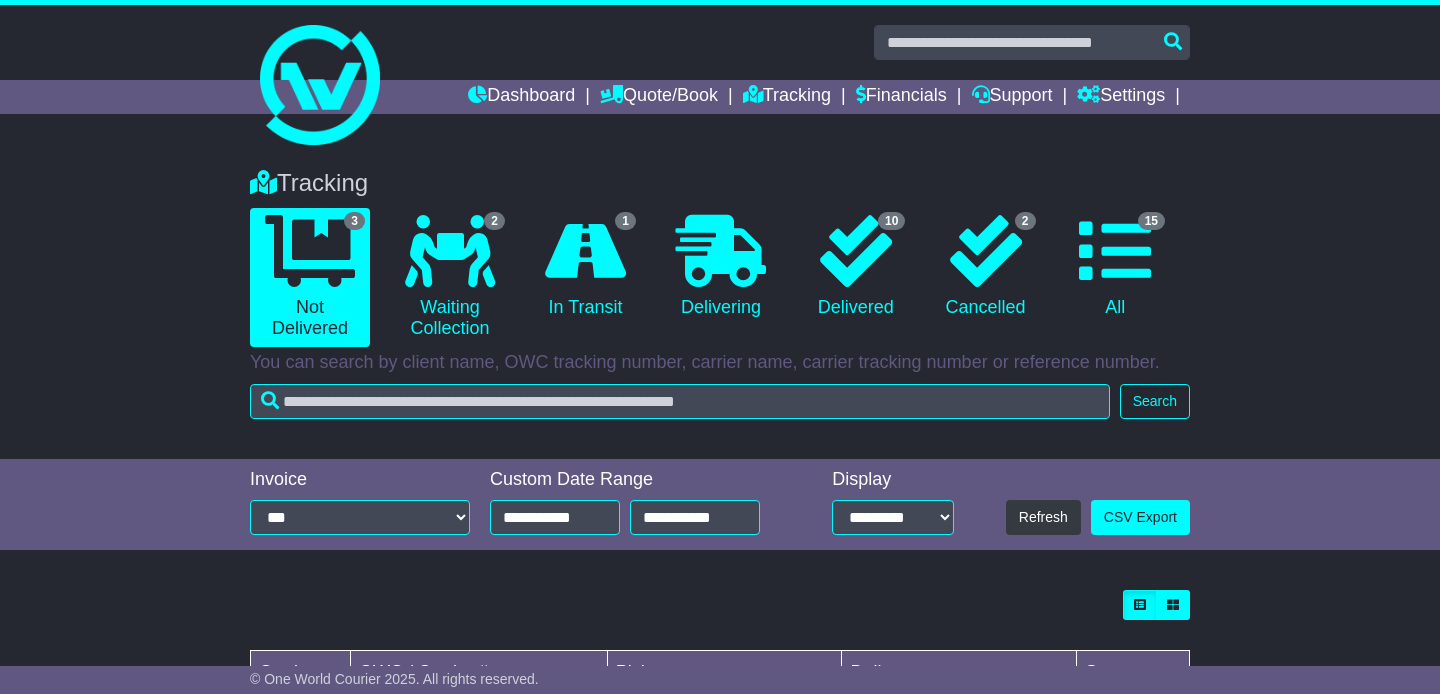 scroll, scrollTop: 0, scrollLeft: 0, axis: both 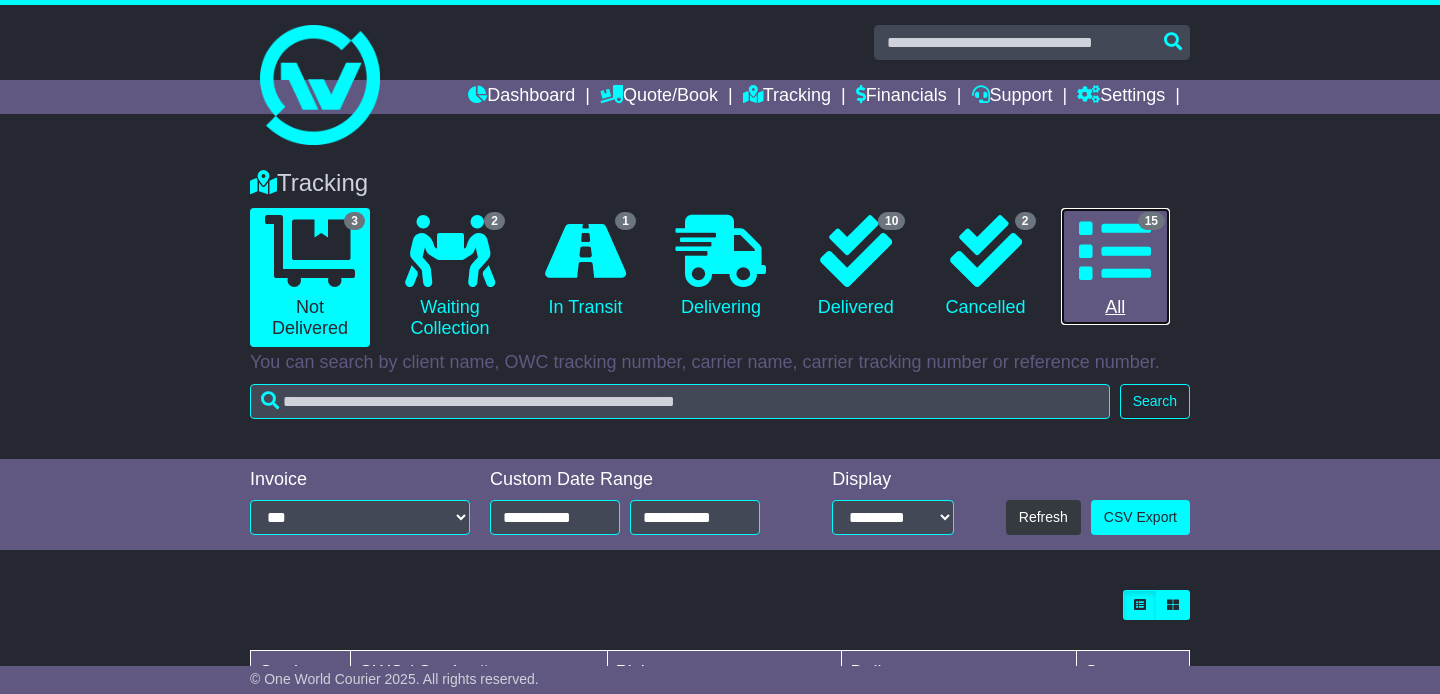 click at bounding box center [1115, 251] 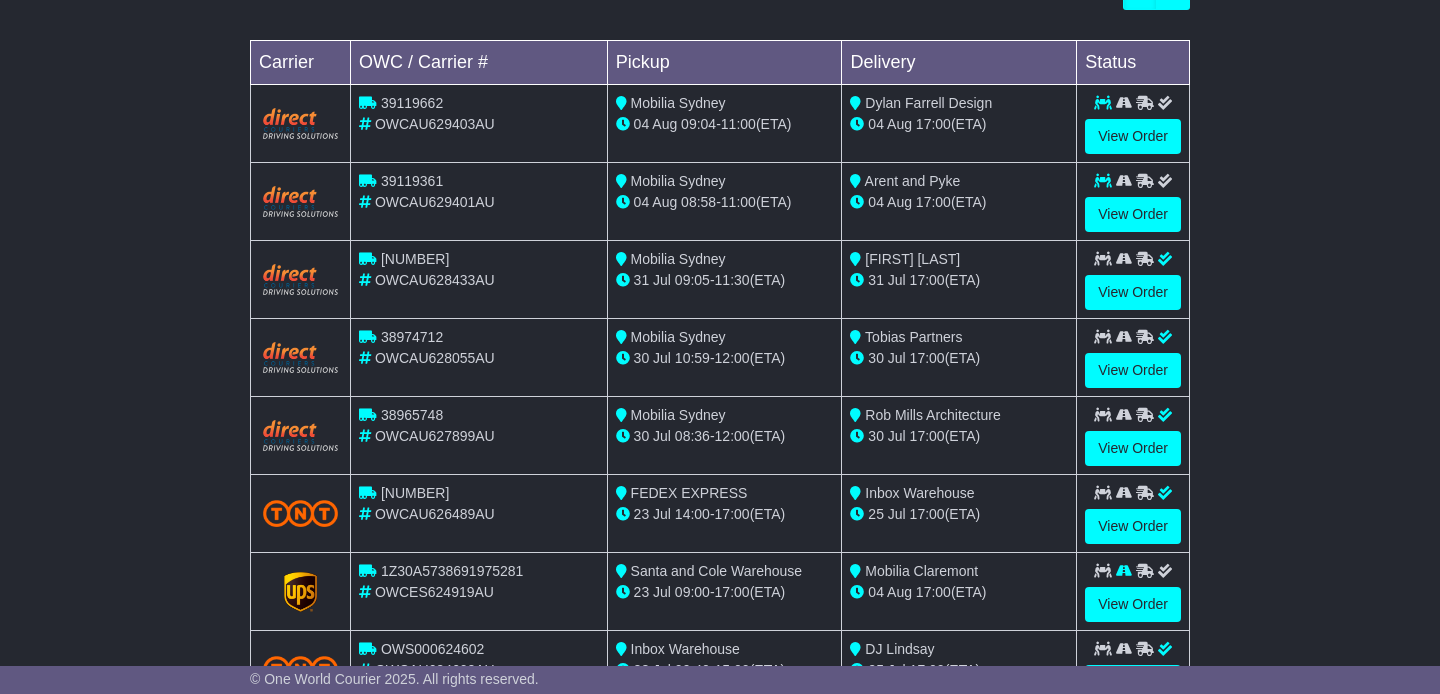 scroll, scrollTop: 621, scrollLeft: 0, axis: vertical 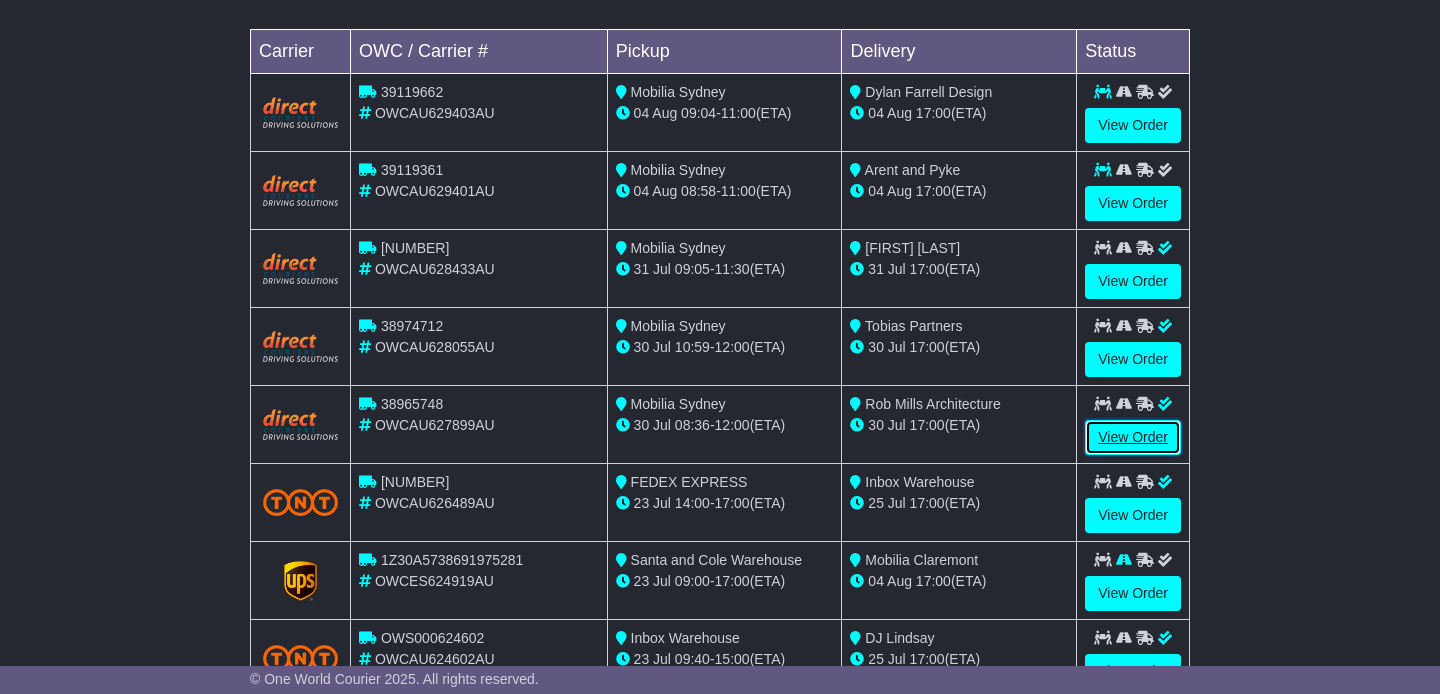 click on "View Order" at bounding box center (1133, 437) 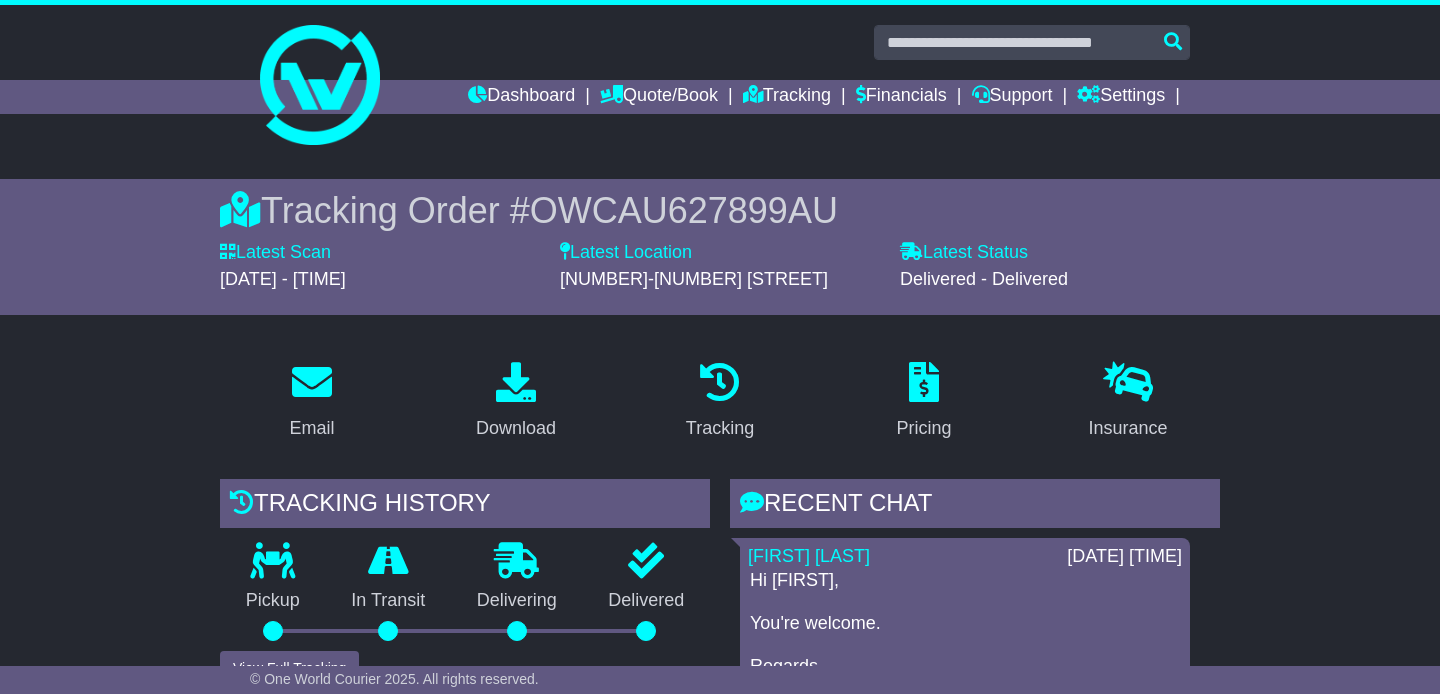 scroll, scrollTop: 0, scrollLeft: 0, axis: both 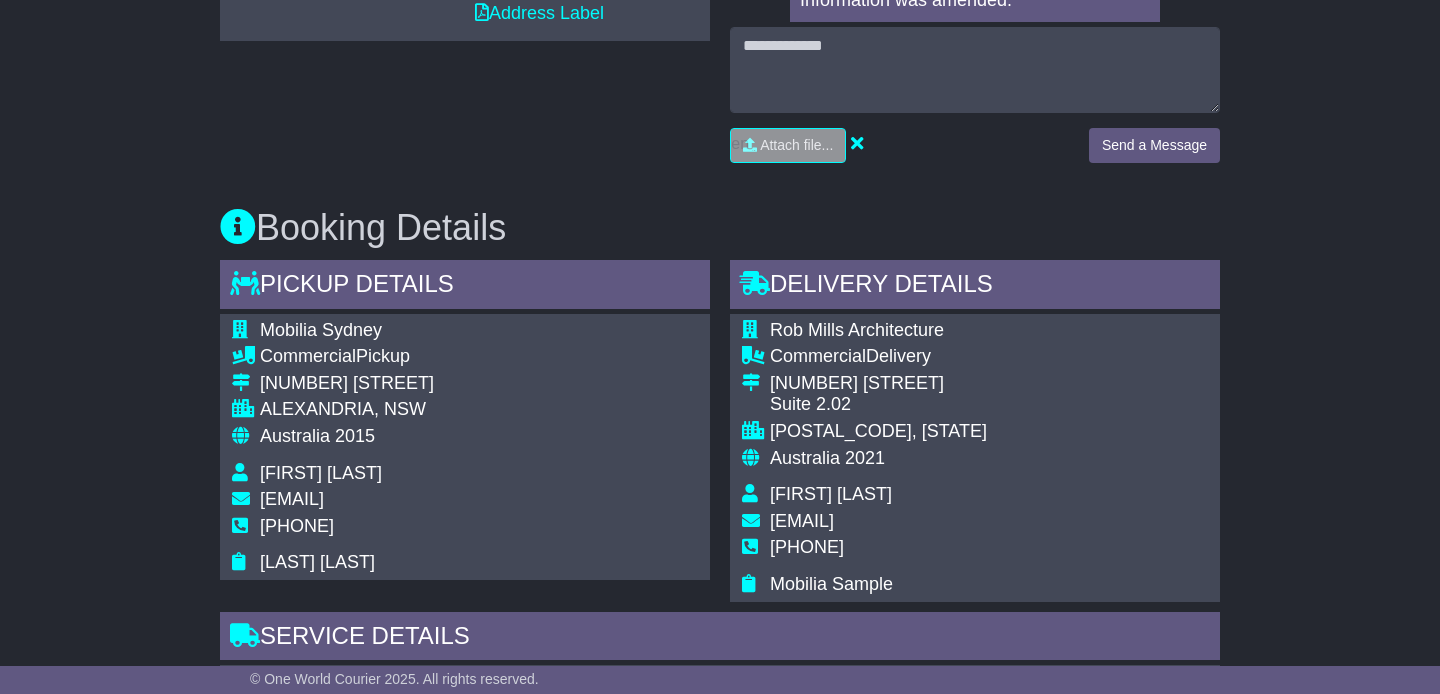click on "Email
Download
Tracking
Pricing
Insurance" at bounding box center (720, 482) 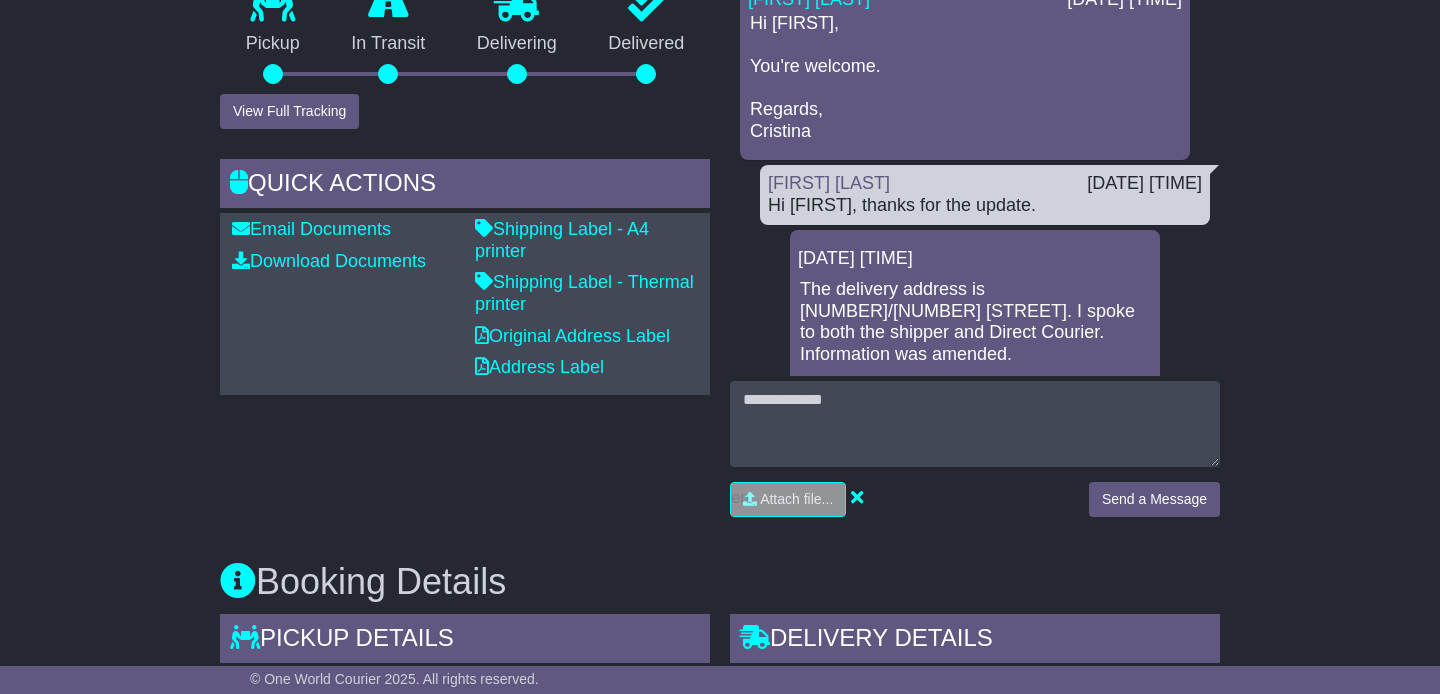 scroll, scrollTop: 0, scrollLeft: 0, axis: both 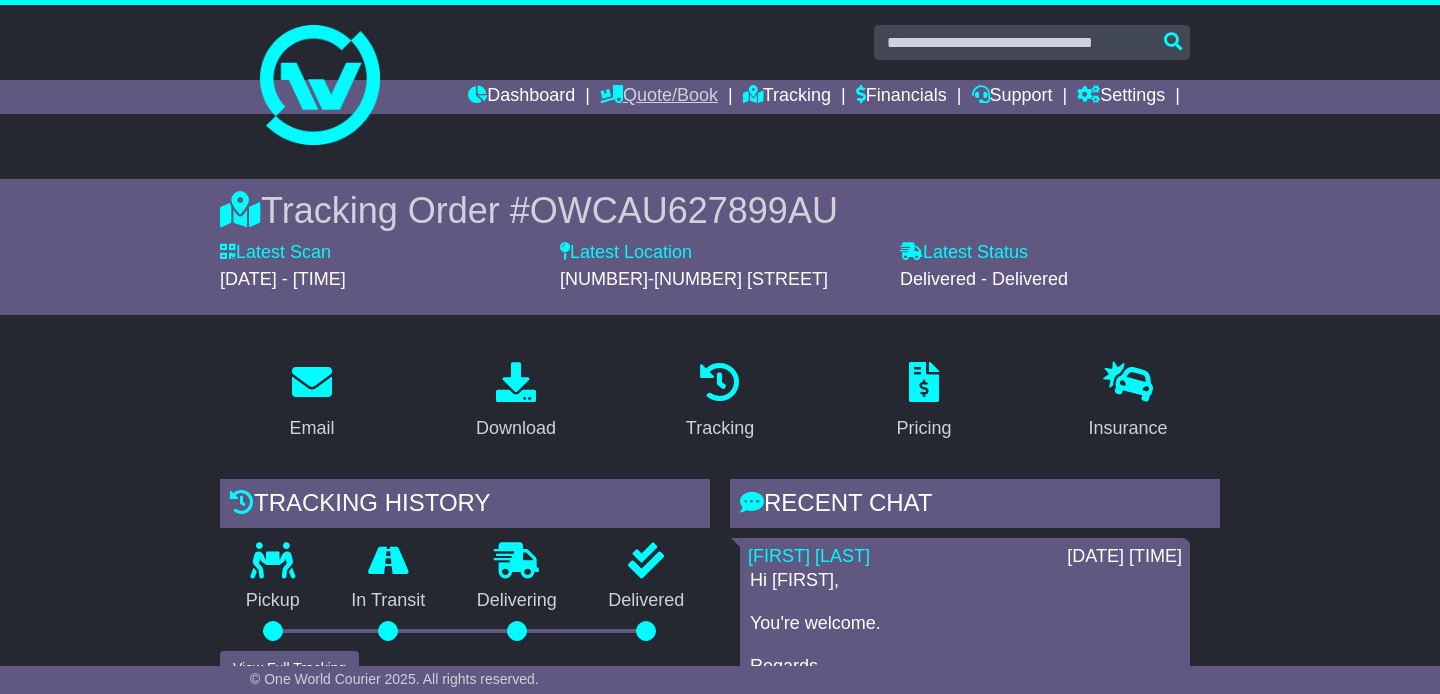 click on "Quote/Book" at bounding box center (659, 97) 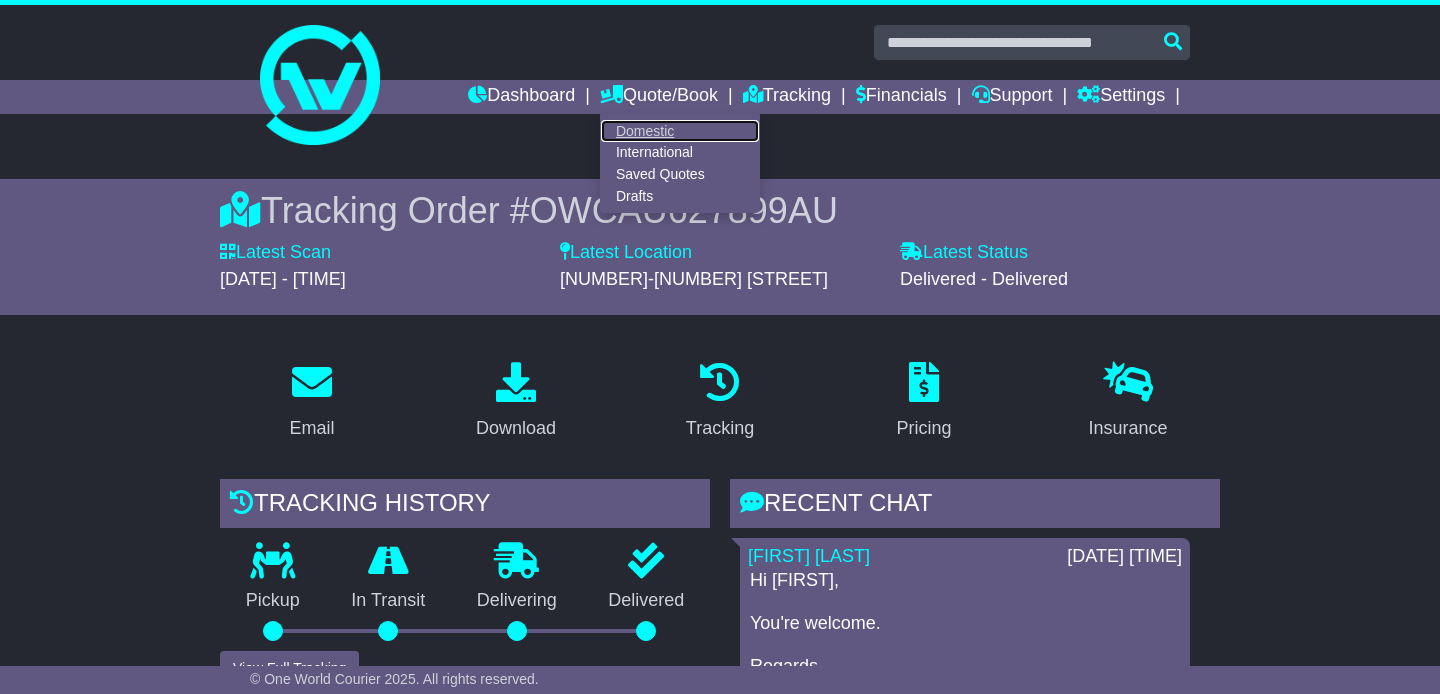 click on "Domestic" at bounding box center (680, 131) 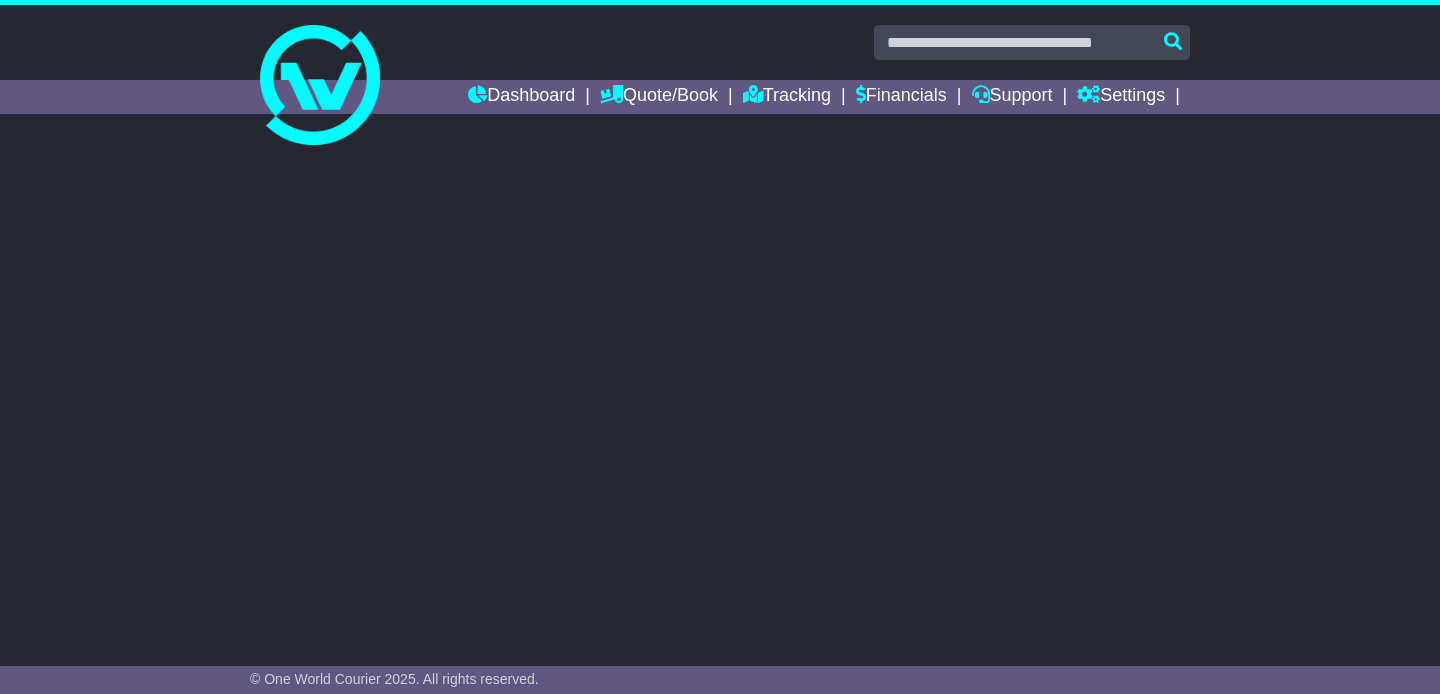 scroll, scrollTop: 0, scrollLeft: 0, axis: both 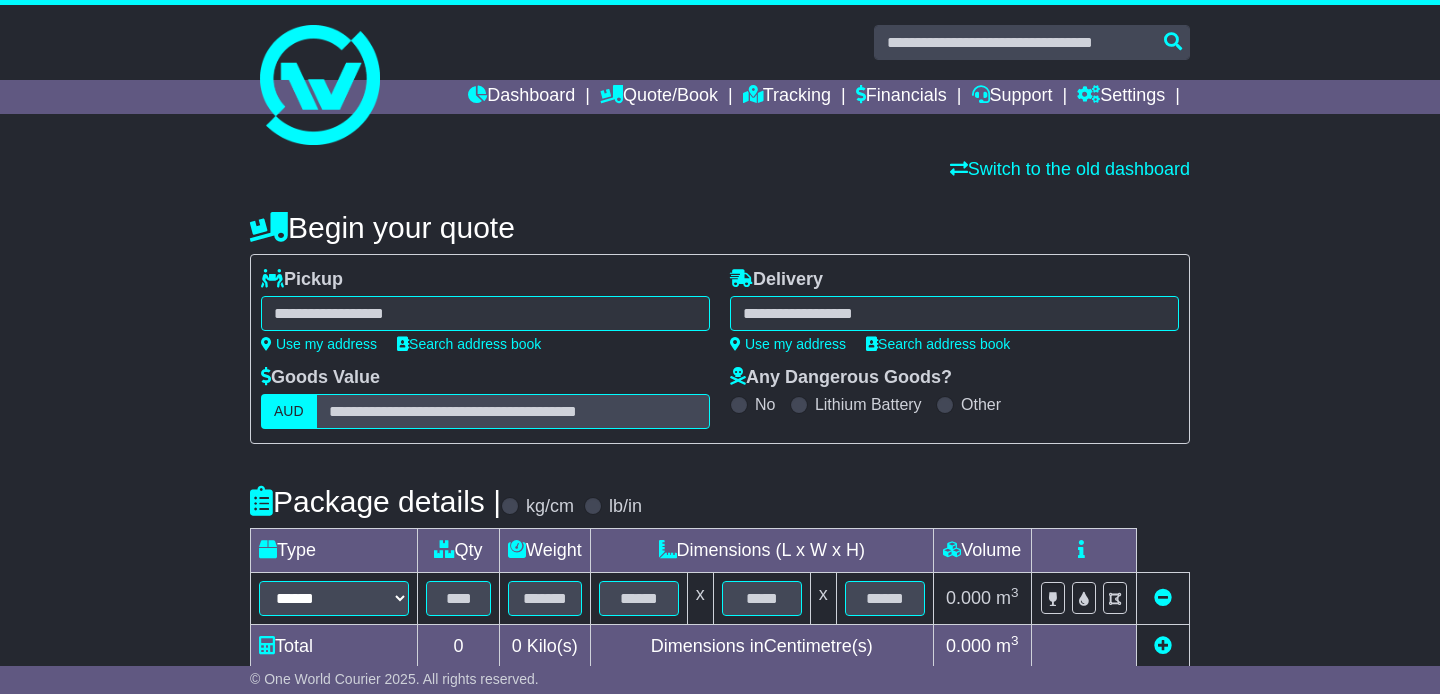 click at bounding box center (485, 313) 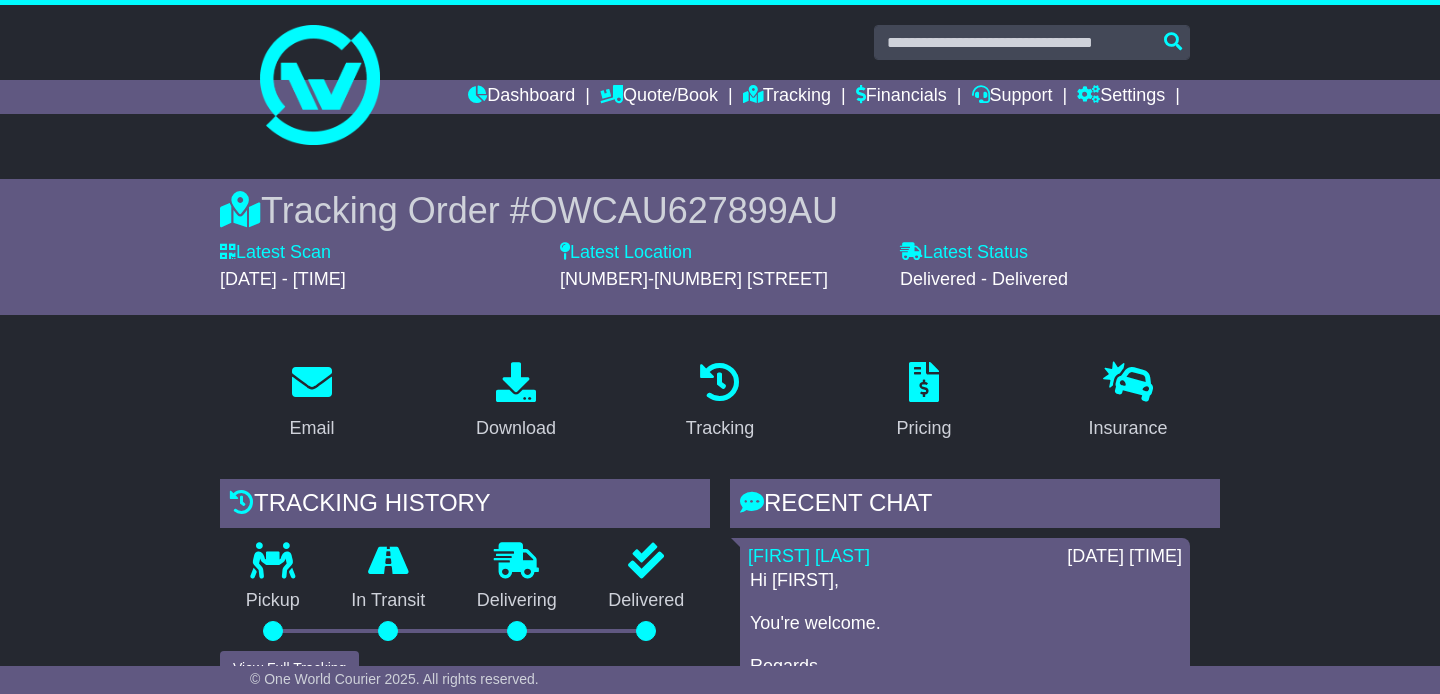 scroll, scrollTop: 0, scrollLeft: 0, axis: both 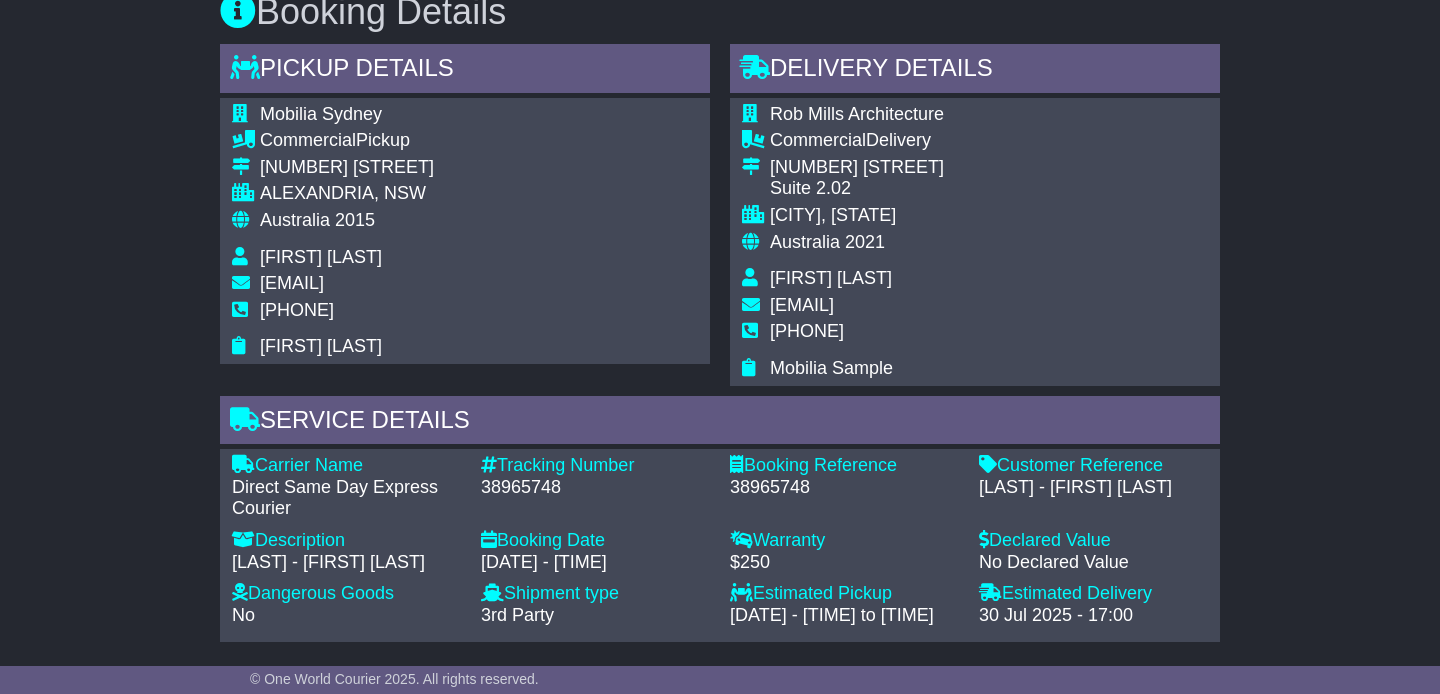 click on "Email
Download
Tracking
Pricing
Insurance" at bounding box center [720, 266] 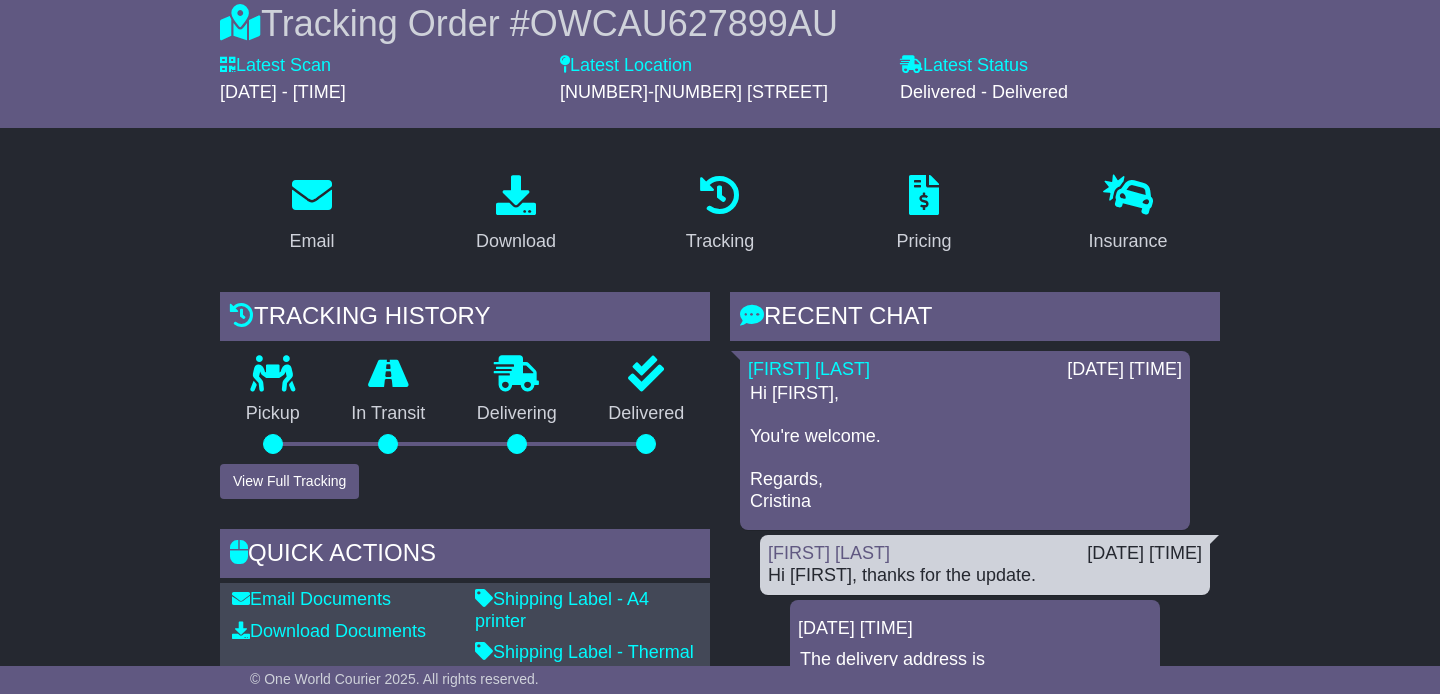 scroll, scrollTop: 0, scrollLeft: 0, axis: both 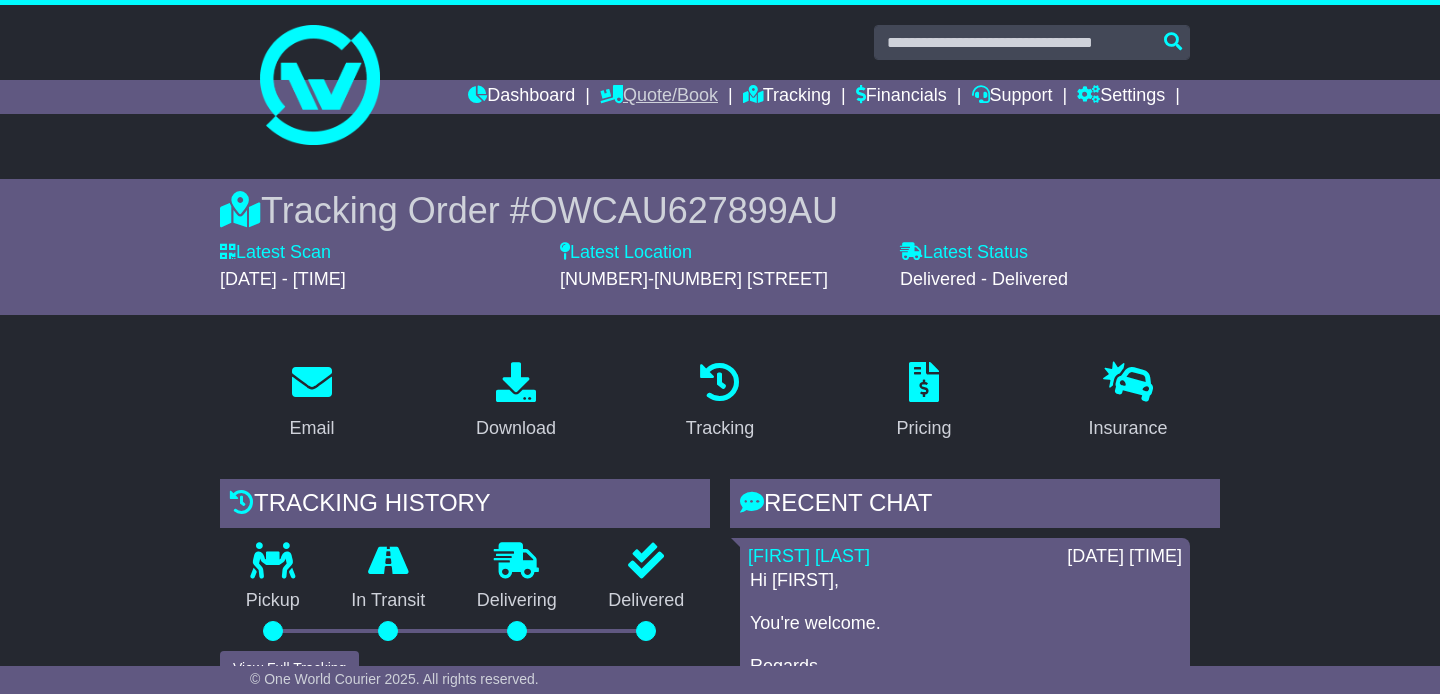 click on "Quote/Book" at bounding box center [659, 97] 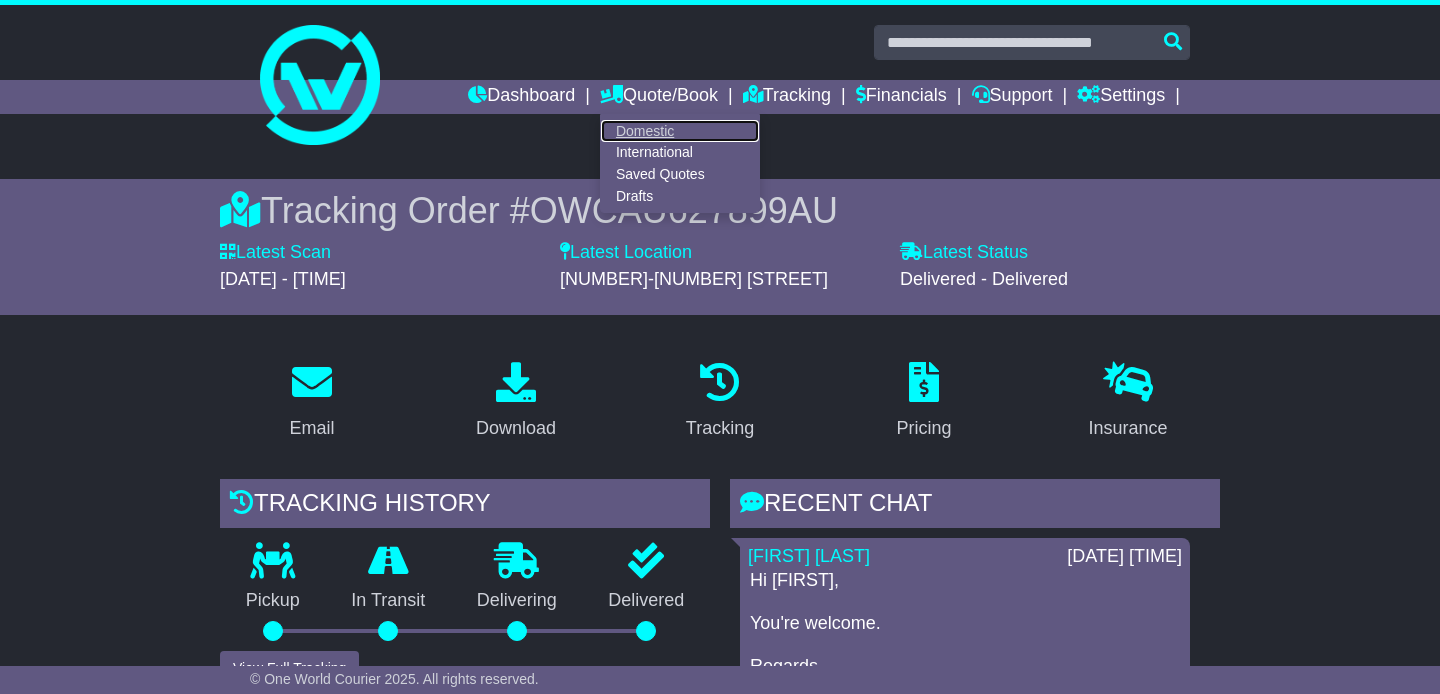 click on "Domestic" at bounding box center (680, 131) 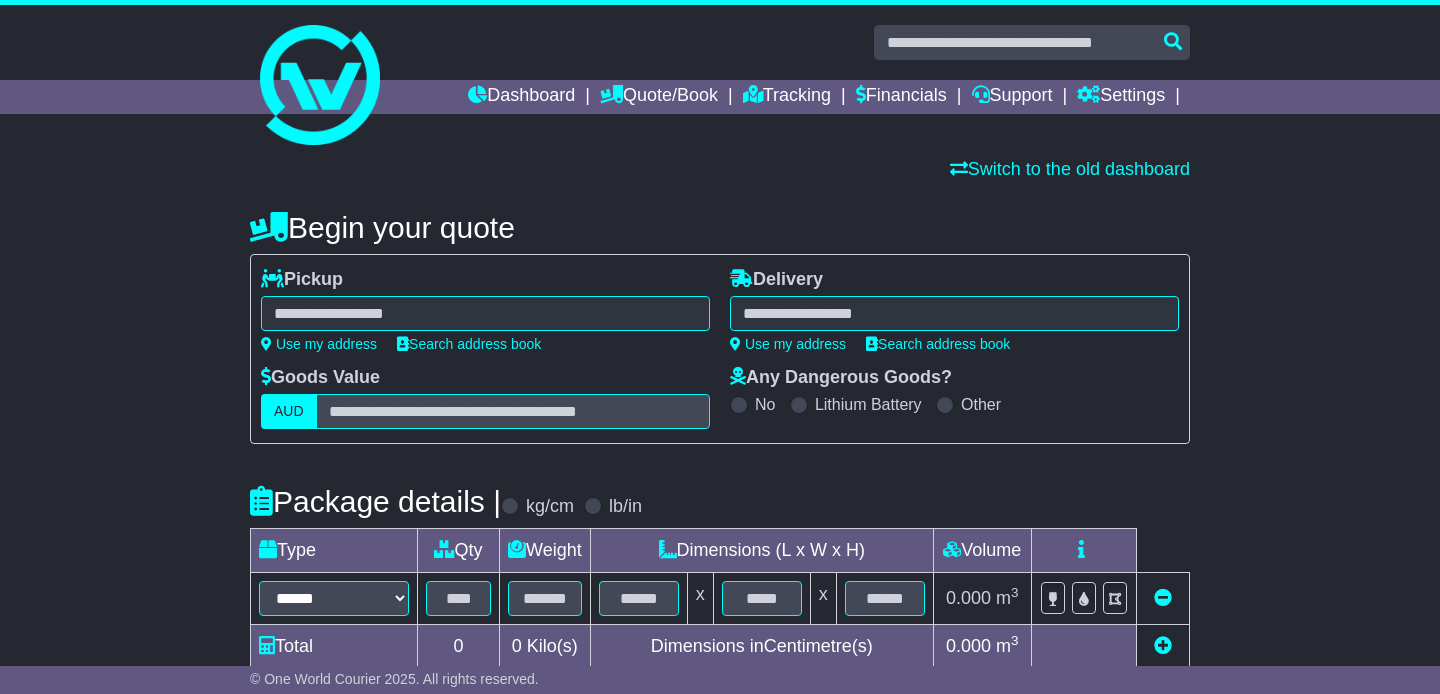 scroll, scrollTop: 0, scrollLeft: 0, axis: both 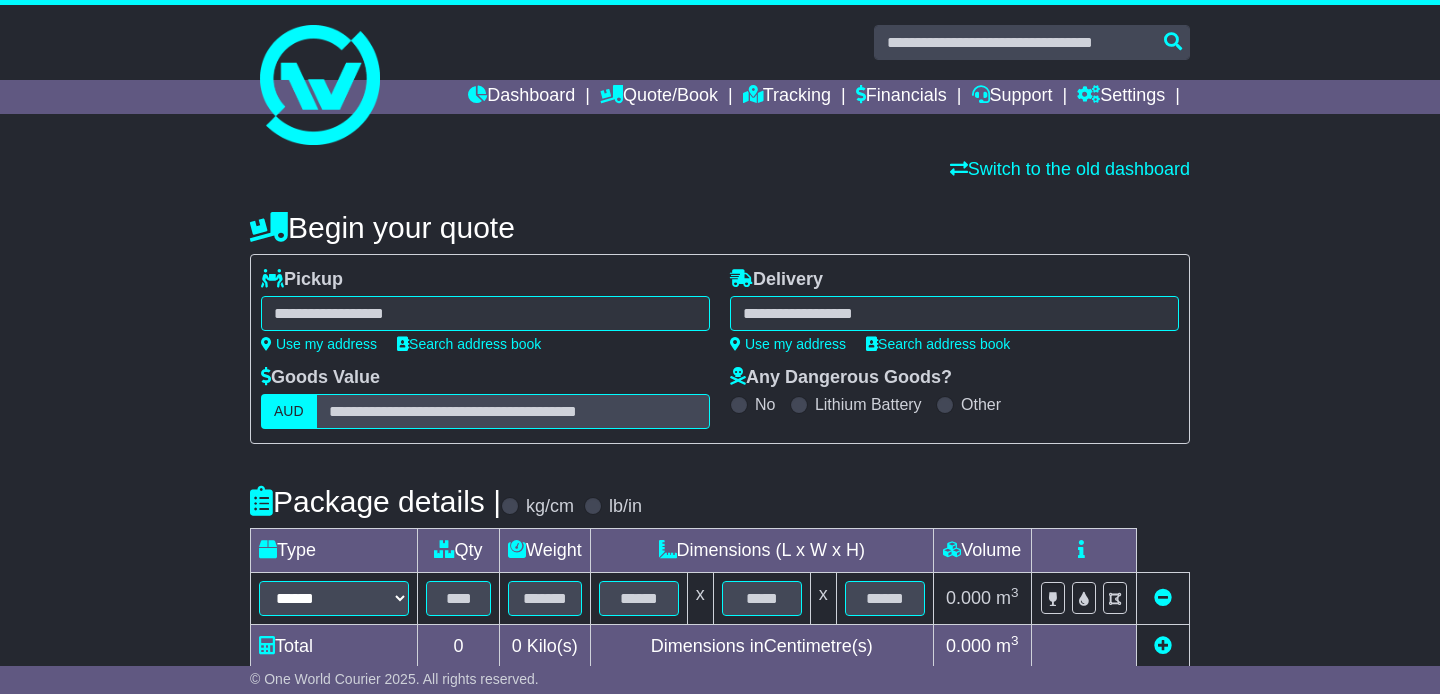 click at bounding box center (485, 313) 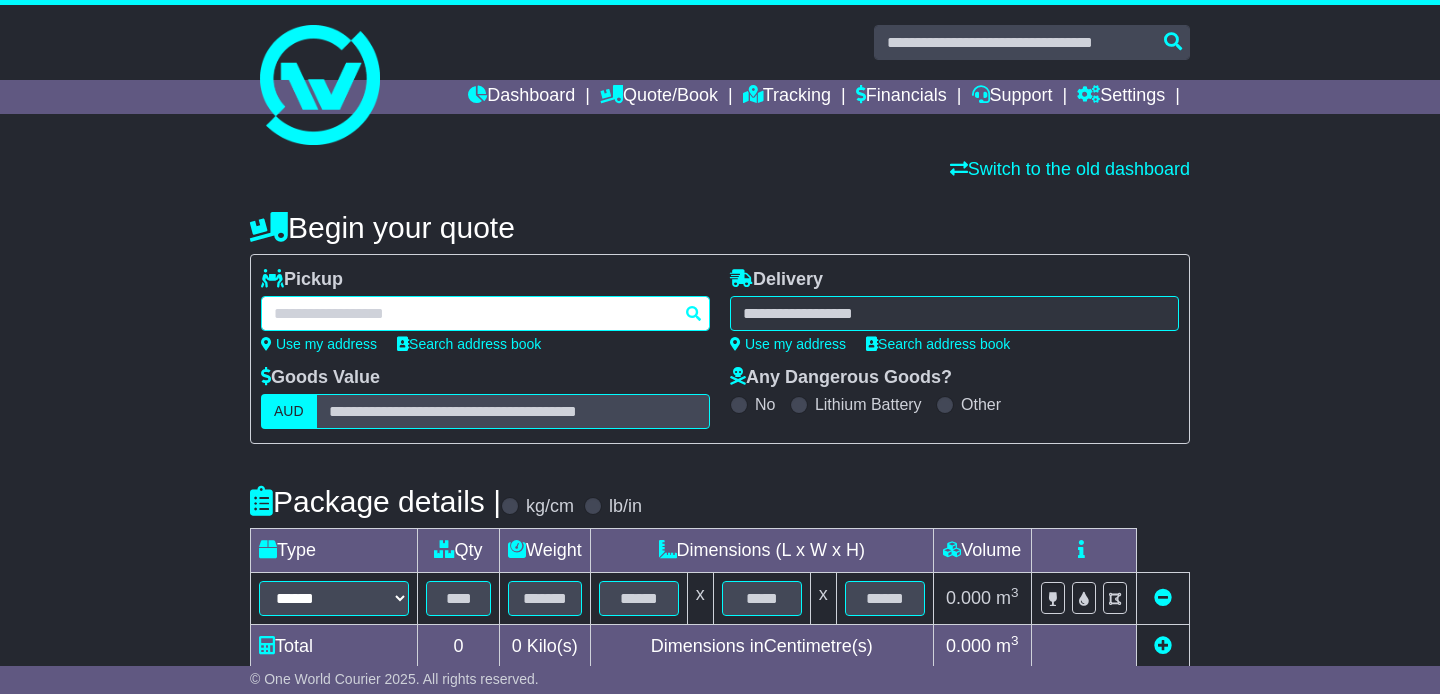 click at bounding box center (485, 313) 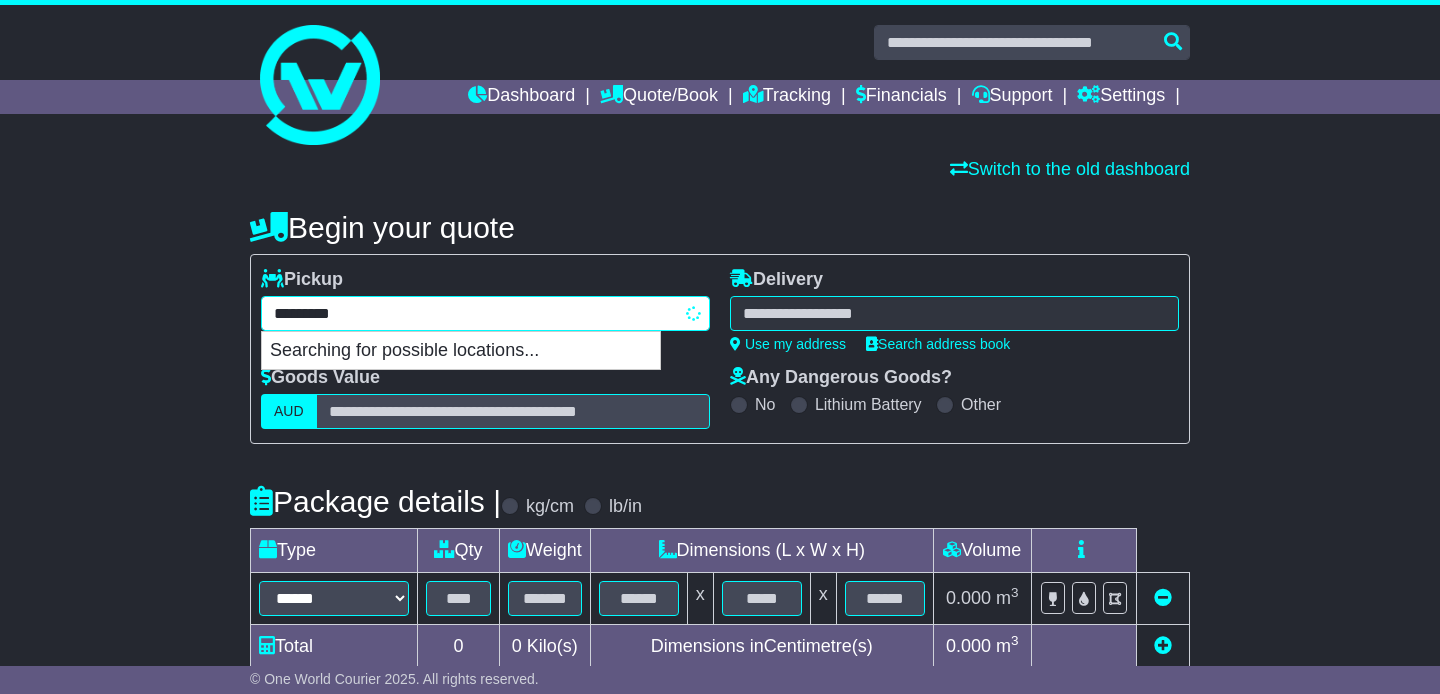 type on "**********" 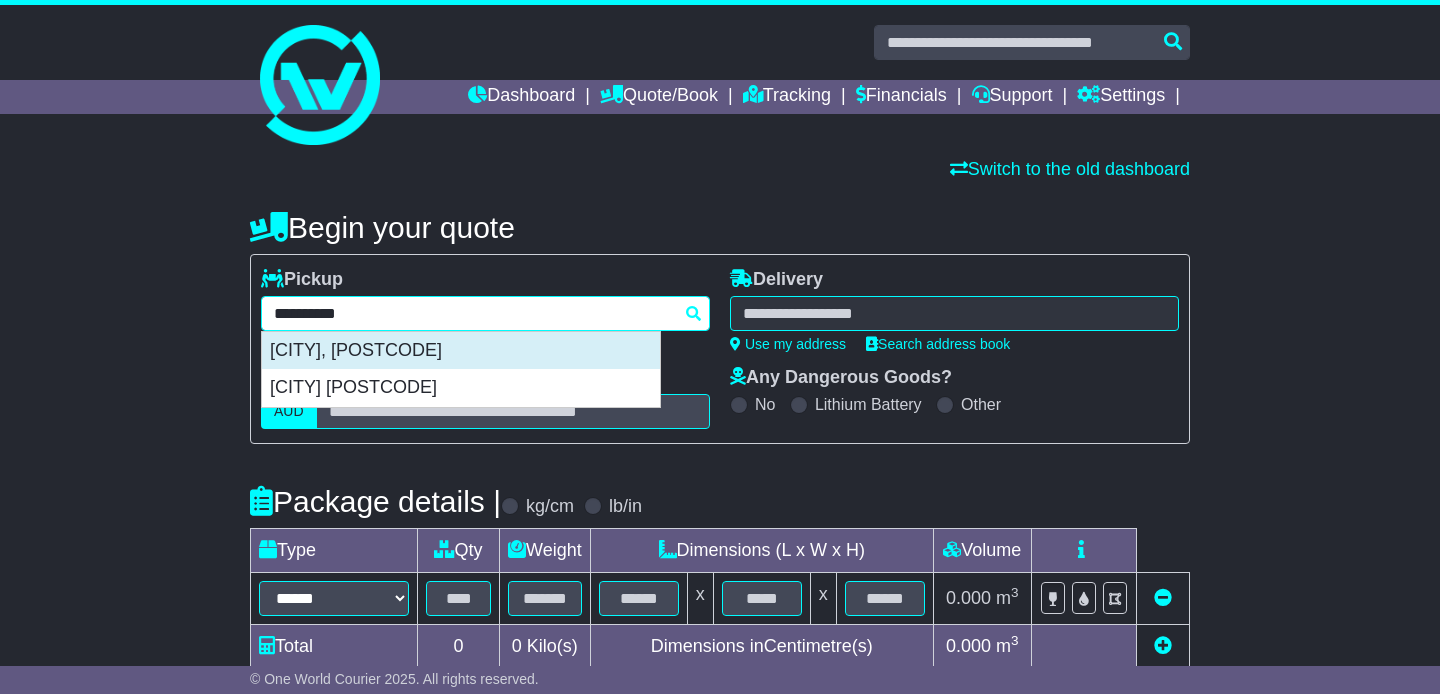 click on "PADDINGTON 2021" at bounding box center (461, 351) 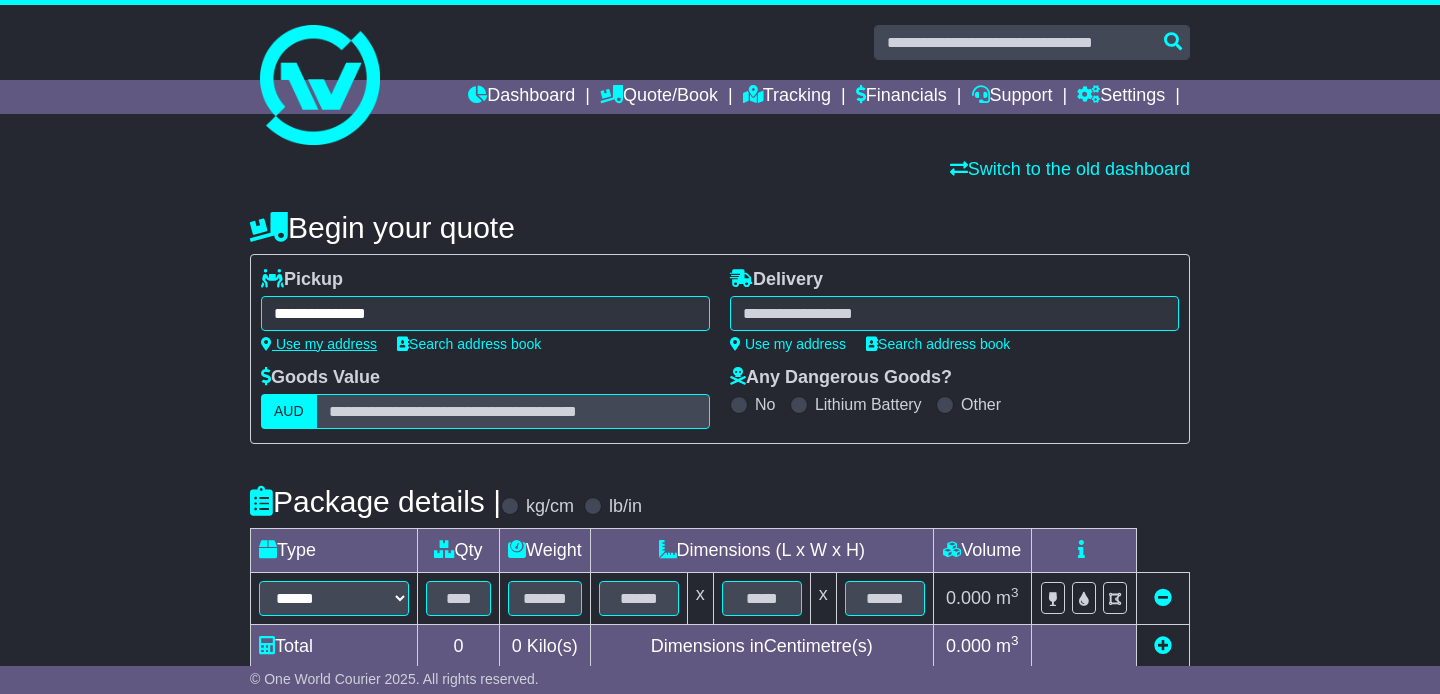 type on "**********" 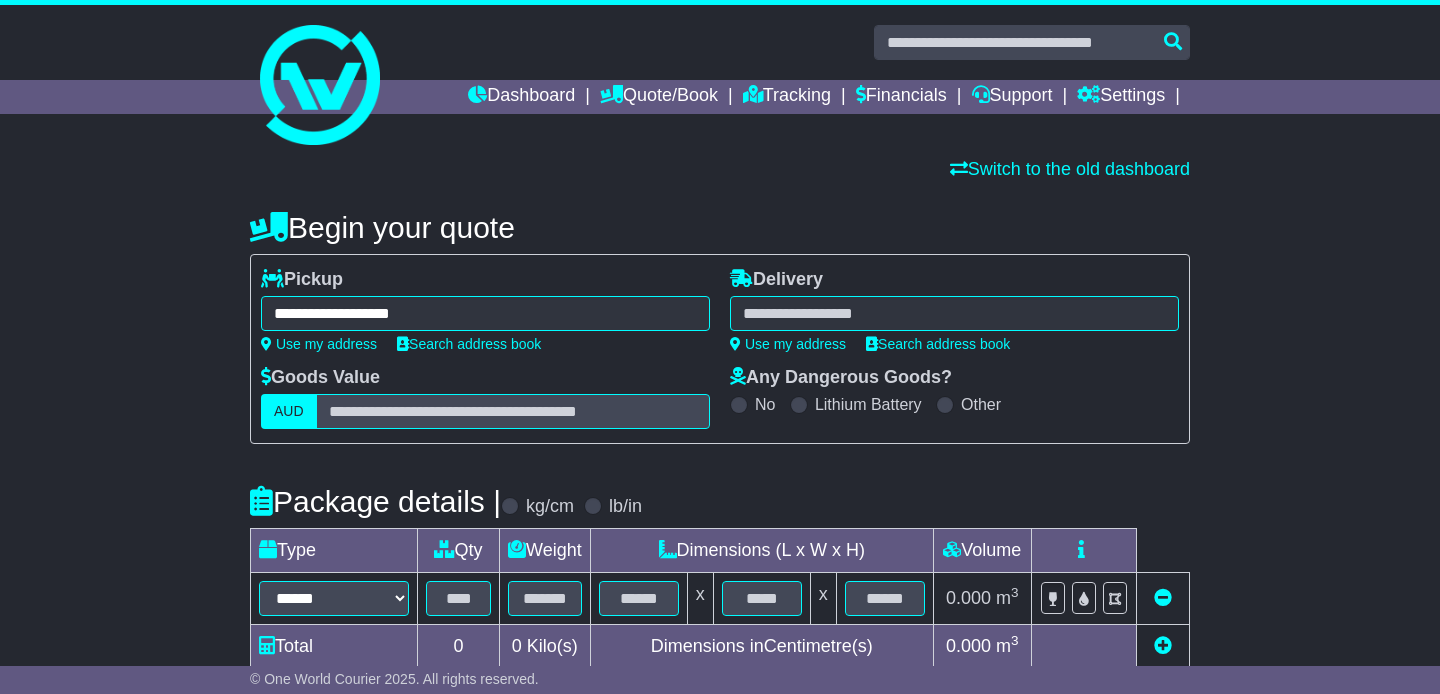 click at bounding box center (954, 313) 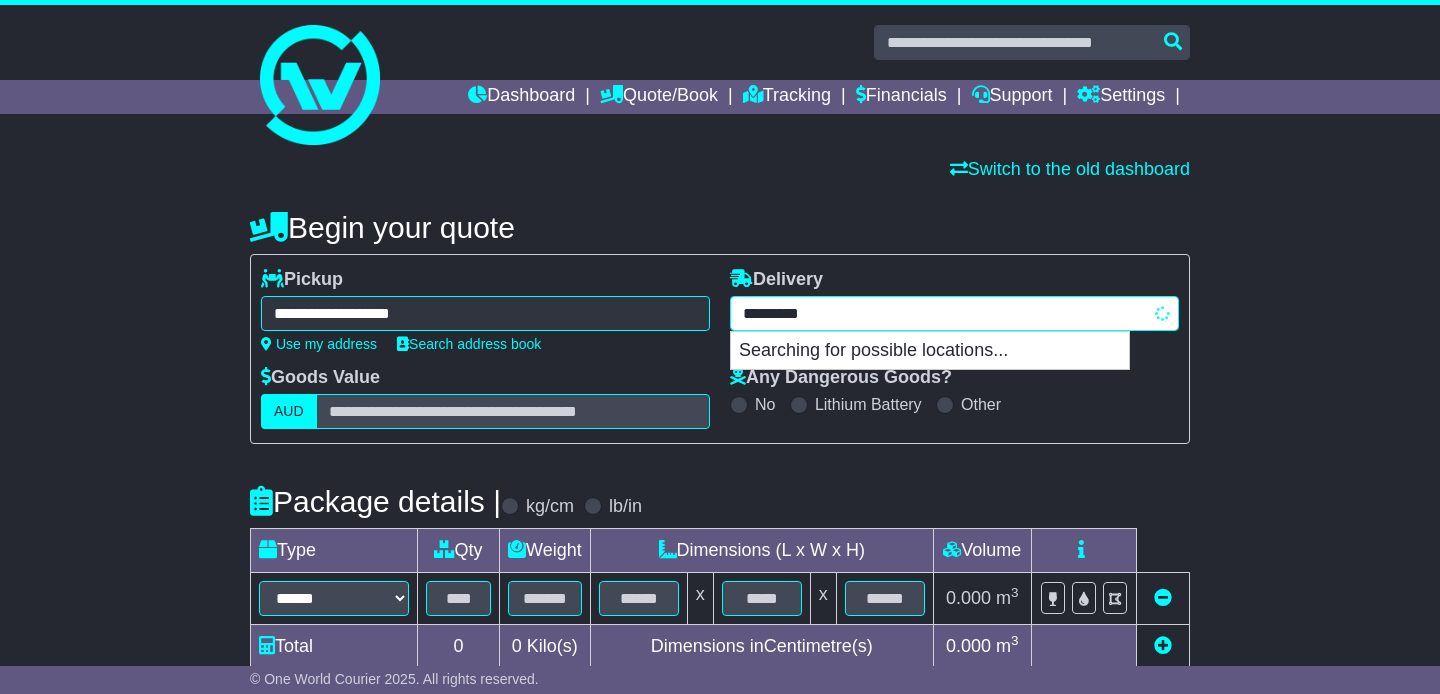 type on "**********" 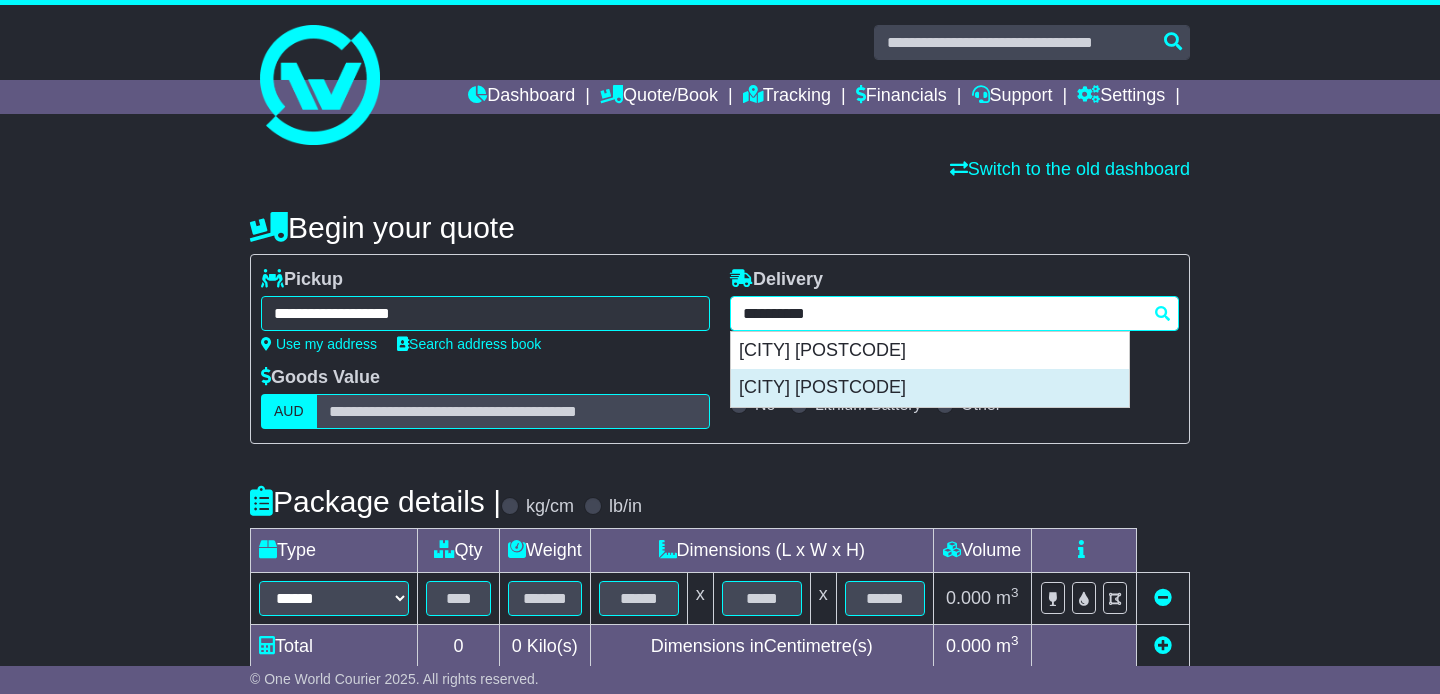 click on "ALEXANDRIA 2015" at bounding box center [930, 388] 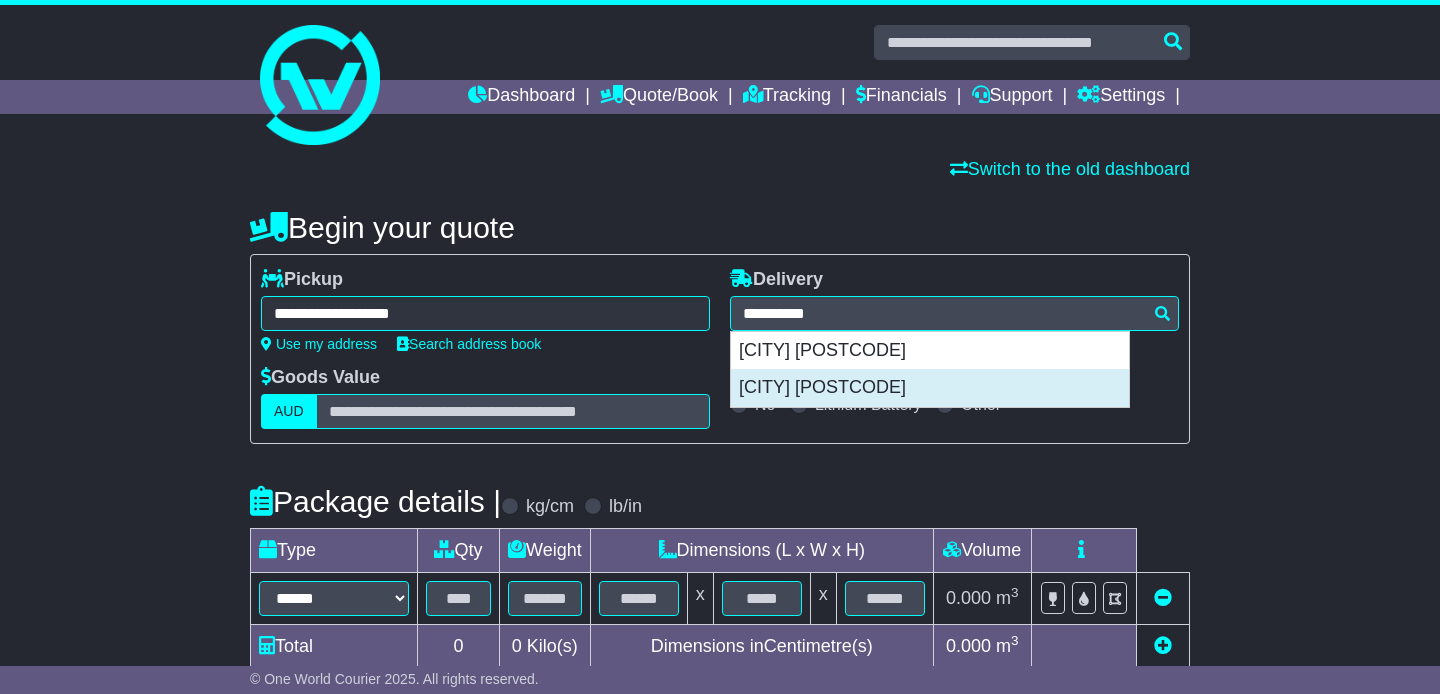 type on "**********" 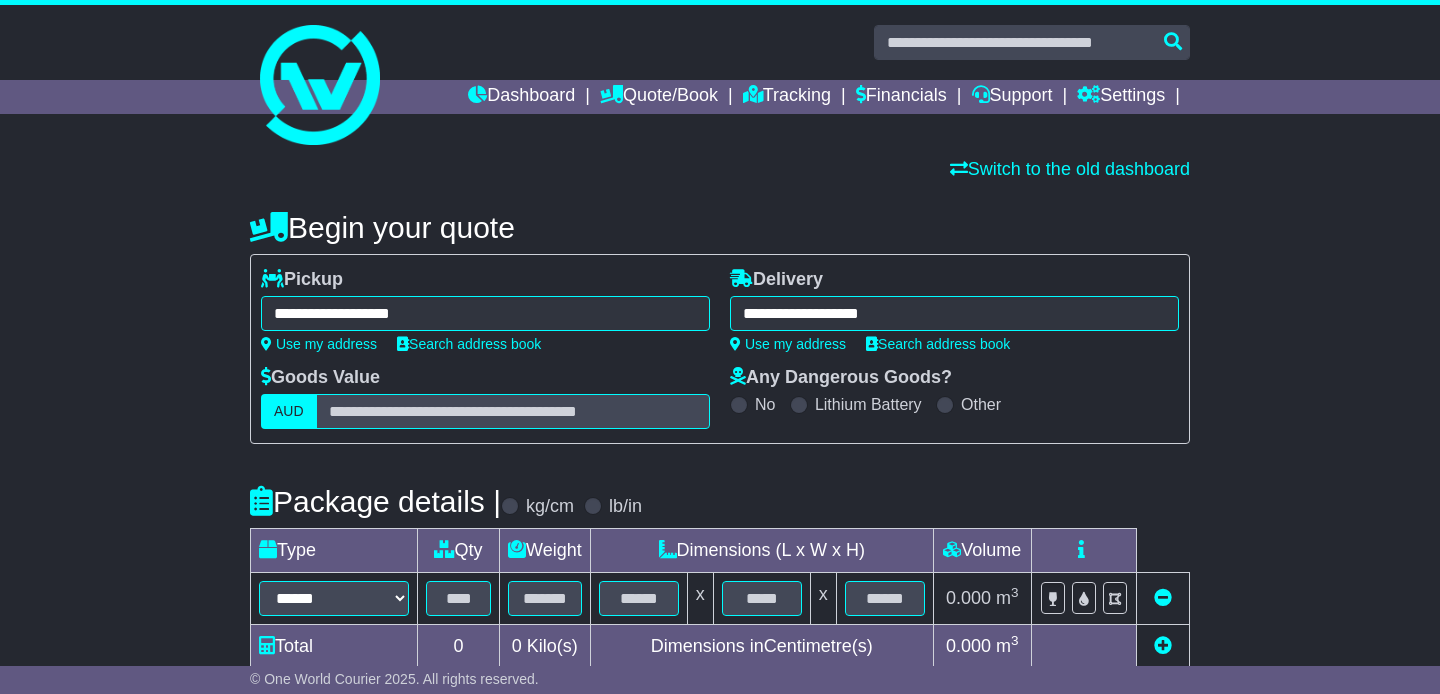 click on "Package details |
kg/cm
lb/in" at bounding box center (720, 501) 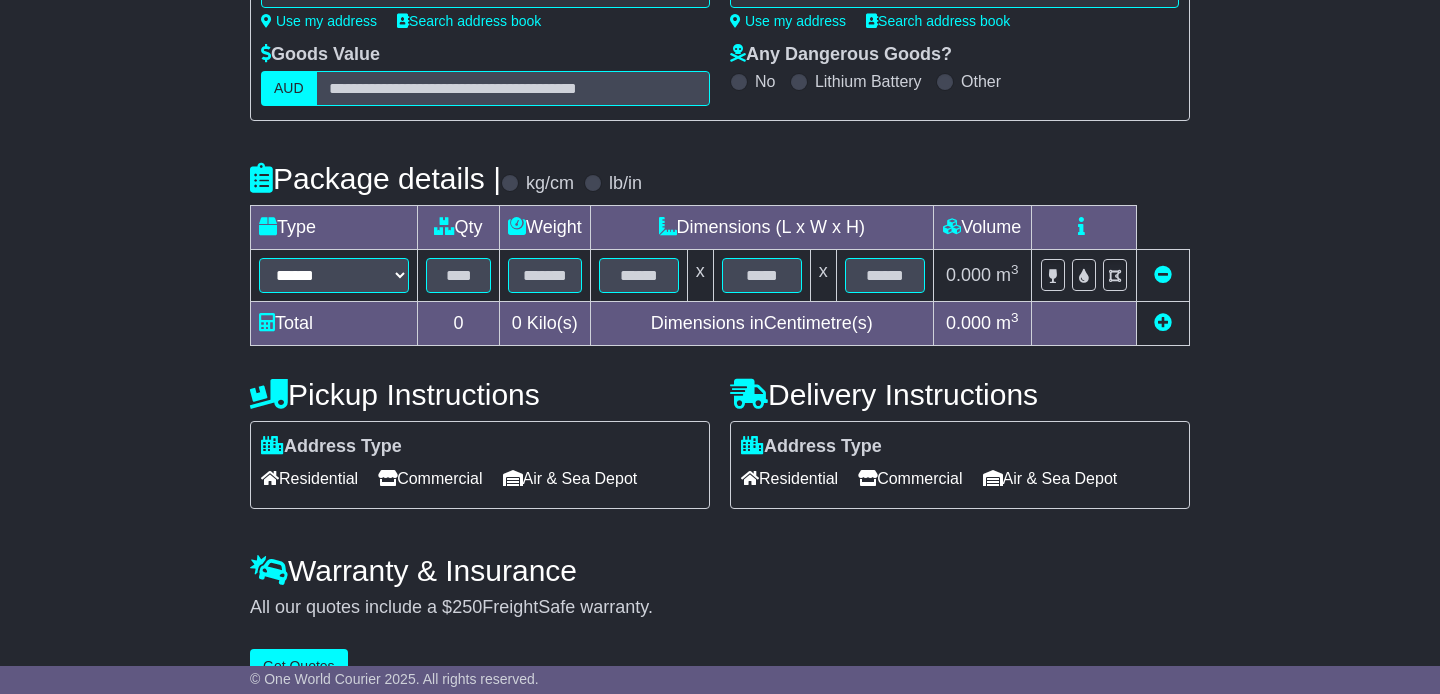 scroll, scrollTop: 332, scrollLeft: 0, axis: vertical 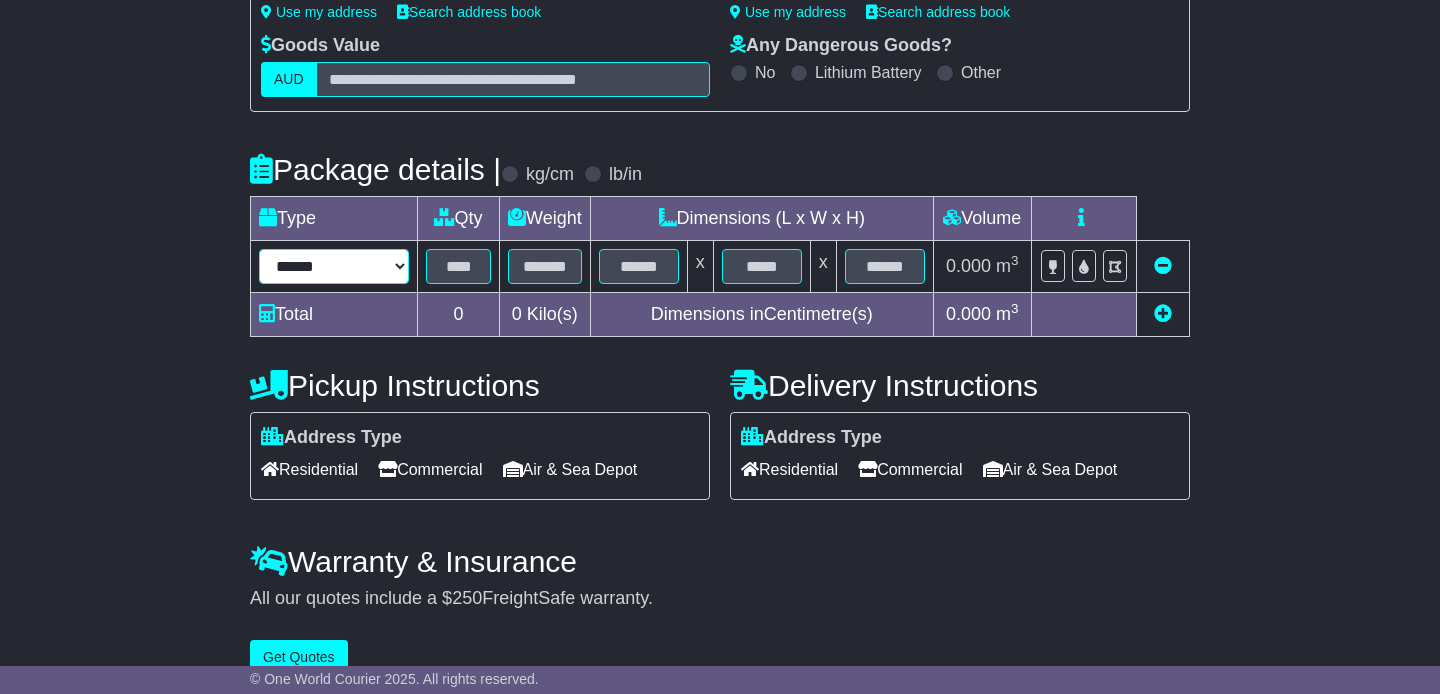 click on "****** ****** *** ******** ***** **** **** ****** *** *******" at bounding box center (334, 266) 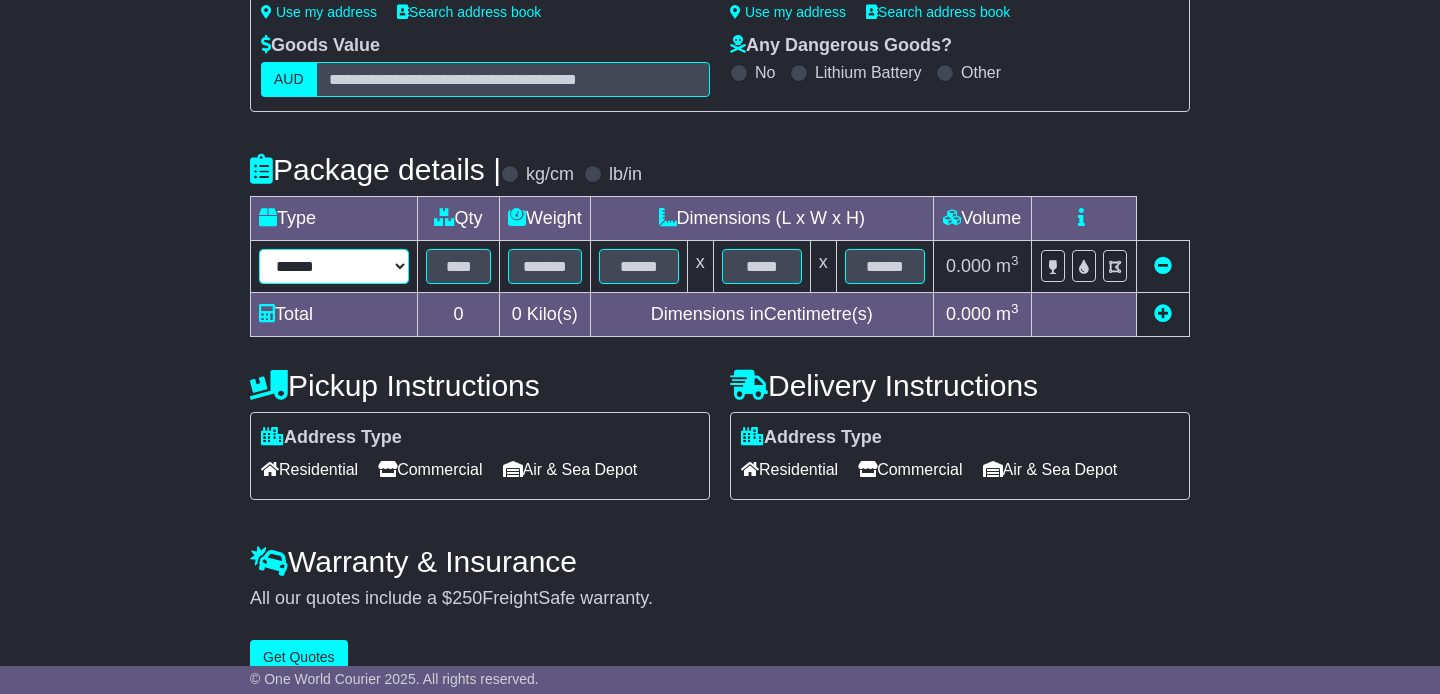 select on "*****" 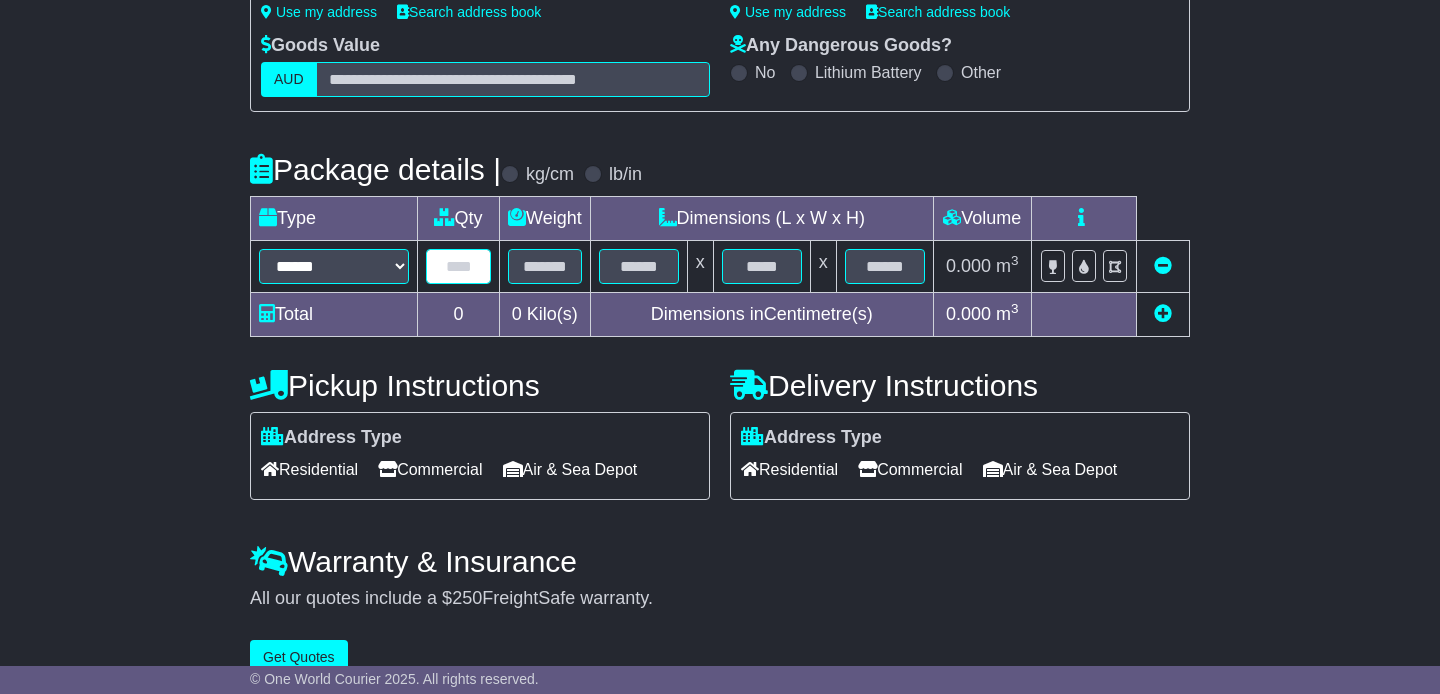 click at bounding box center (458, 266) 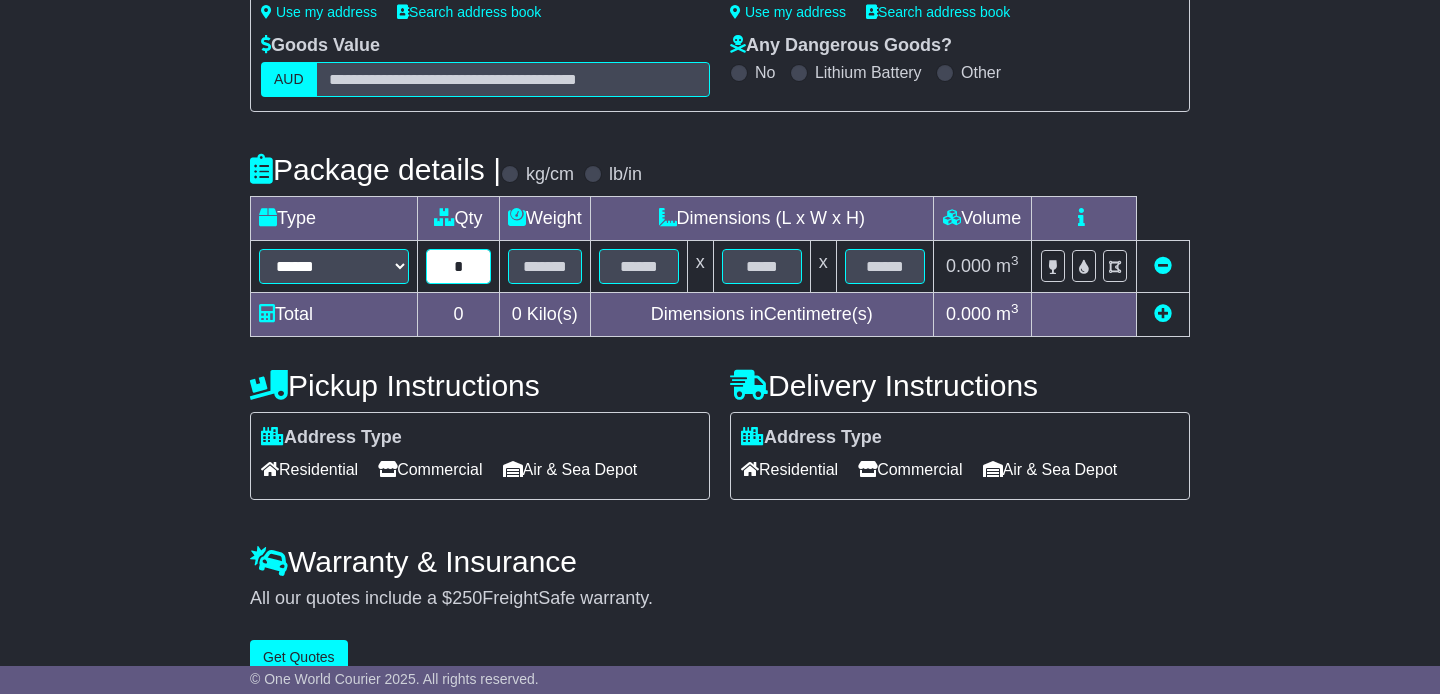 type on "*" 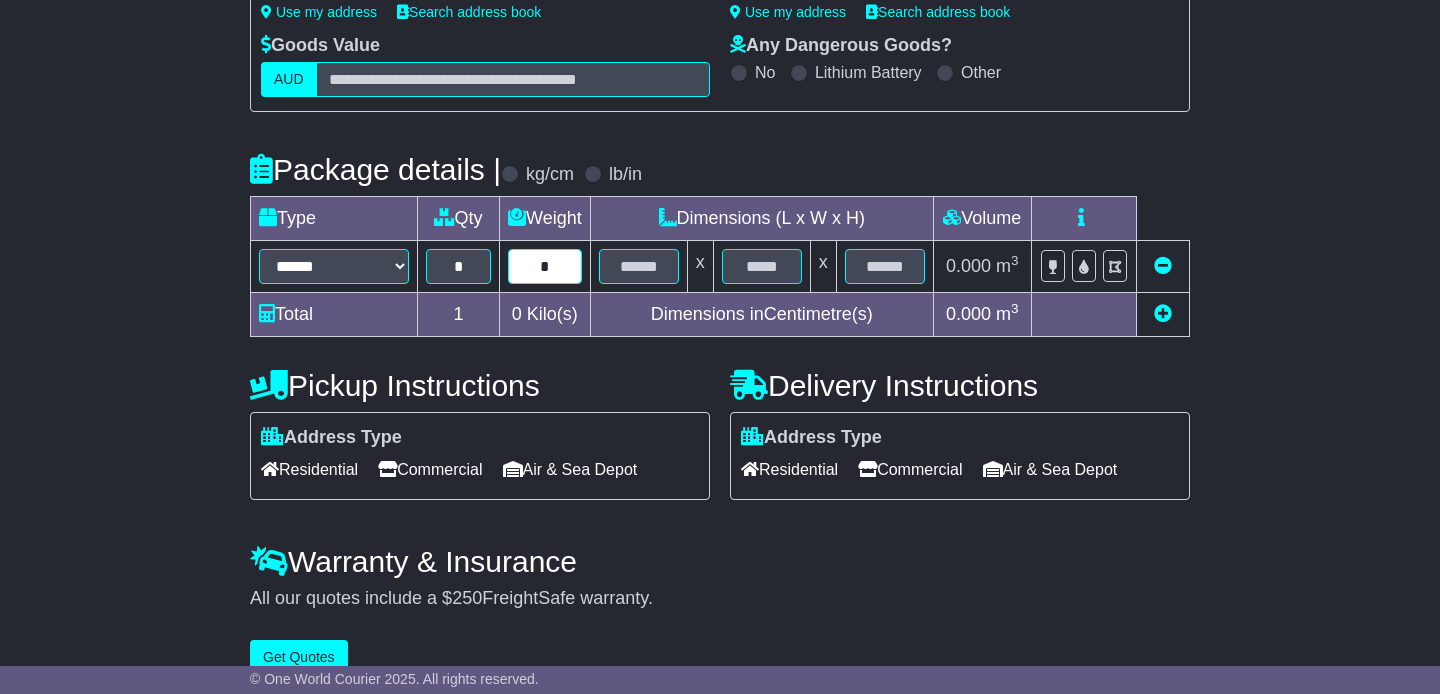 type on "*" 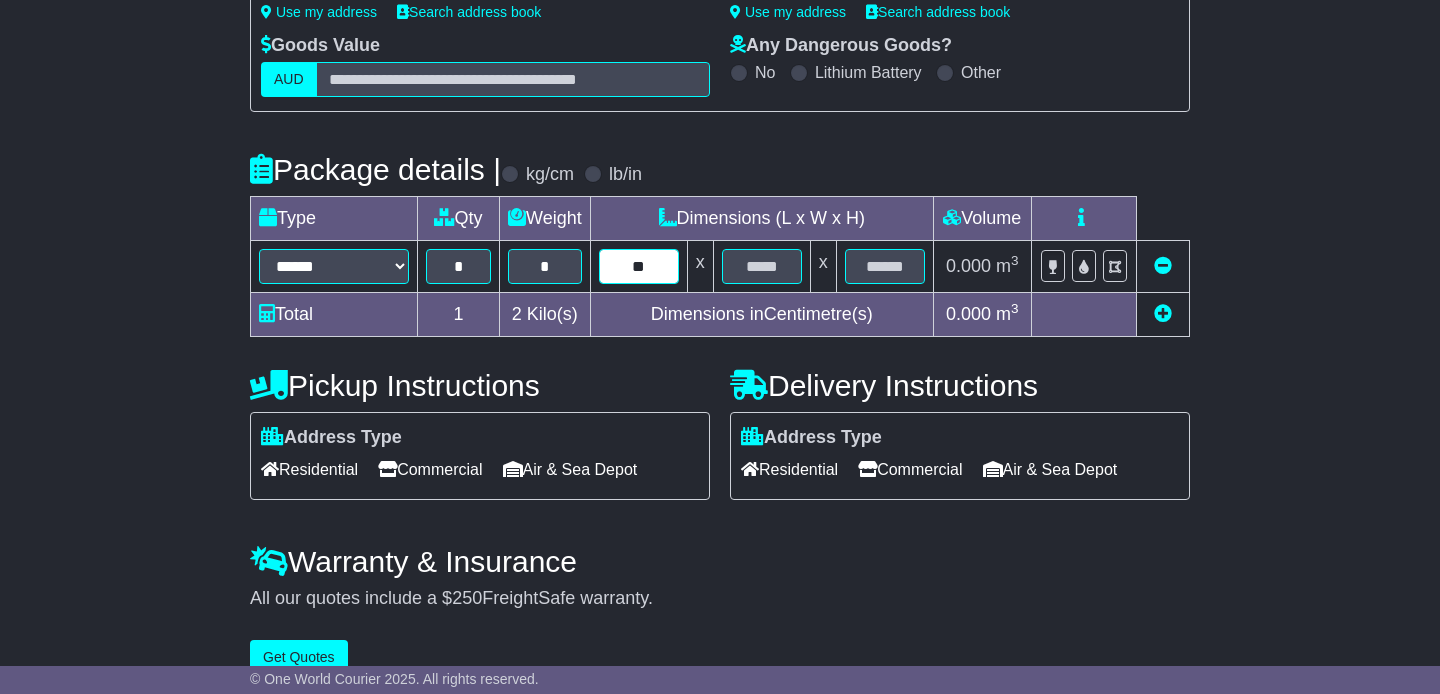 type on "**" 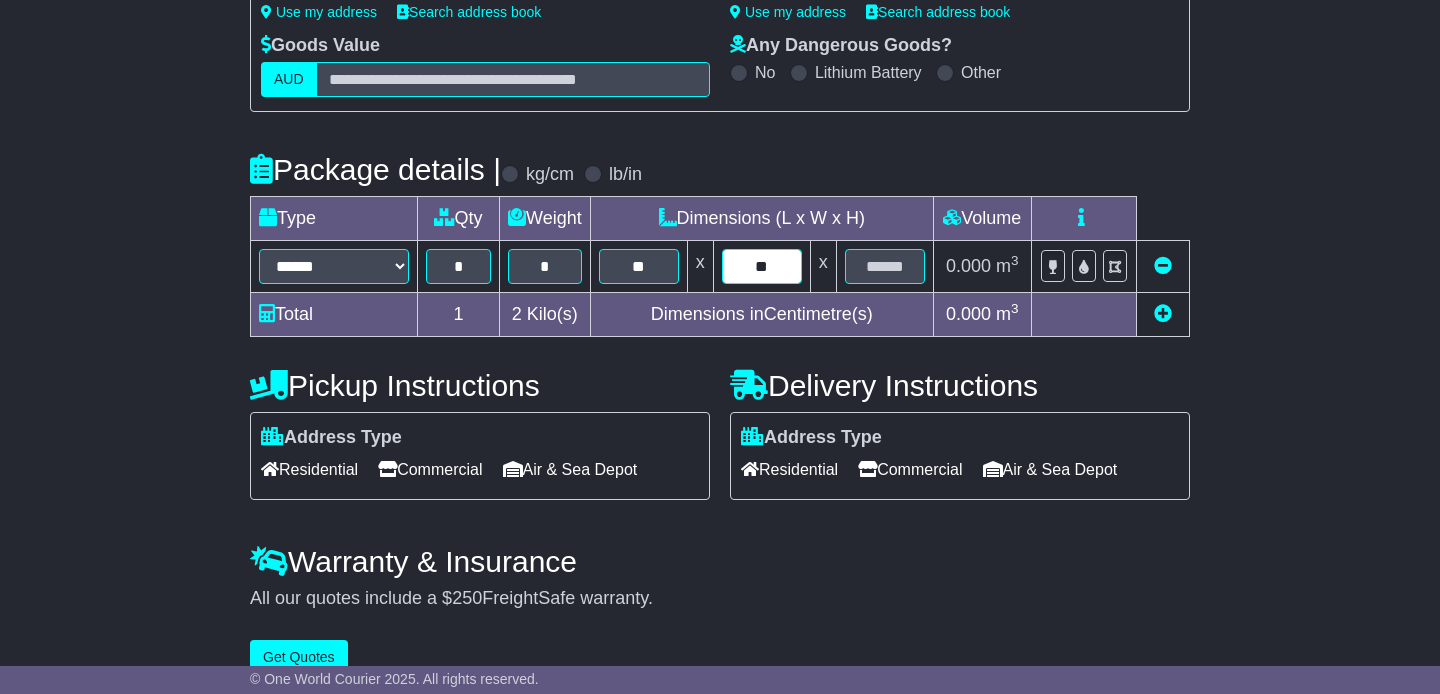 type on "**" 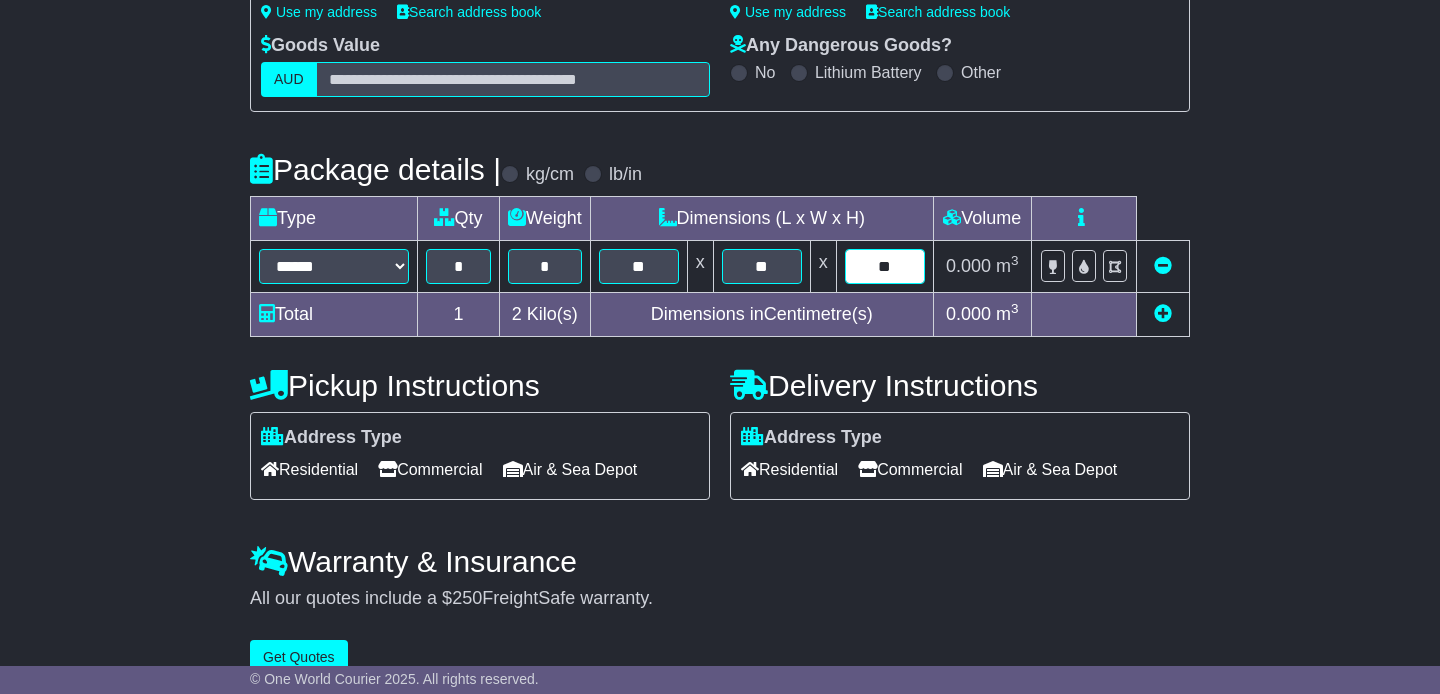 type on "**" 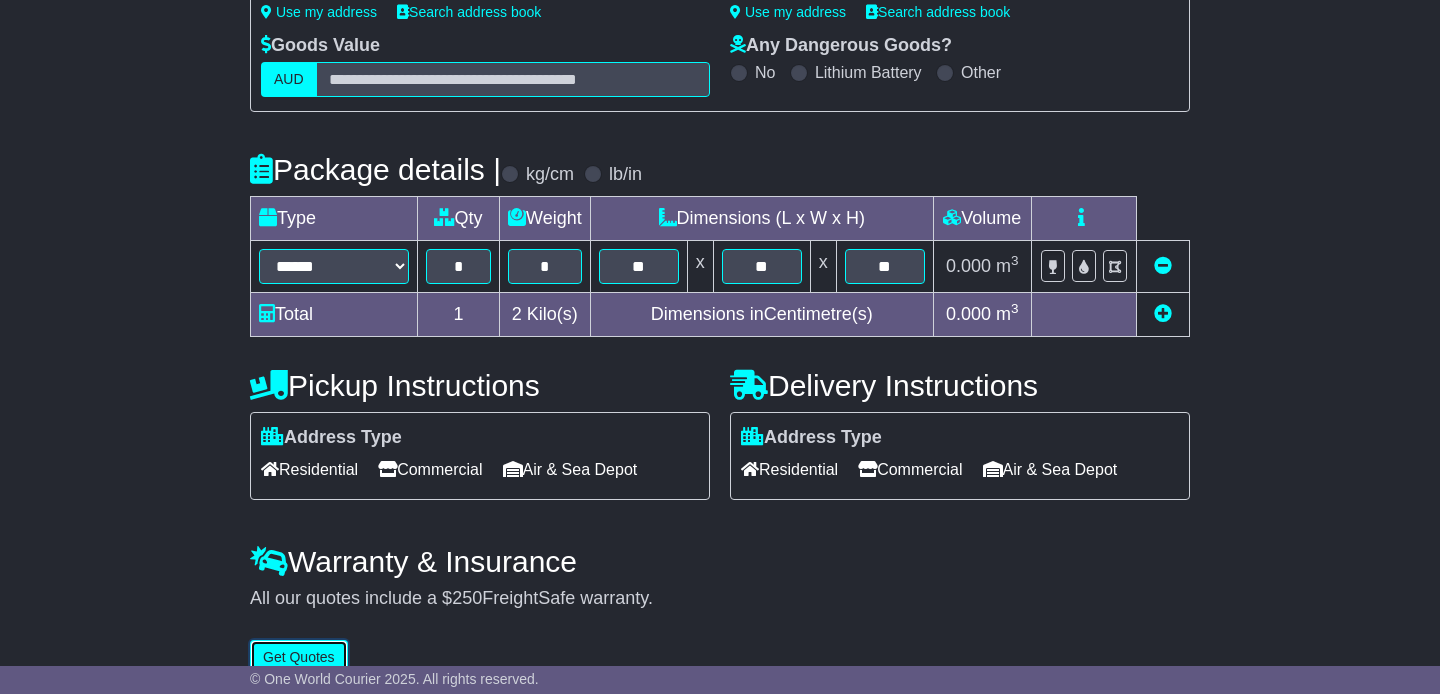 type 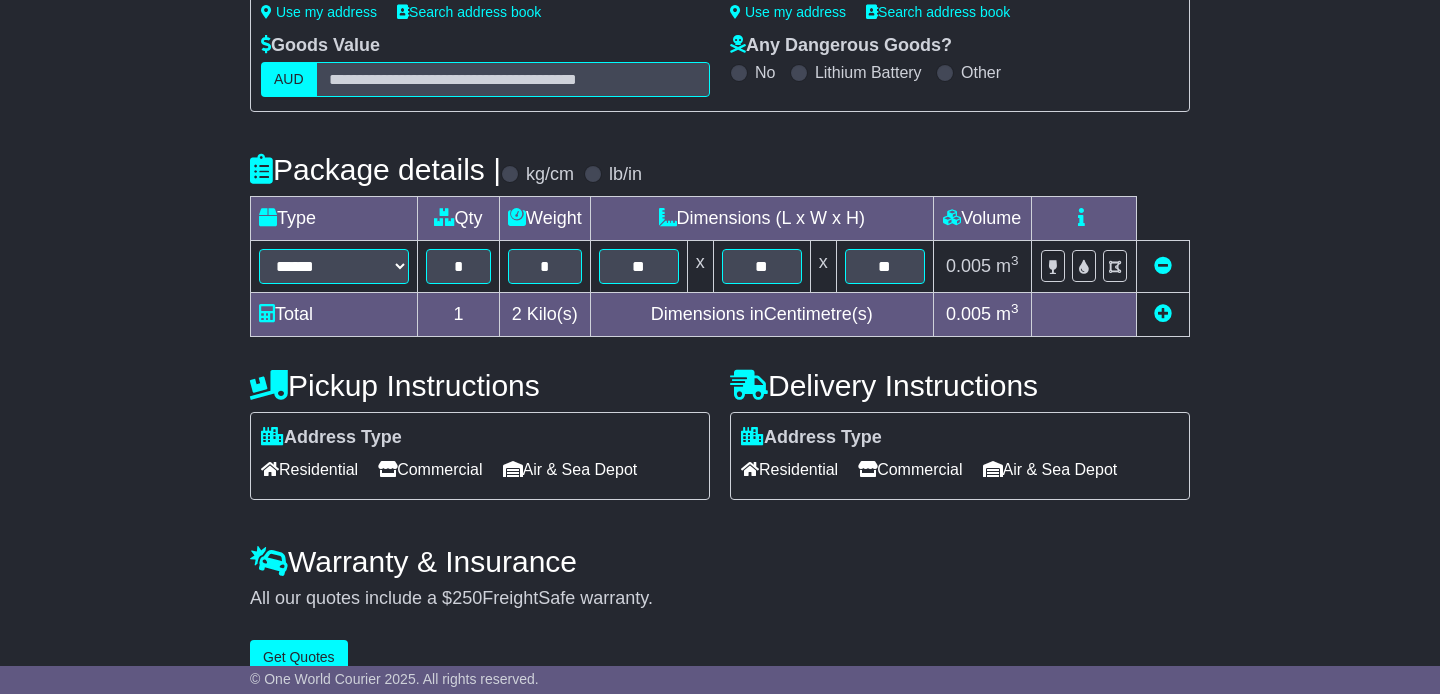 drag, startPoint x: 700, startPoint y: 533, endPoint x: 544, endPoint y: 500, distance: 159.4522 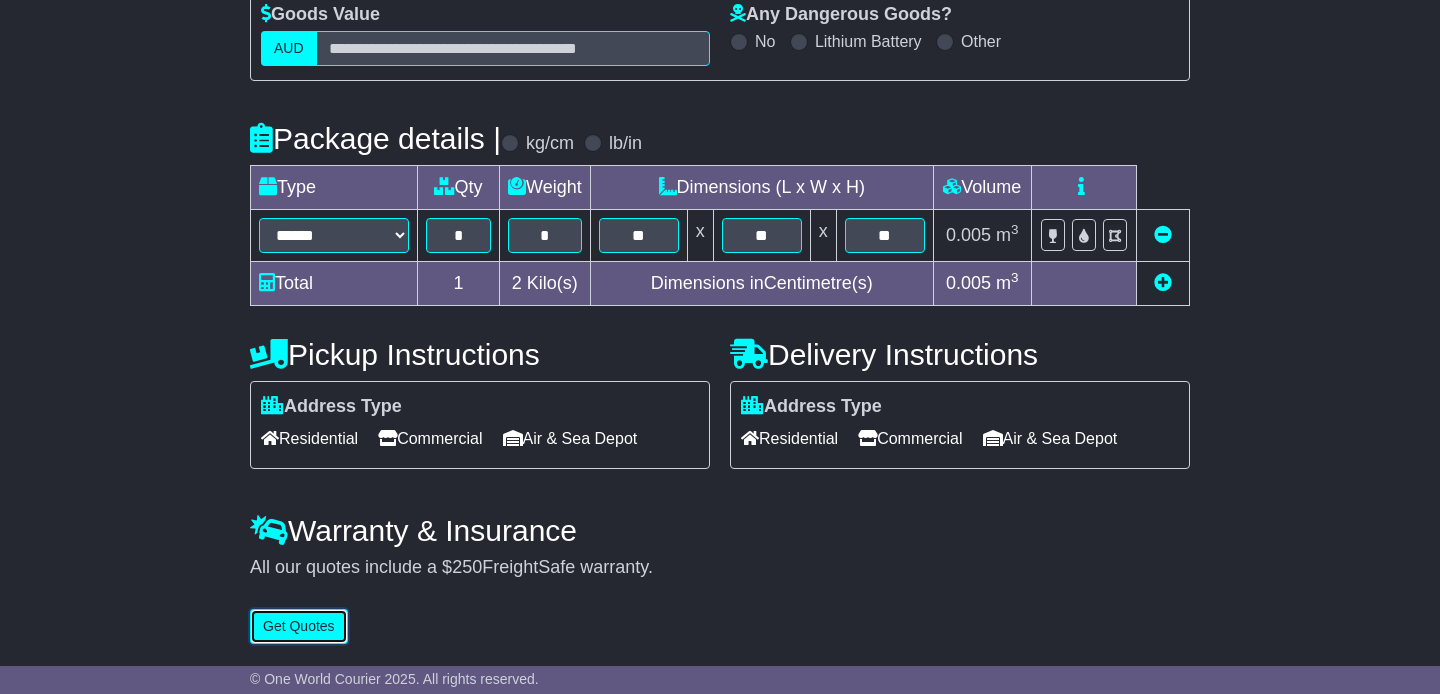 click on "Get Quotes" at bounding box center [299, 626] 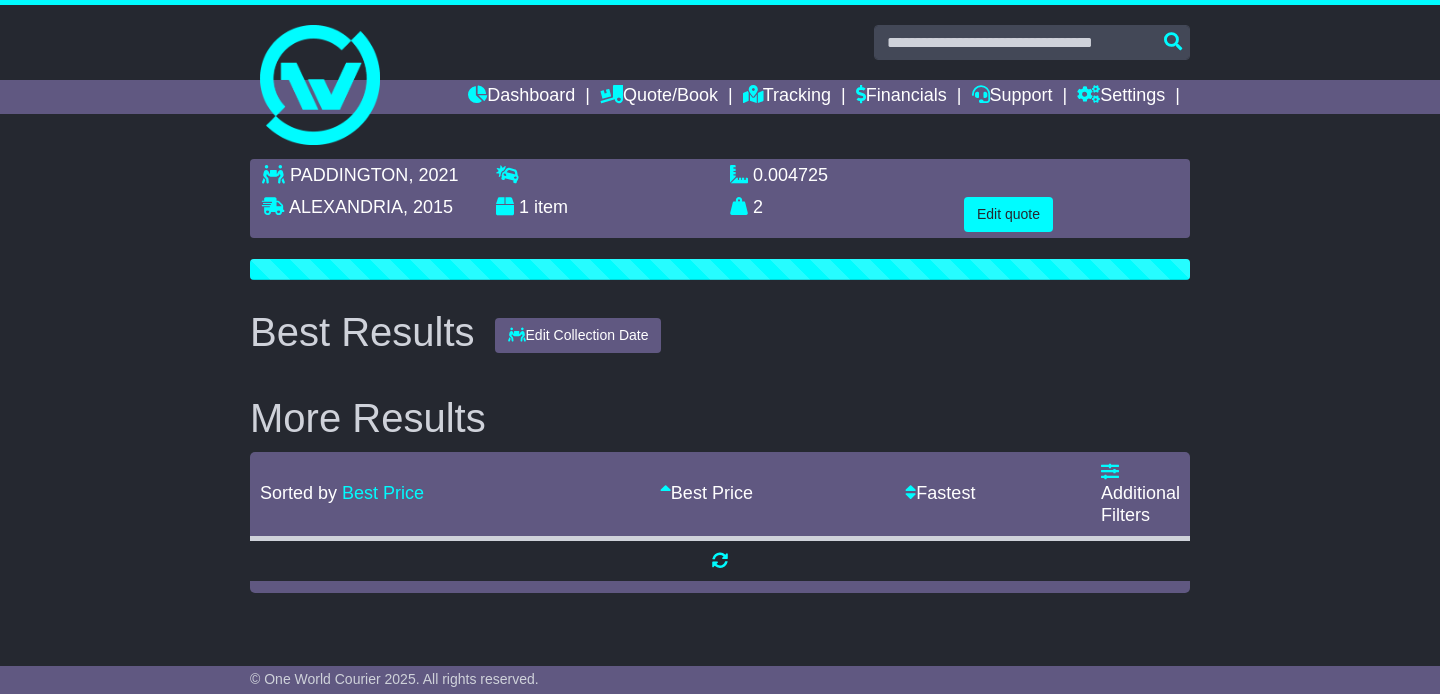 scroll, scrollTop: 0, scrollLeft: 0, axis: both 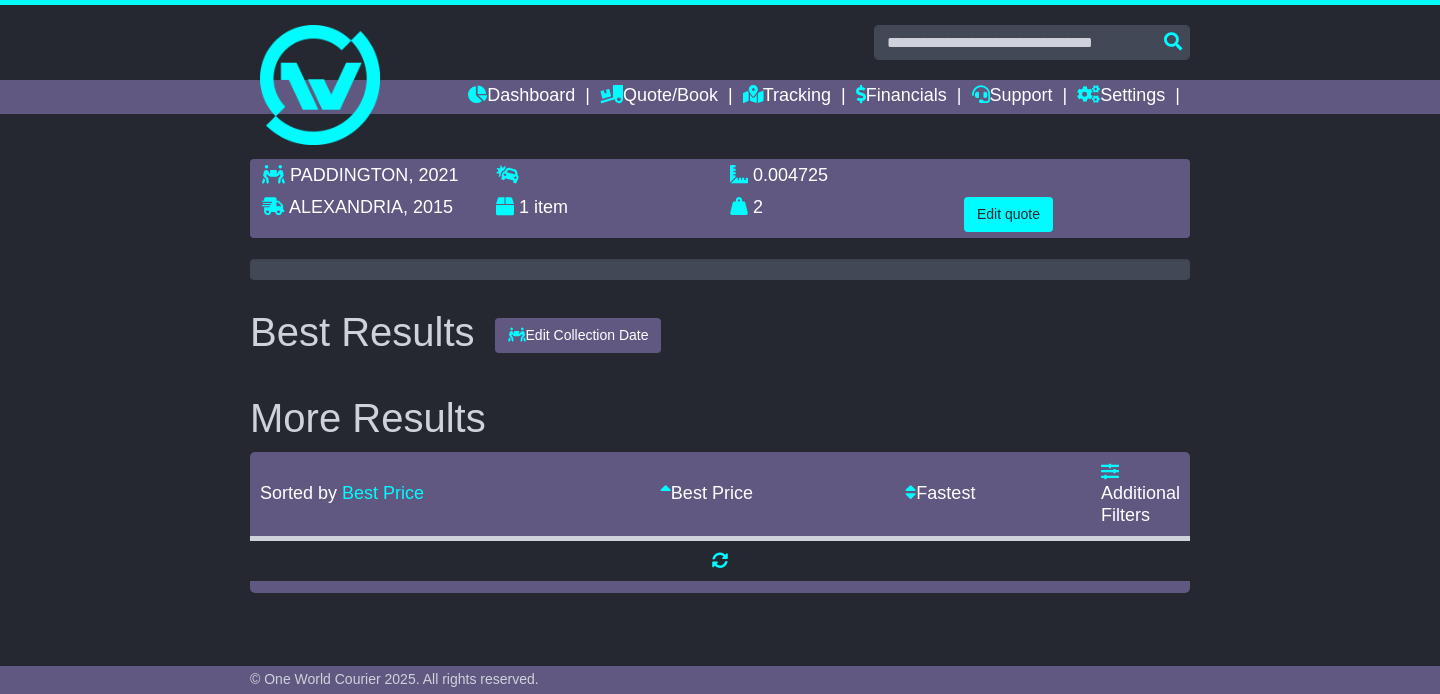 click on "PADDINGTON , 2021
ALEXANDRIA , 2015
1   item
0.004725
m 3
in 3
2  kg(s)  lb(s) Edit quote" at bounding box center (720, 376) 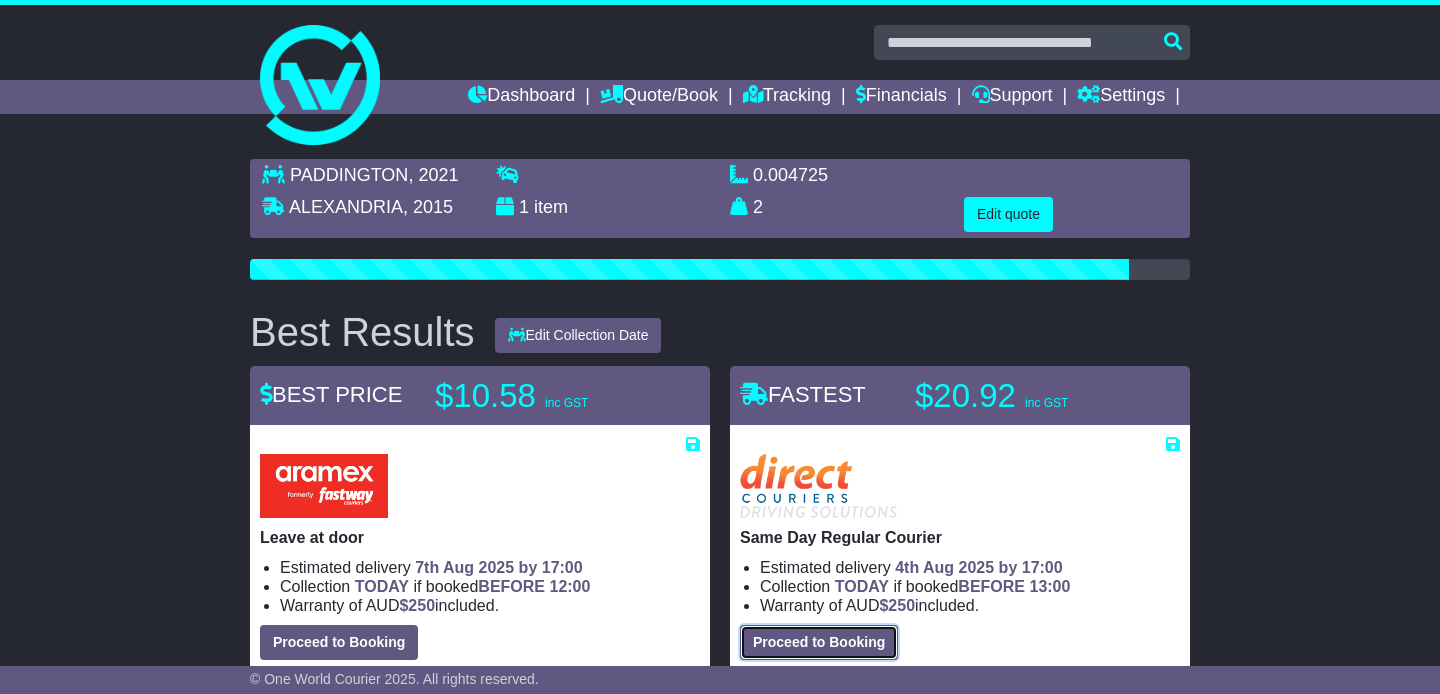 click on "Proceed to Booking" at bounding box center [819, 642] 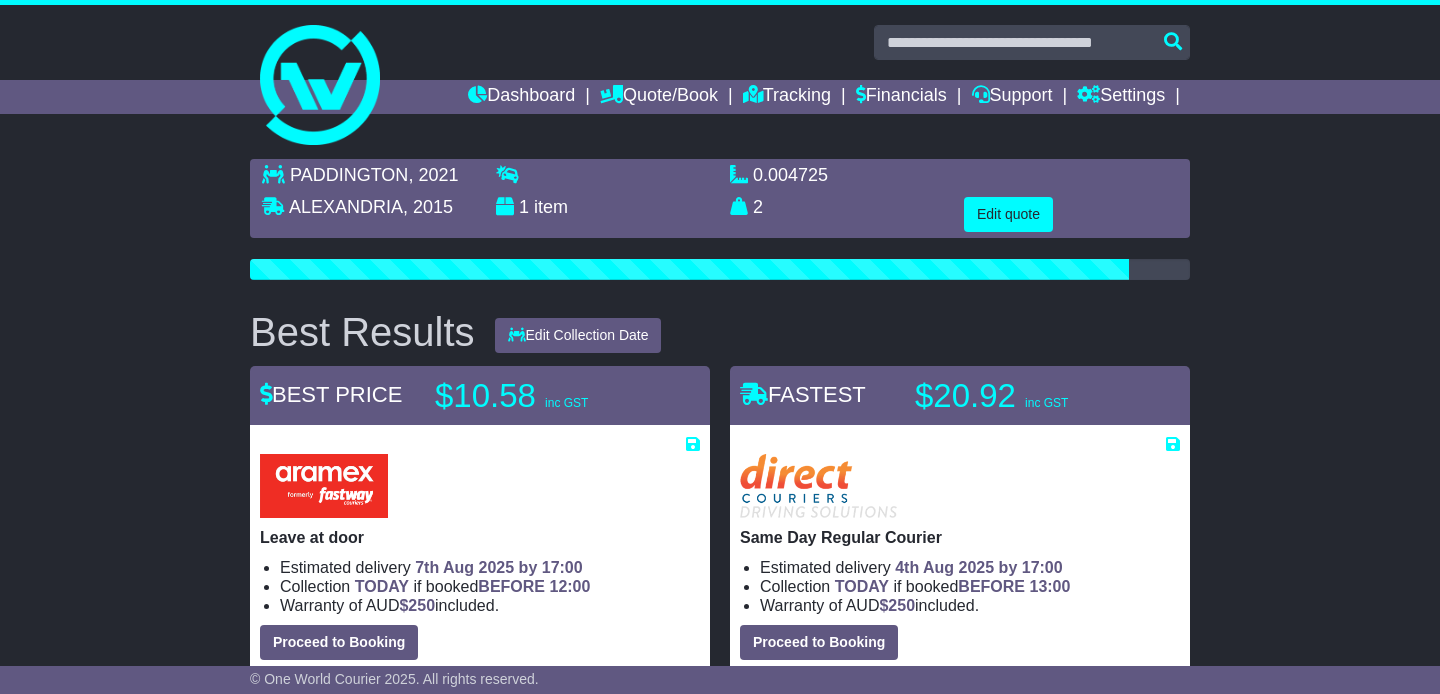 select on "*****" 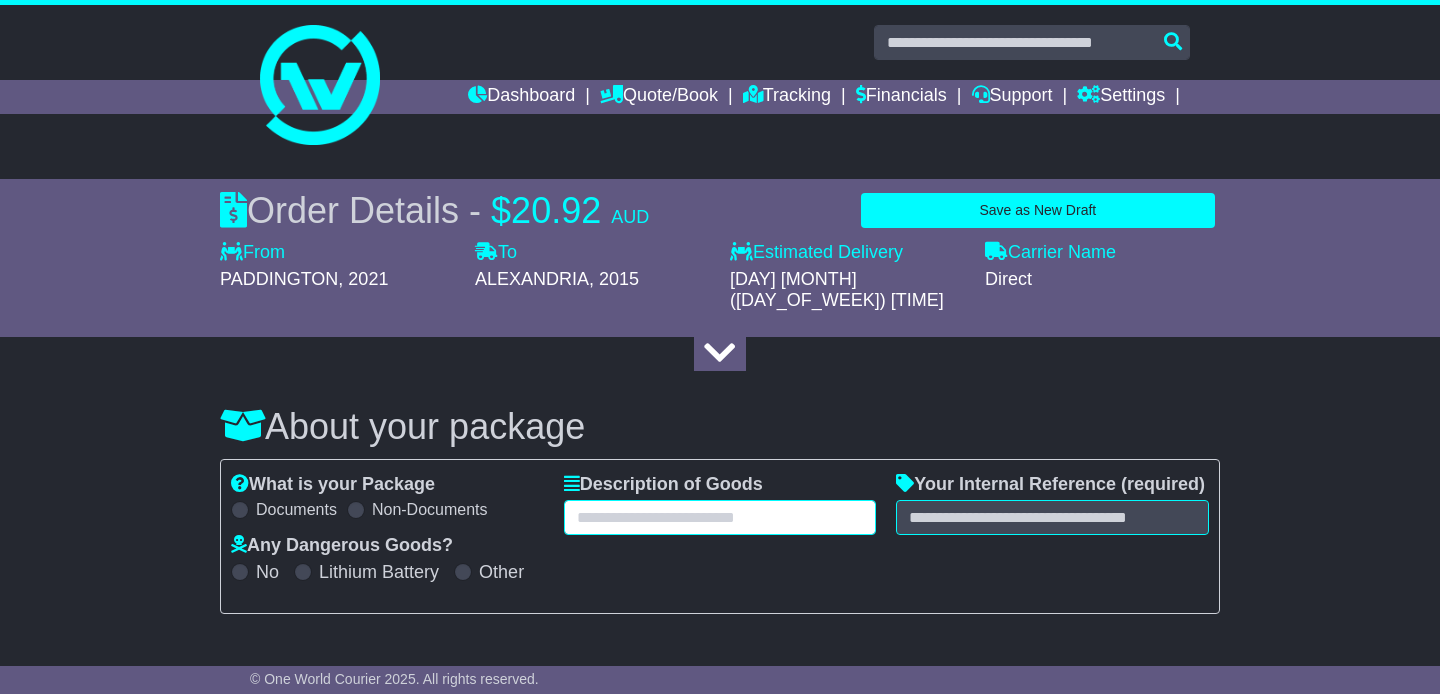 click at bounding box center [720, 517] 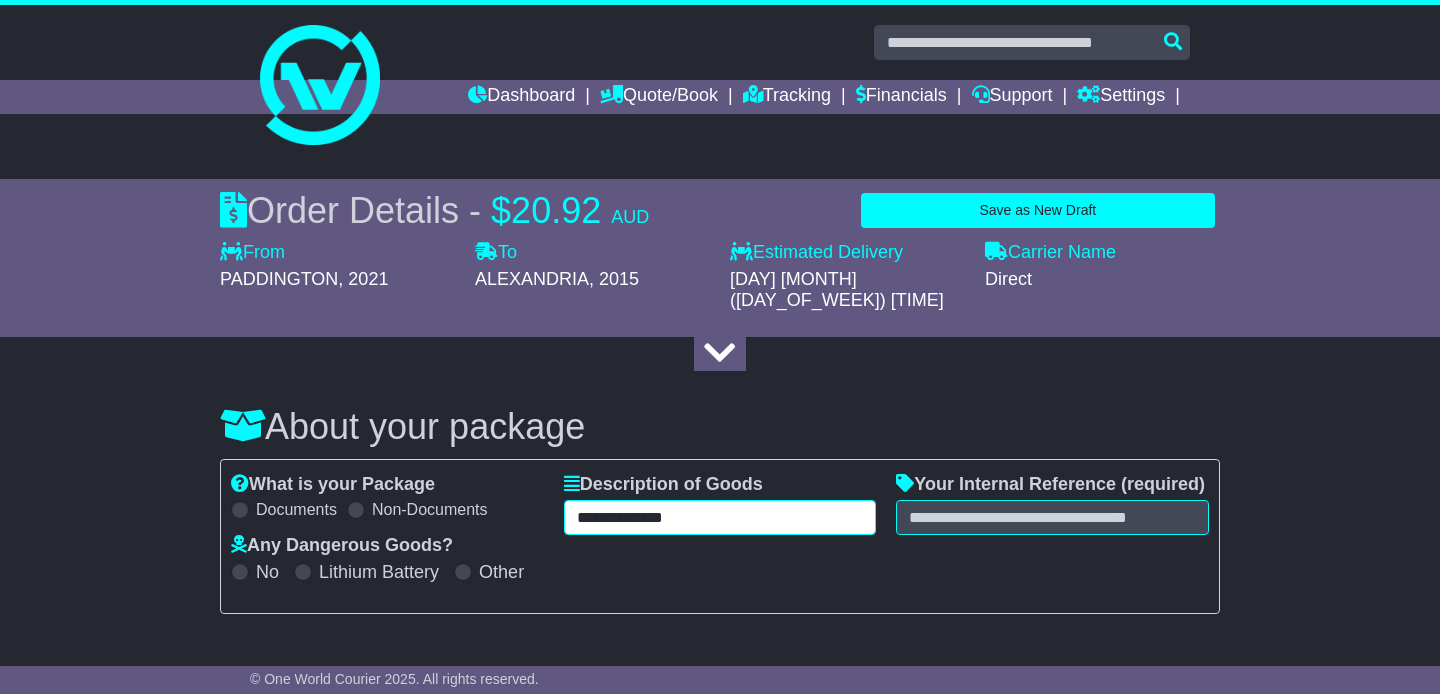 type on "**********" 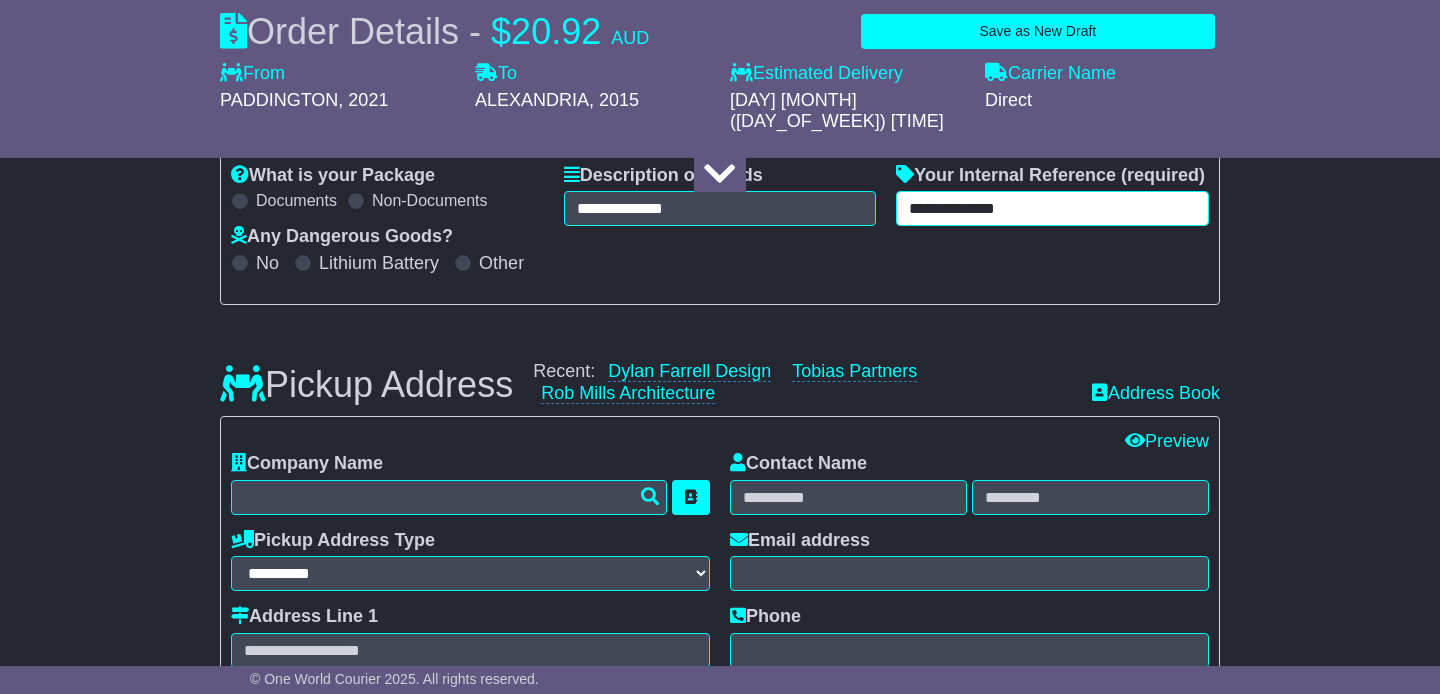 scroll, scrollTop: 283, scrollLeft: 0, axis: vertical 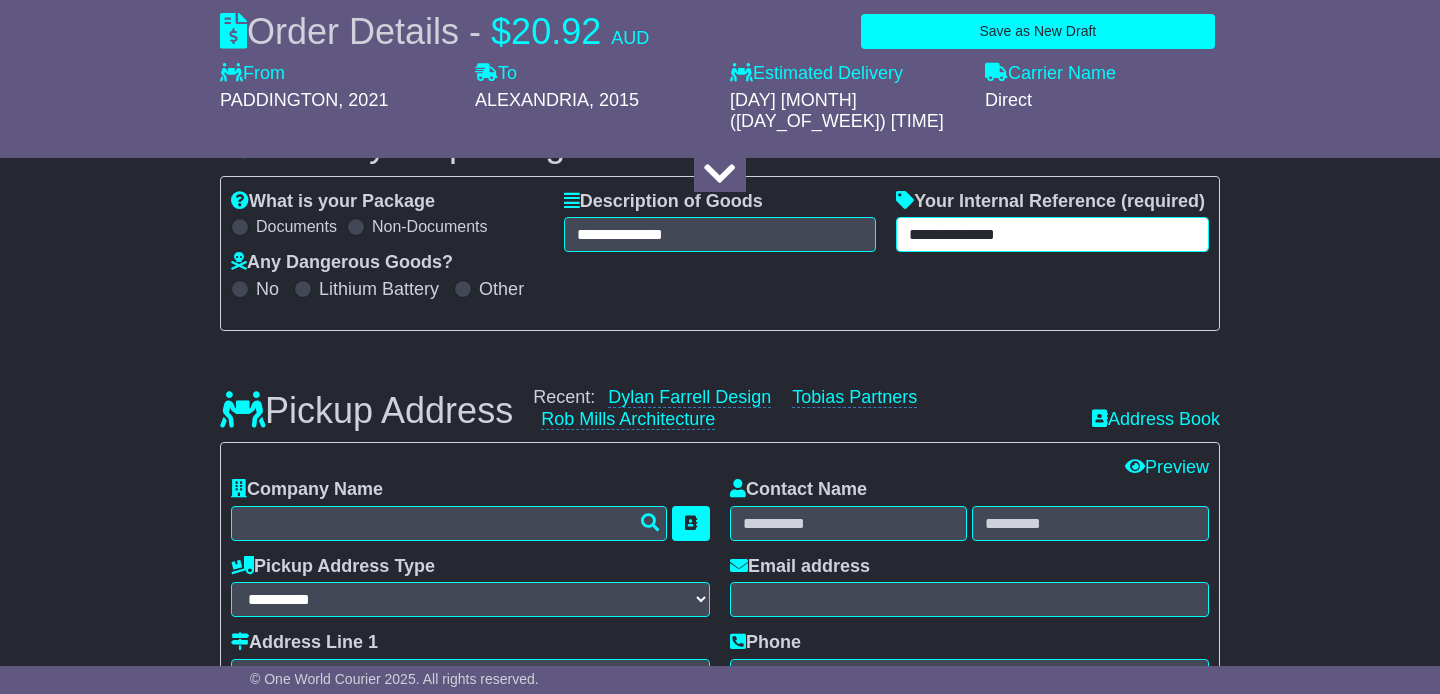 type on "**********" 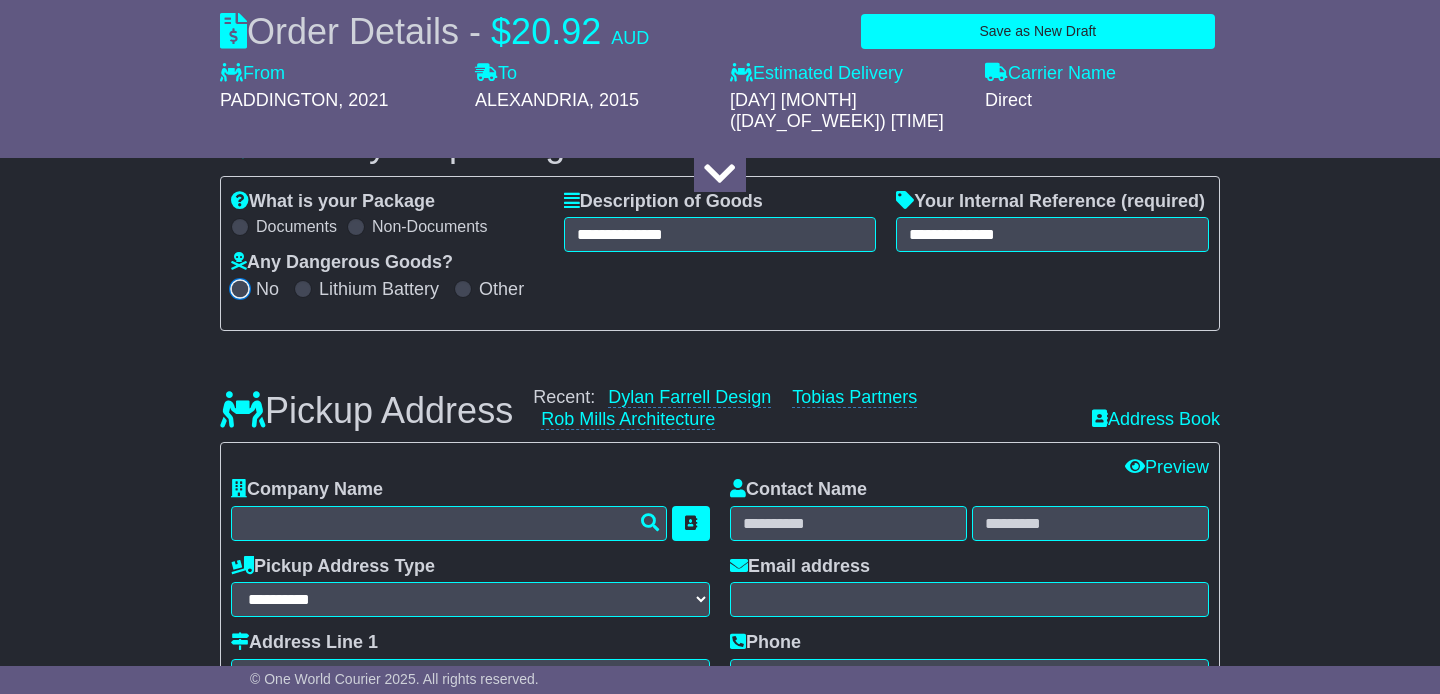 scroll, scrollTop: 0, scrollLeft: 0, axis: both 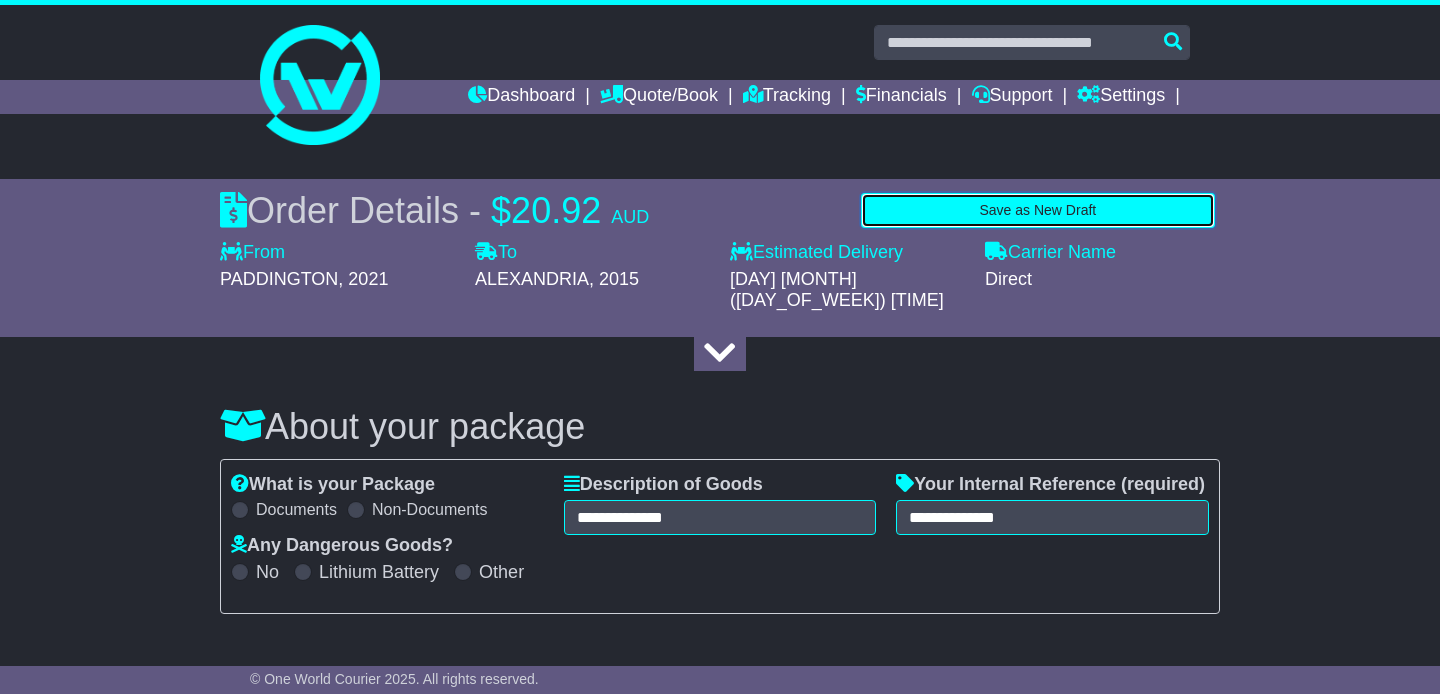 click on "Save as New Draft" at bounding box center [1038, 210] 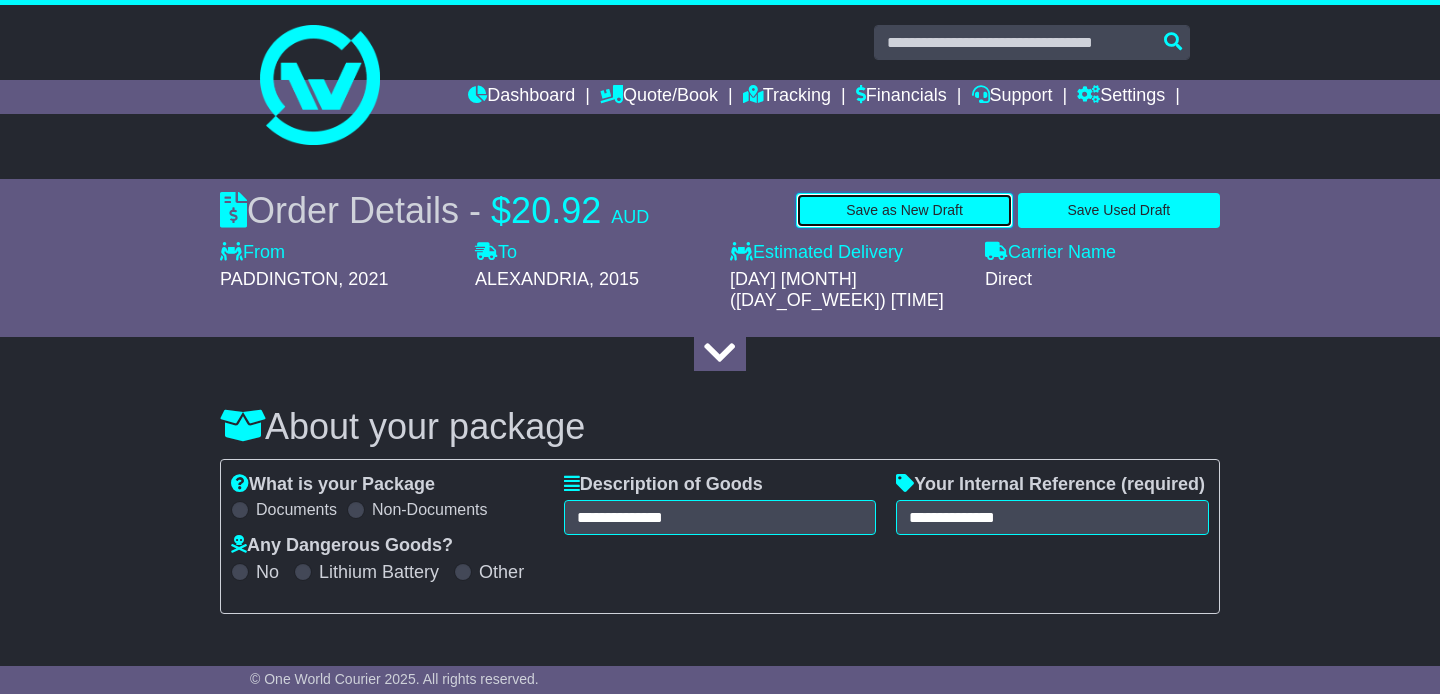 click on "Save as New Draft" at bounding box center (904, 210) 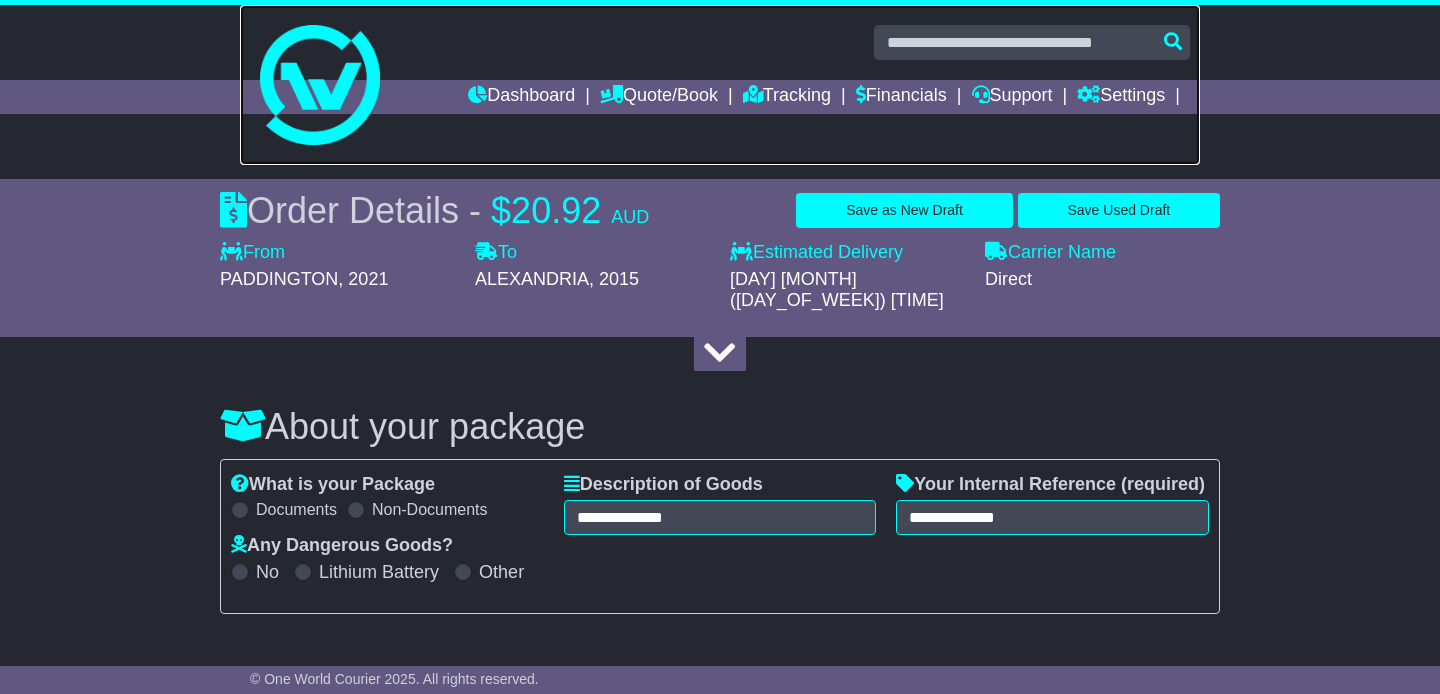 click at bounding box center (720, 85) 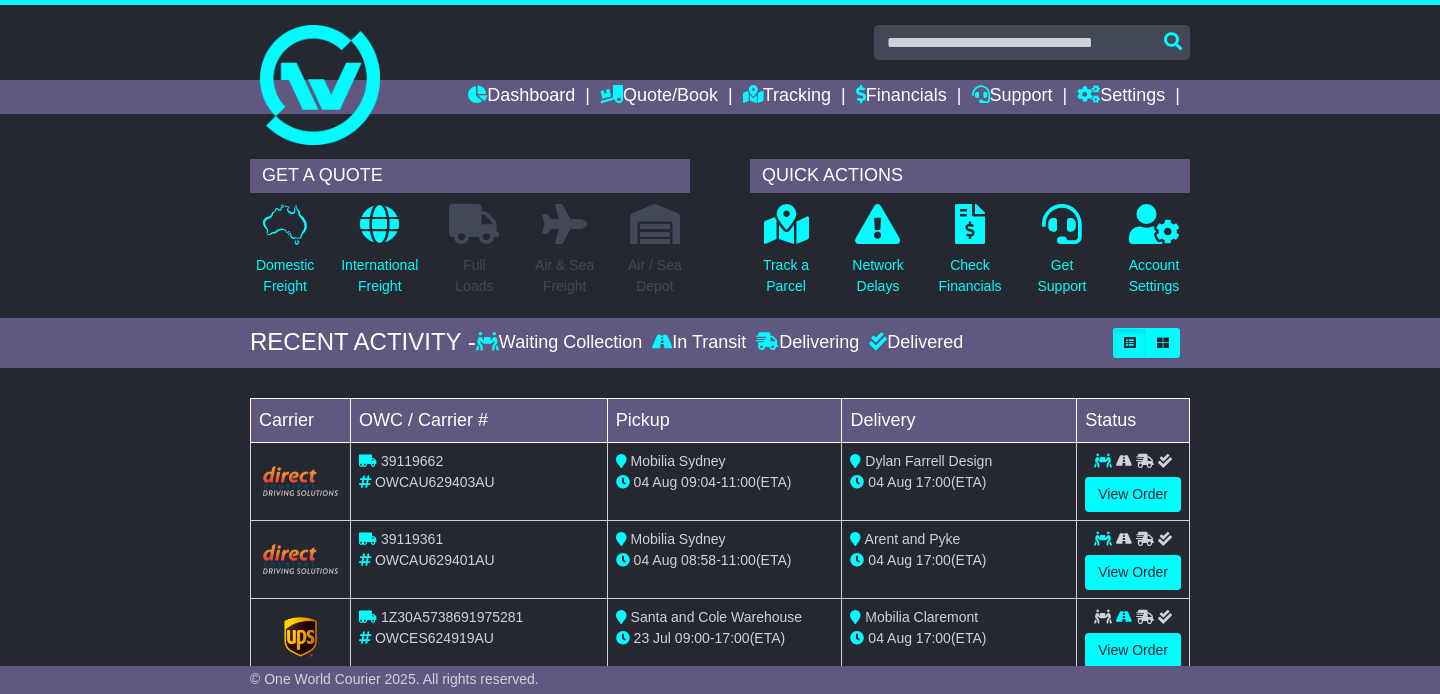 scroll, scrollTop: 0, scrollLeft: 0, axis: both 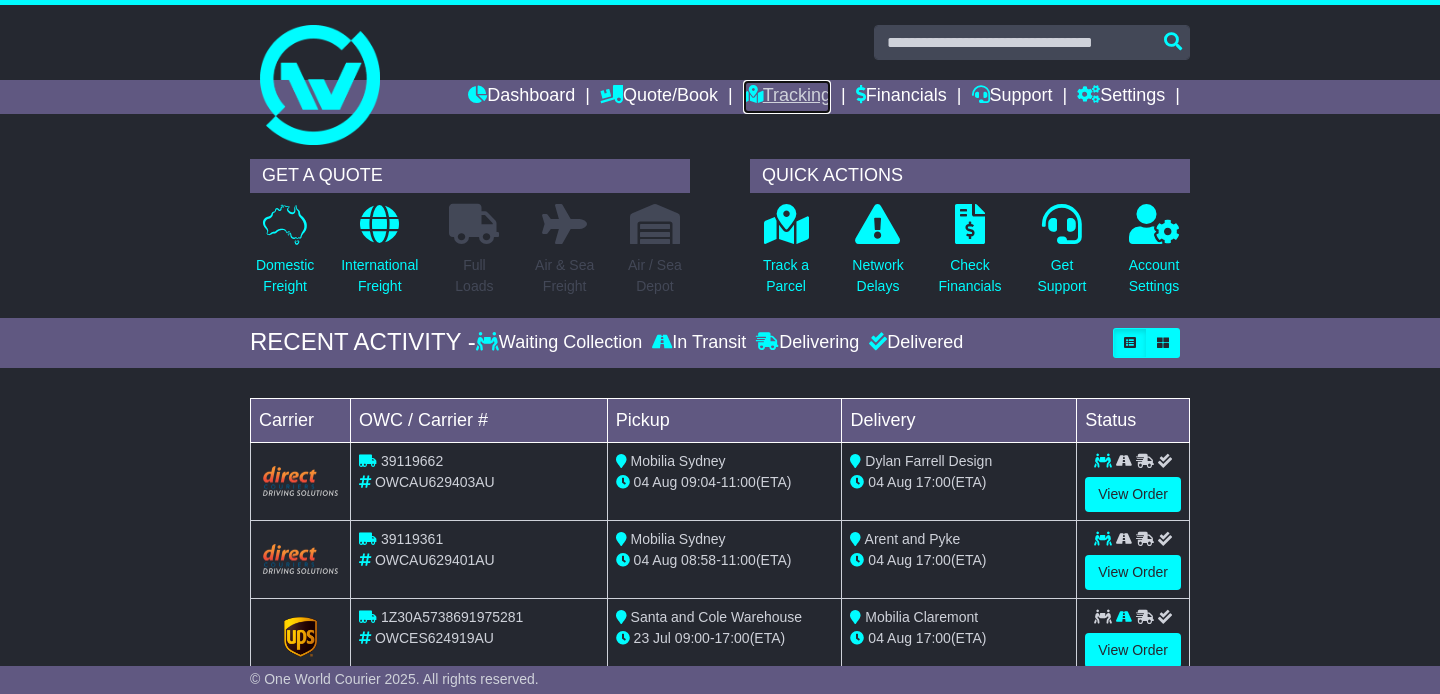 click on "Tracking" at bounding box center (787, 97) 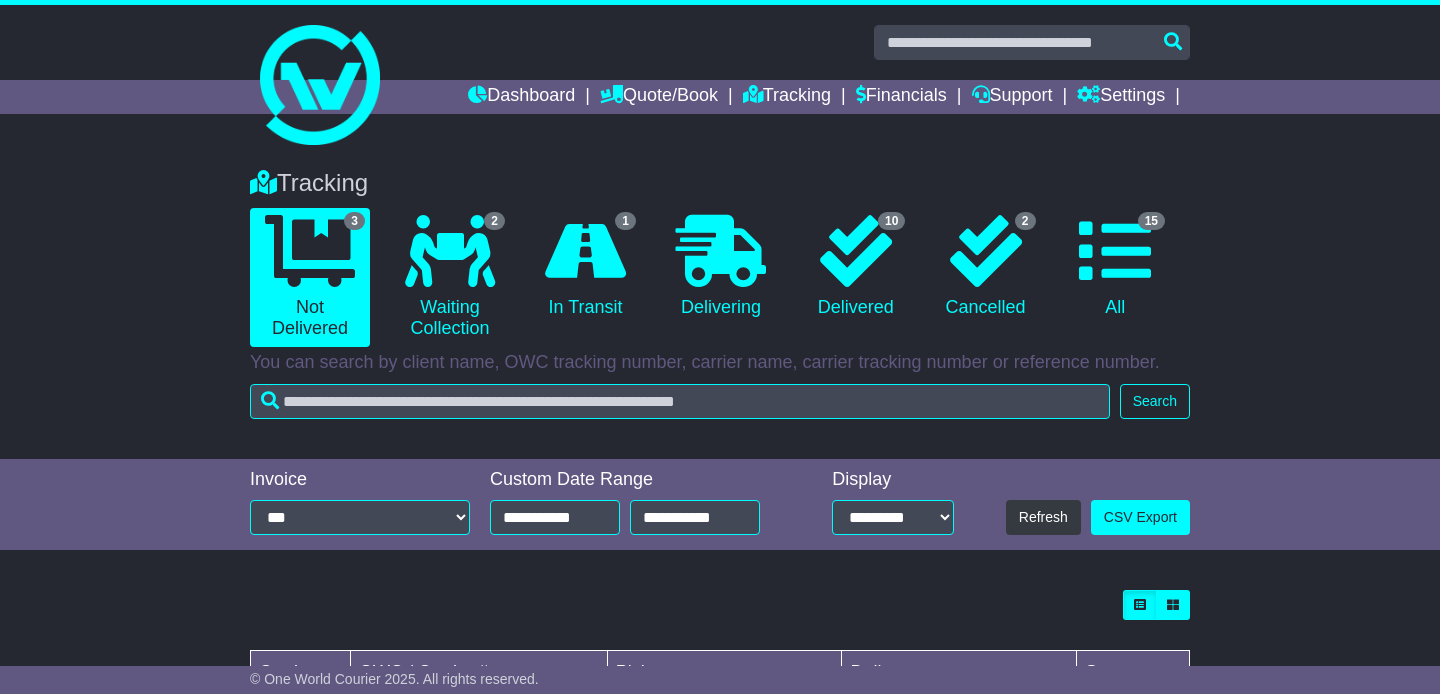 scroll, scrollTop: 0, scrollLeft: 0, axis: both 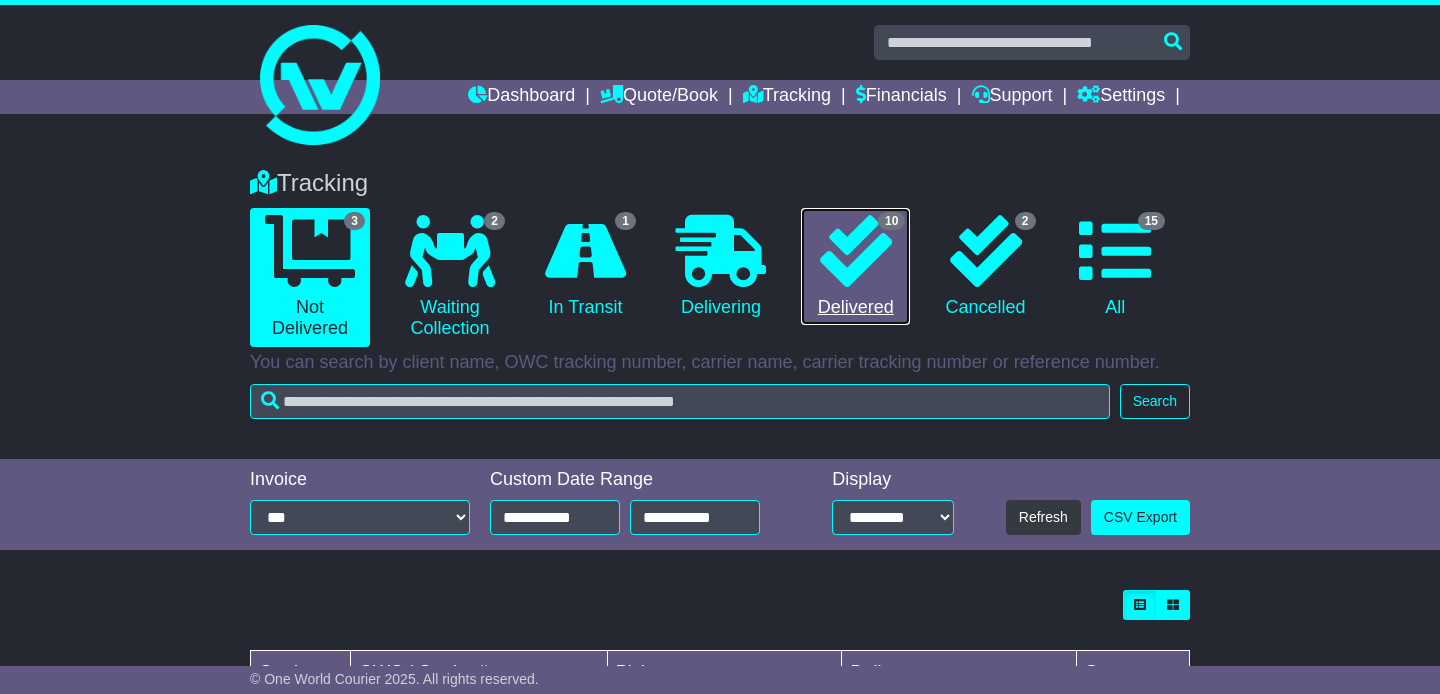 click at bounding box center (856, 251) 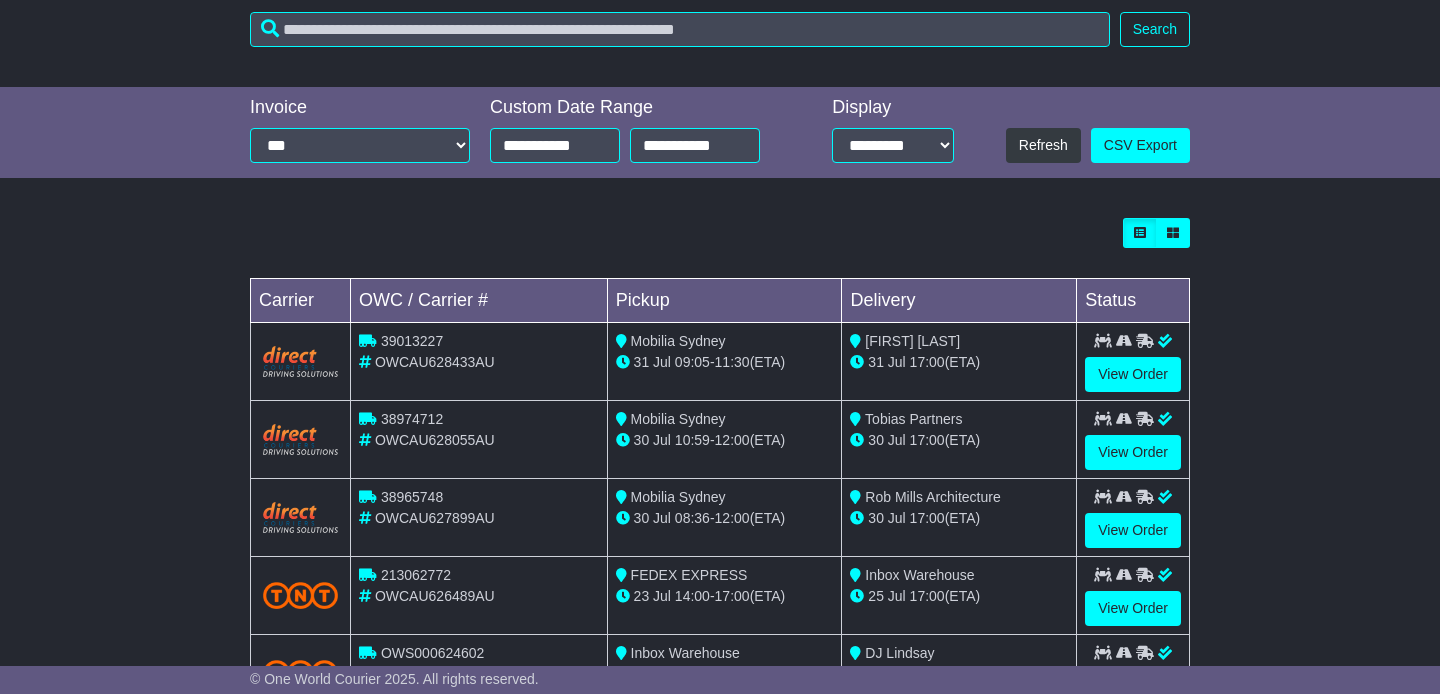 scroll, scrollTop: 0, scrollLeft: 0, axis: both 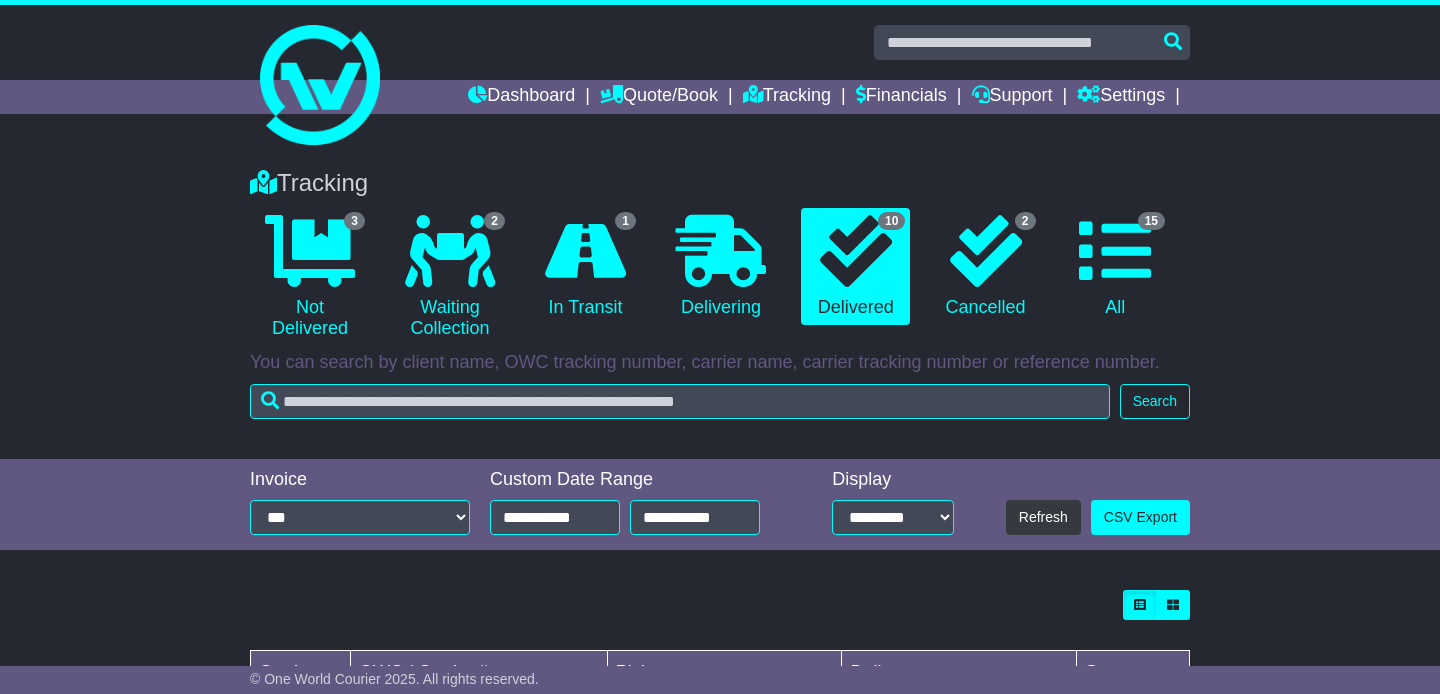 click on "Tracking
3
Not Delivered
2
Waiting Collection
1
In Transit
0 Delivering 2" at bounding box center [720, 304] 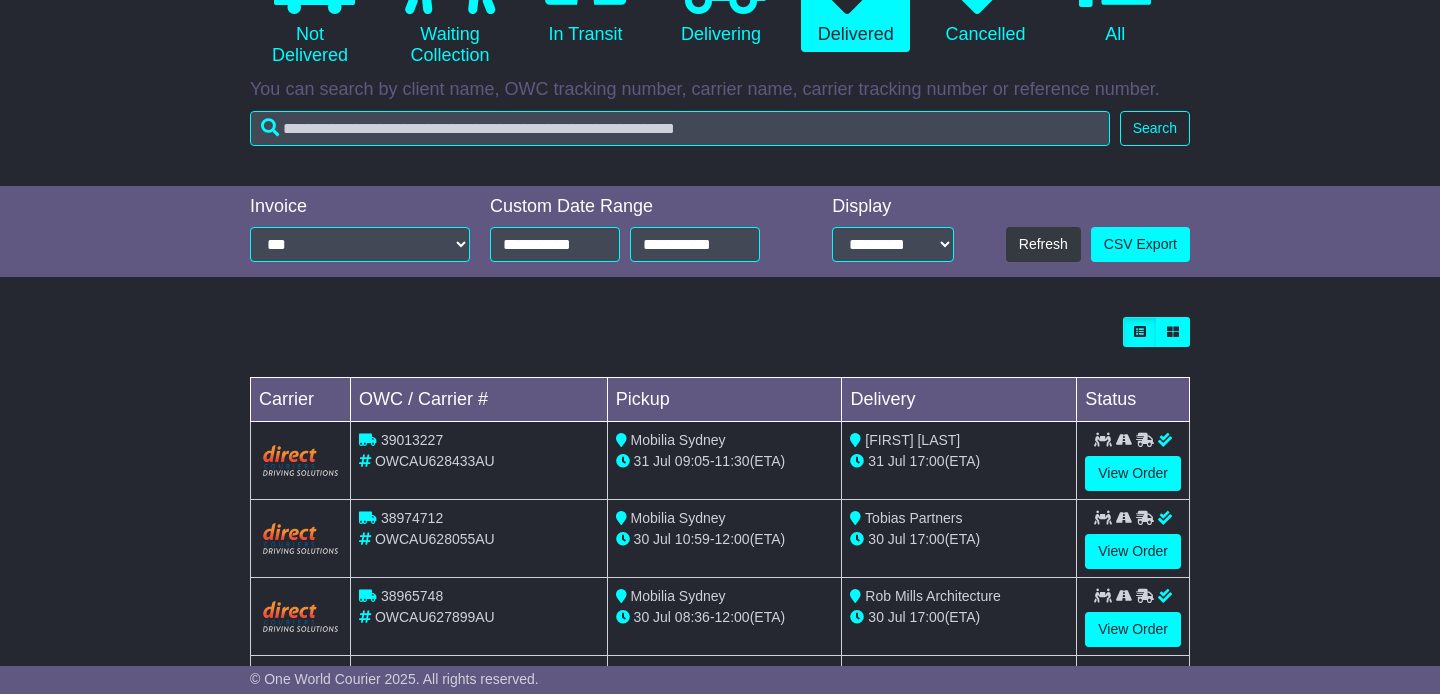 scroll, scrollTop: 0, scrollLeft: 0, axis: both 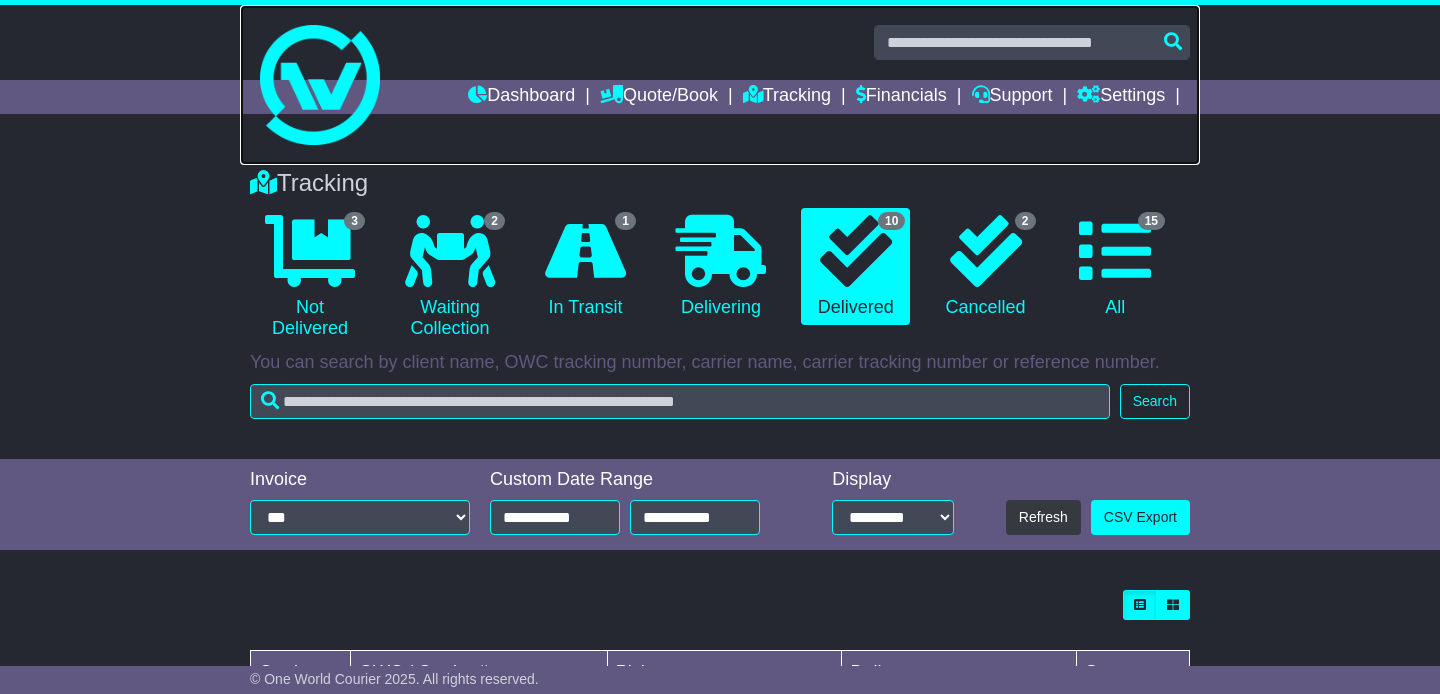 click at bounding box center (720, 85) 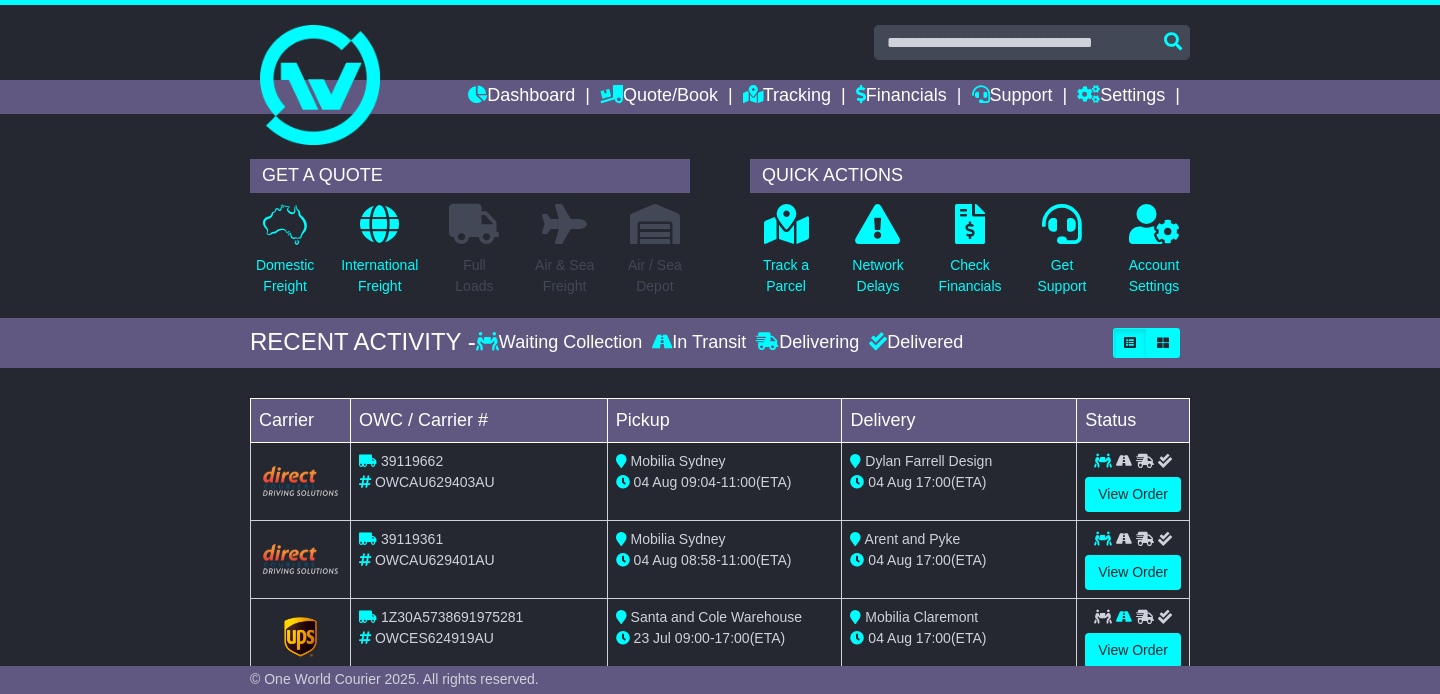 scroll, scrollTop: 0, scrollLeft: 0, axis: both 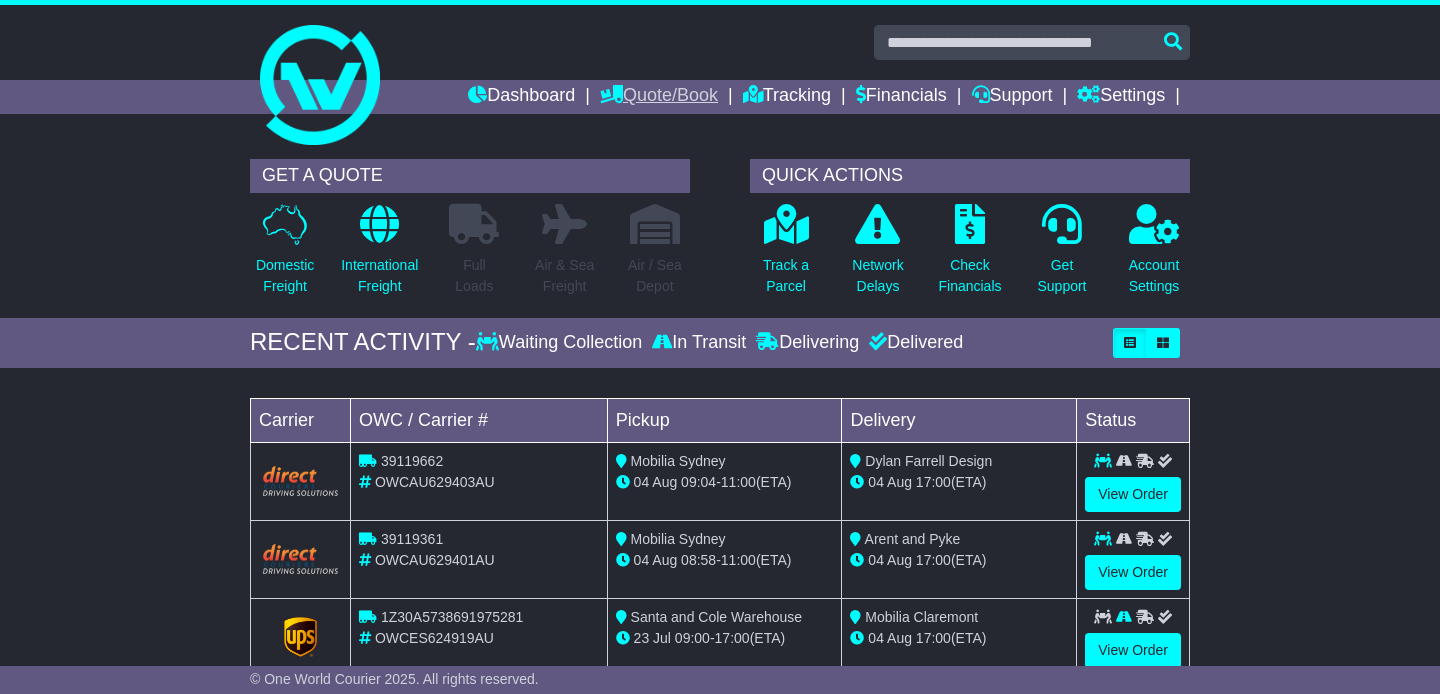 click on "Quote/Book" at bounding box center [659, 97] 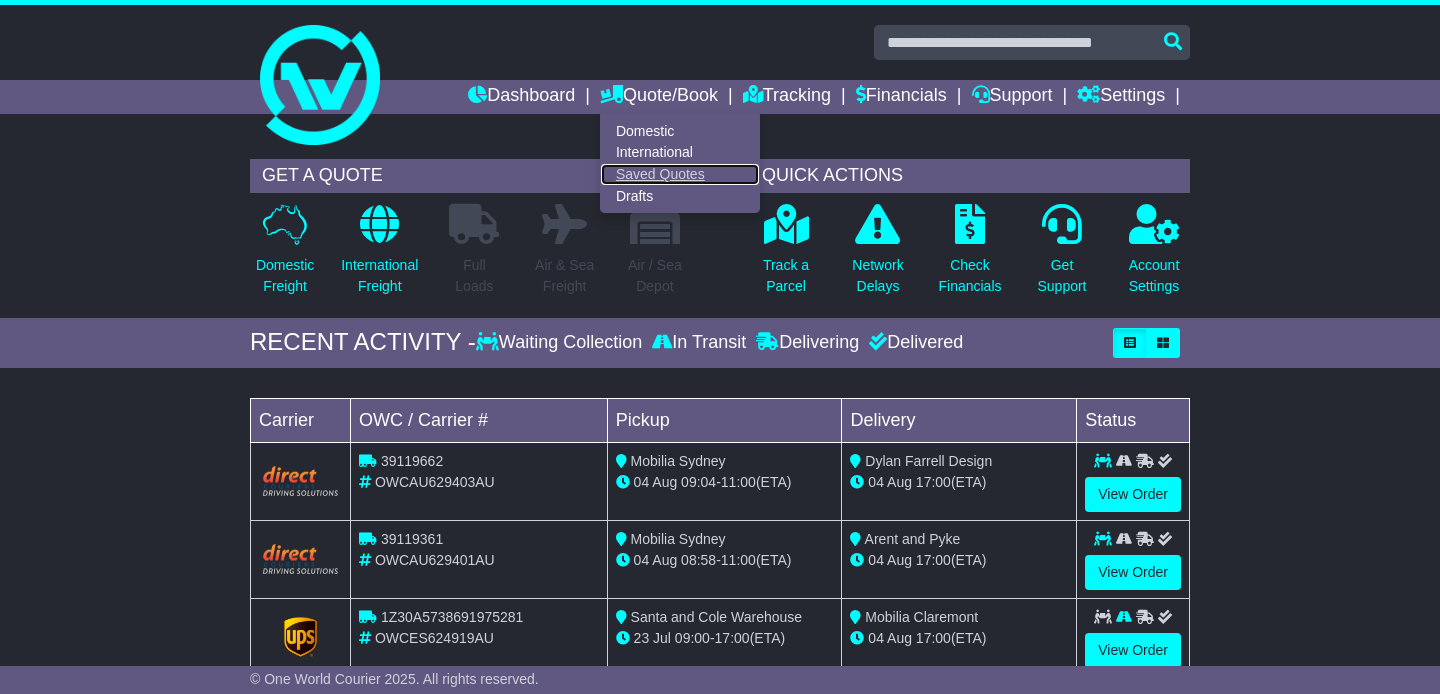 click on "Saved Quotes" at bounding box center (680, 175) 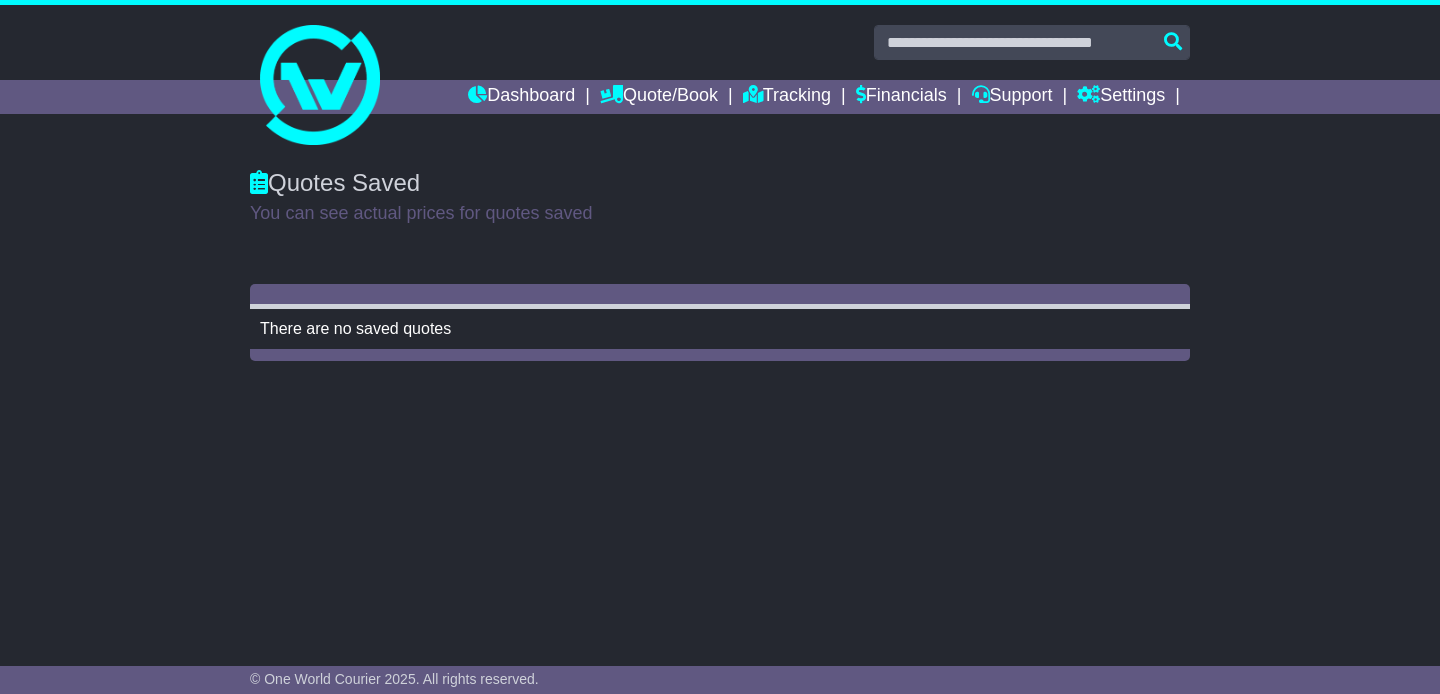 scroll, scrollTop: 0, scrollLeft: 0, axis: both 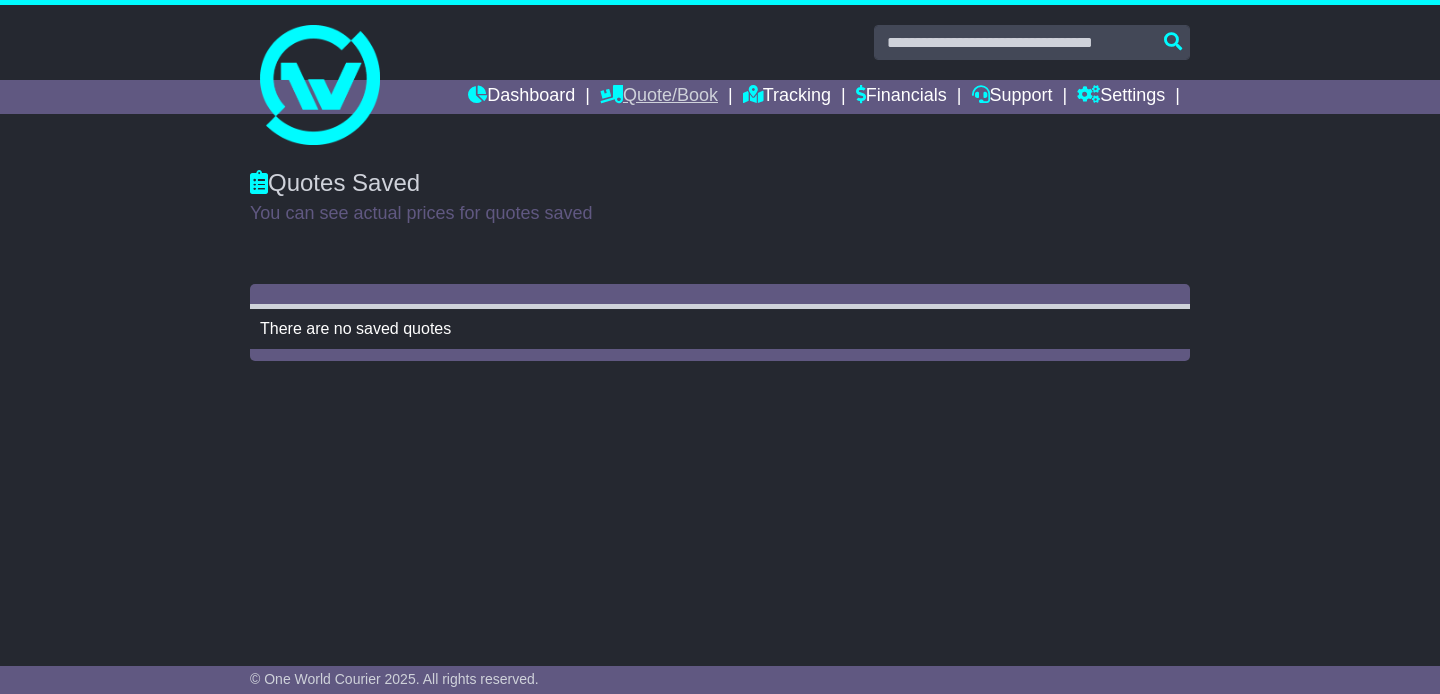 click on "Quote/Book" at bounding box center (659, 97) 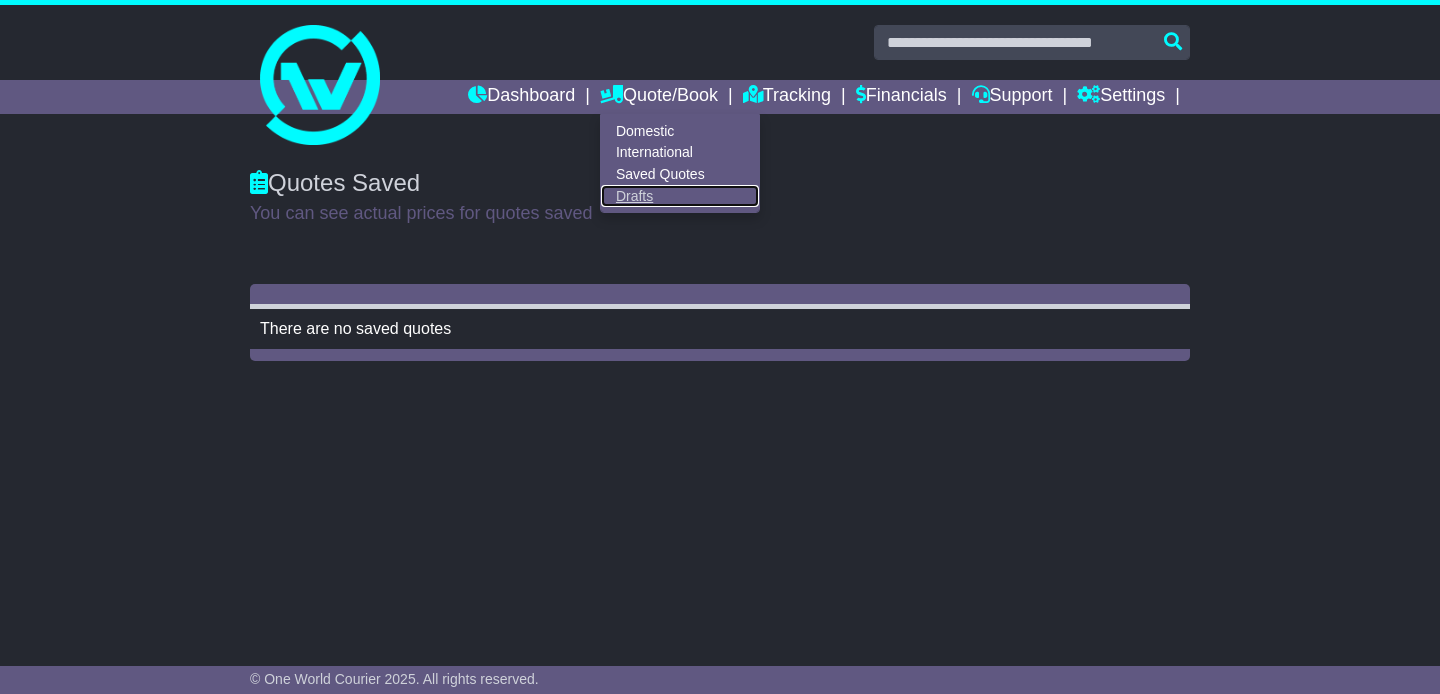 click on "Drafts" at bounding box center [680, 196] 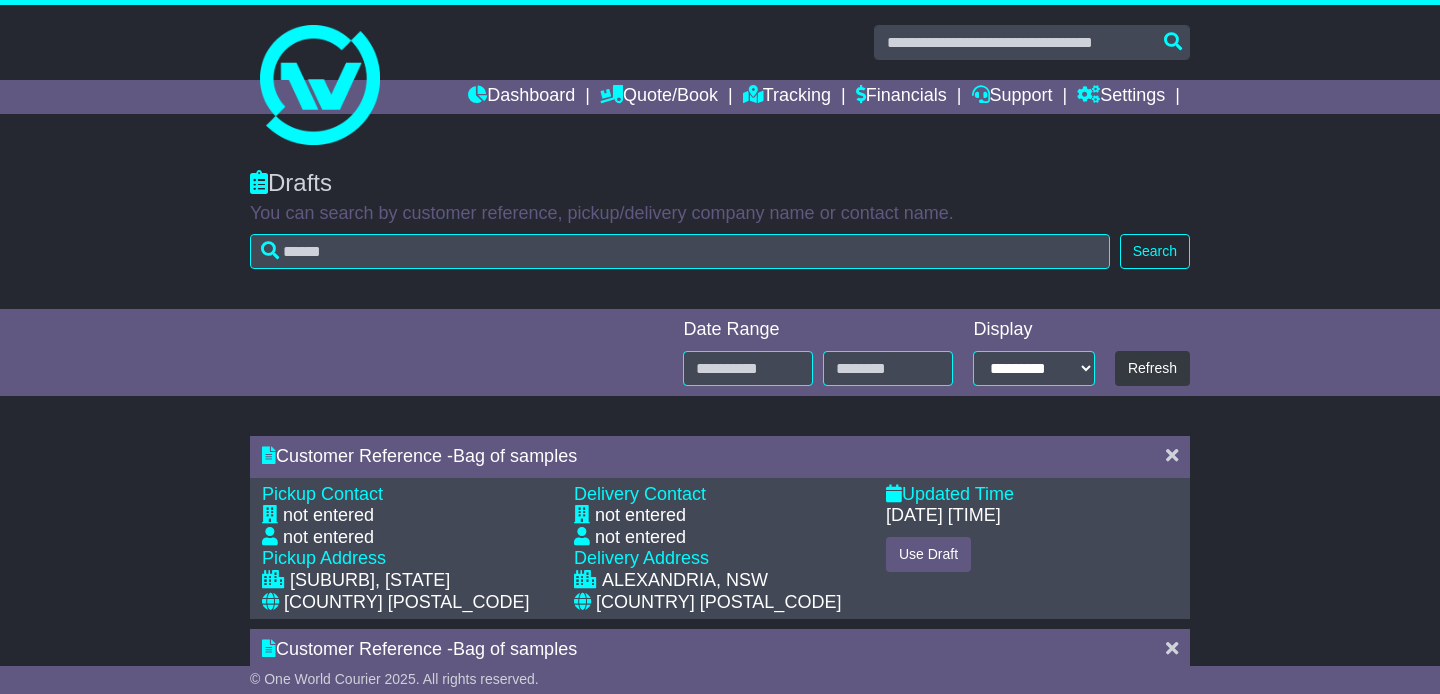 scroll, scrollTop: 0, scrollLeft: 0, axis: both 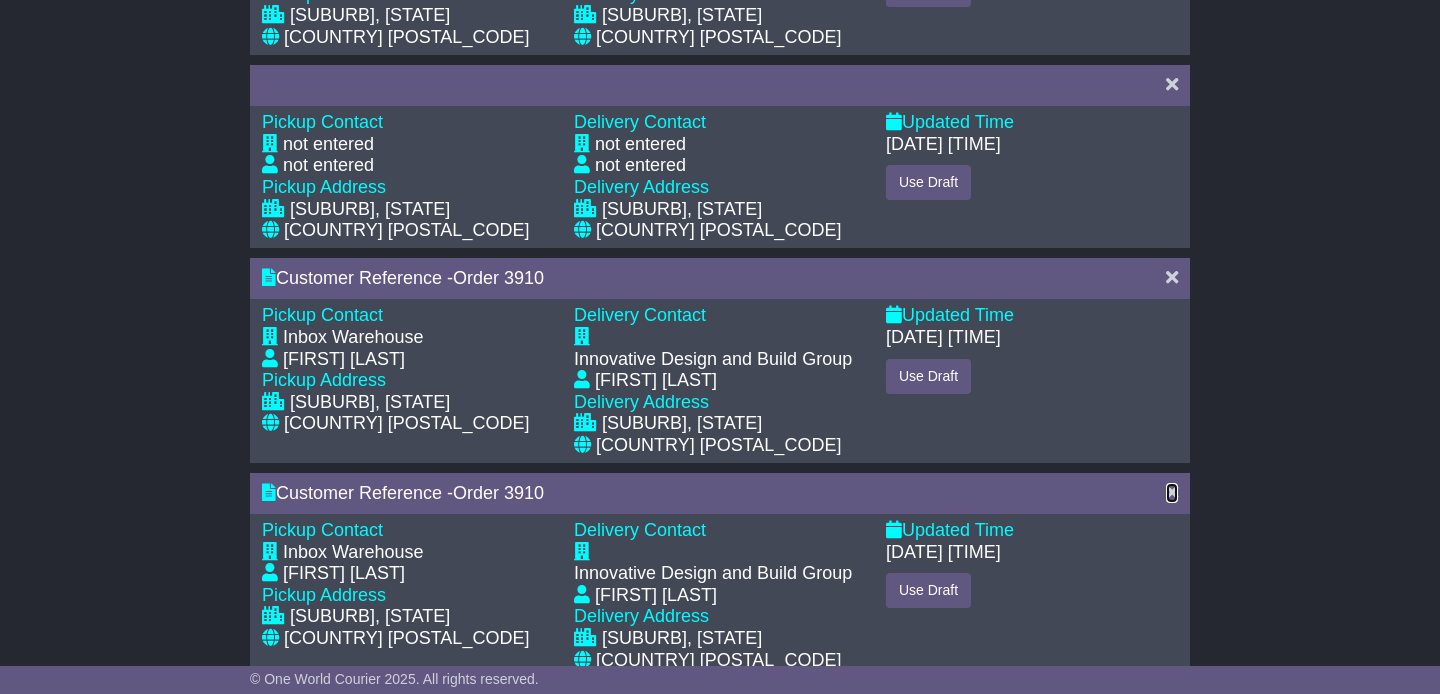 click at bounding box center (1172, 492) 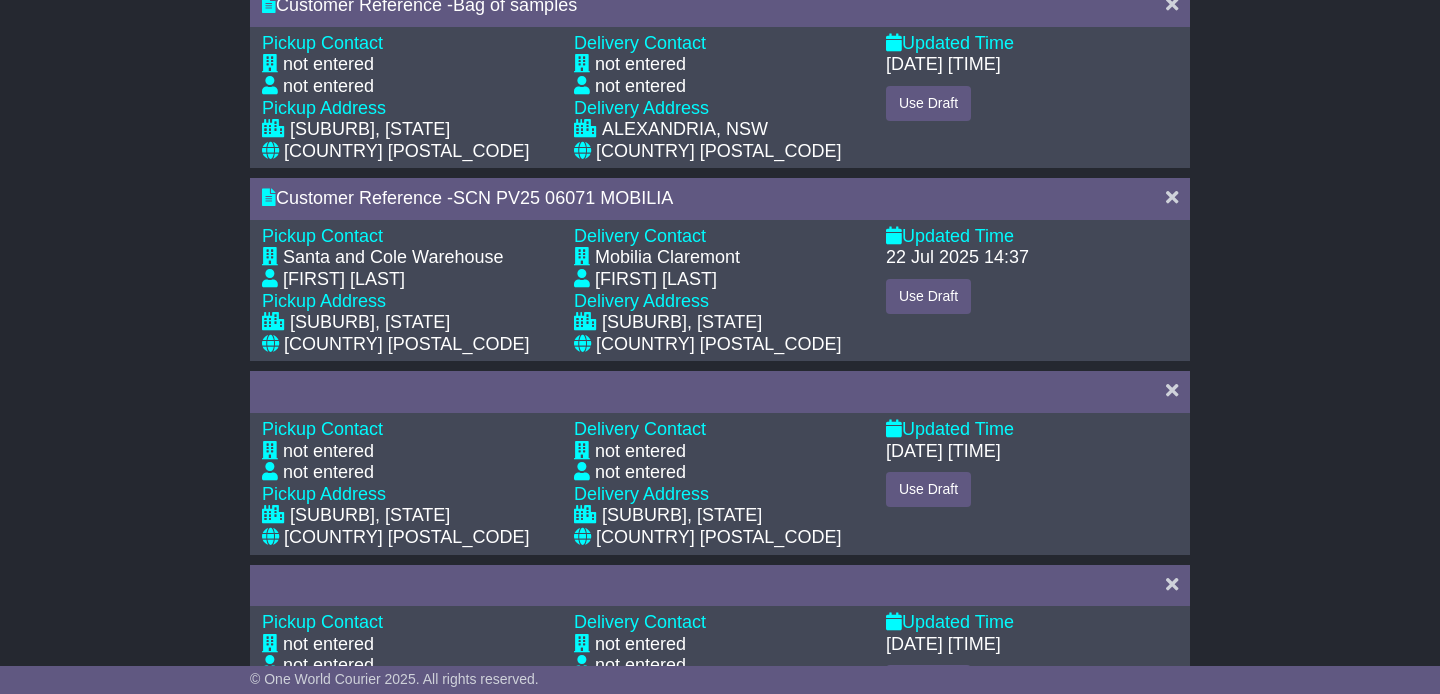 scroll, scrollTop: 951, scrollLeft: 0, axis: vertical 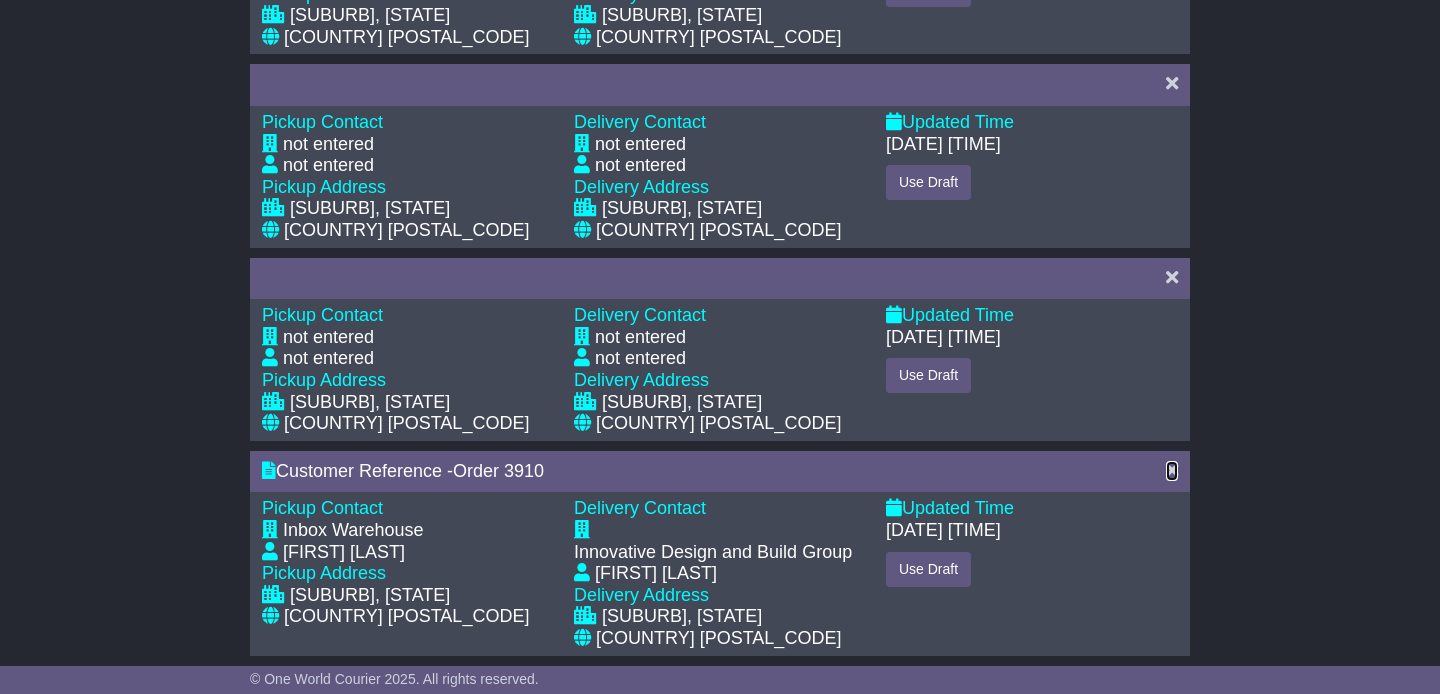 click at bounding box center (1172, 470) 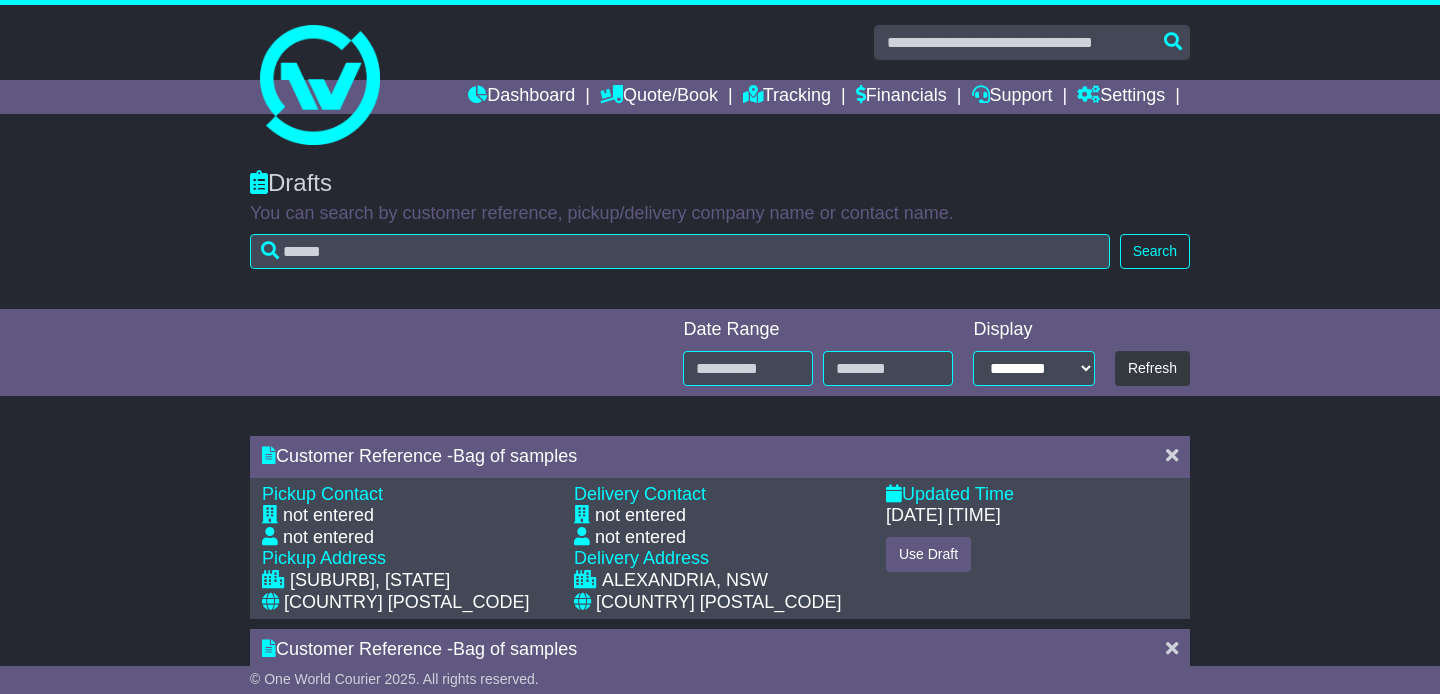 scroll, scrollTop: 758, scrollLeft: 0, axis: vertical 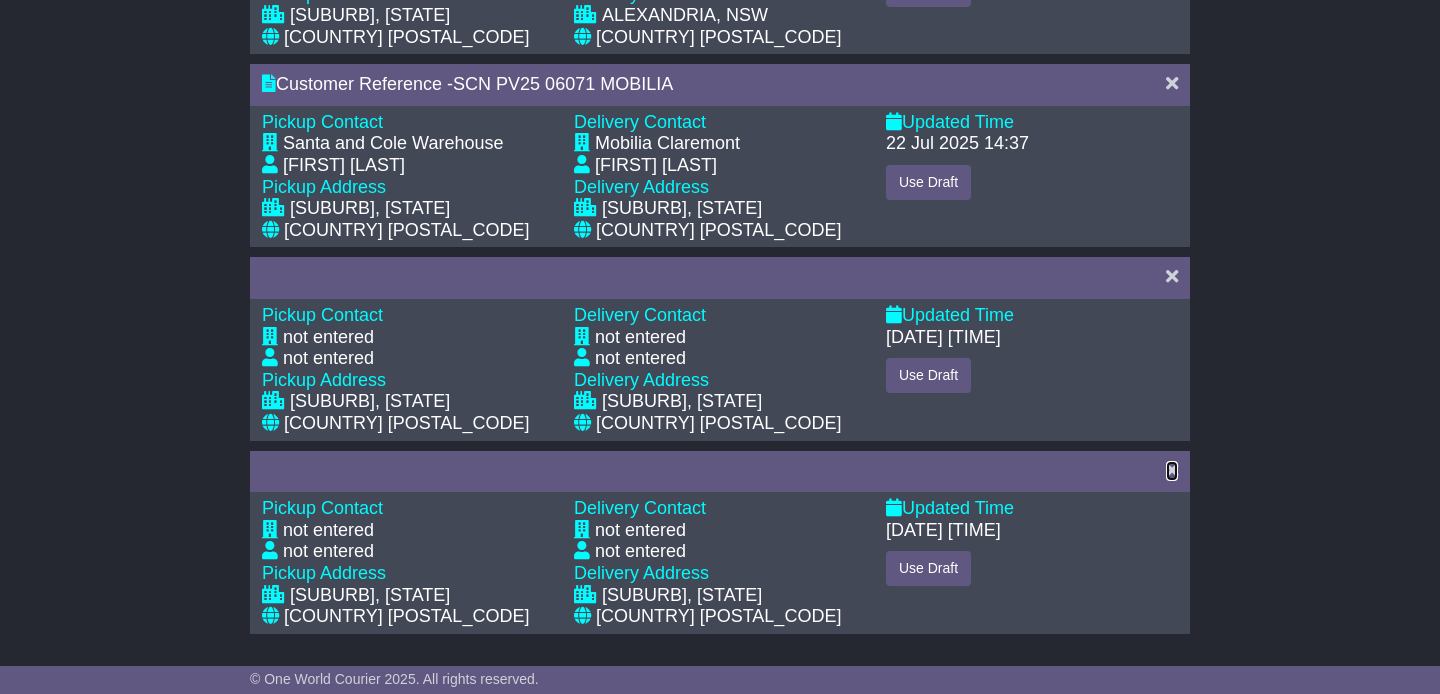 click at bounding box center (1172, 470) 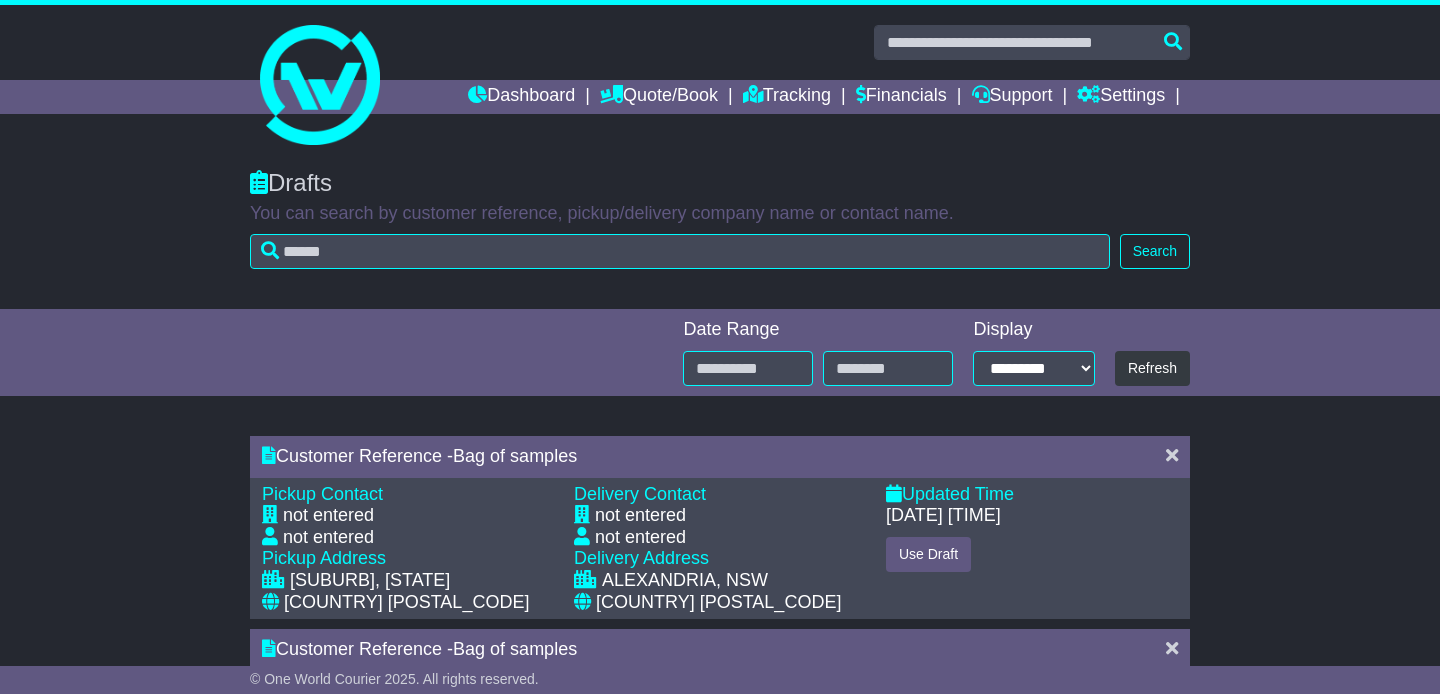 scroll, scrollTop: 564, scrollLeft: 0, axis: vertical 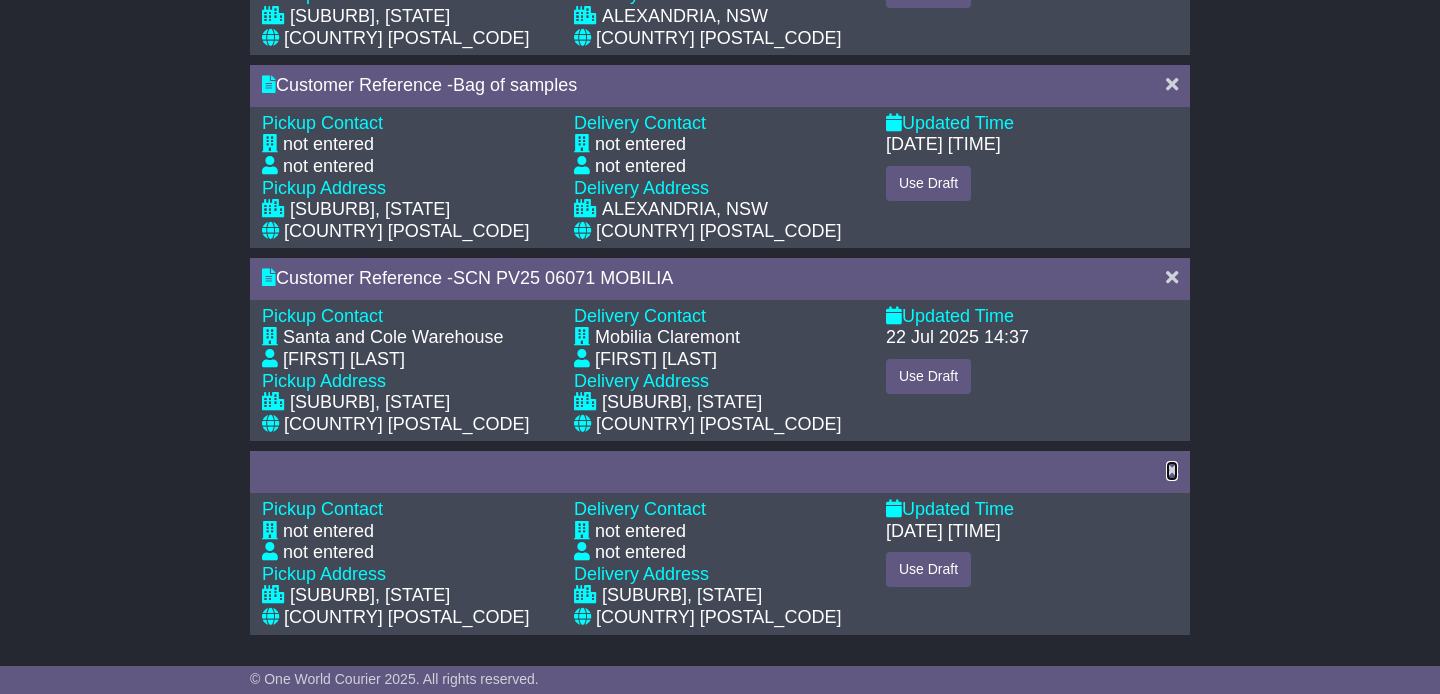 click at bounding box center (1172, 470) 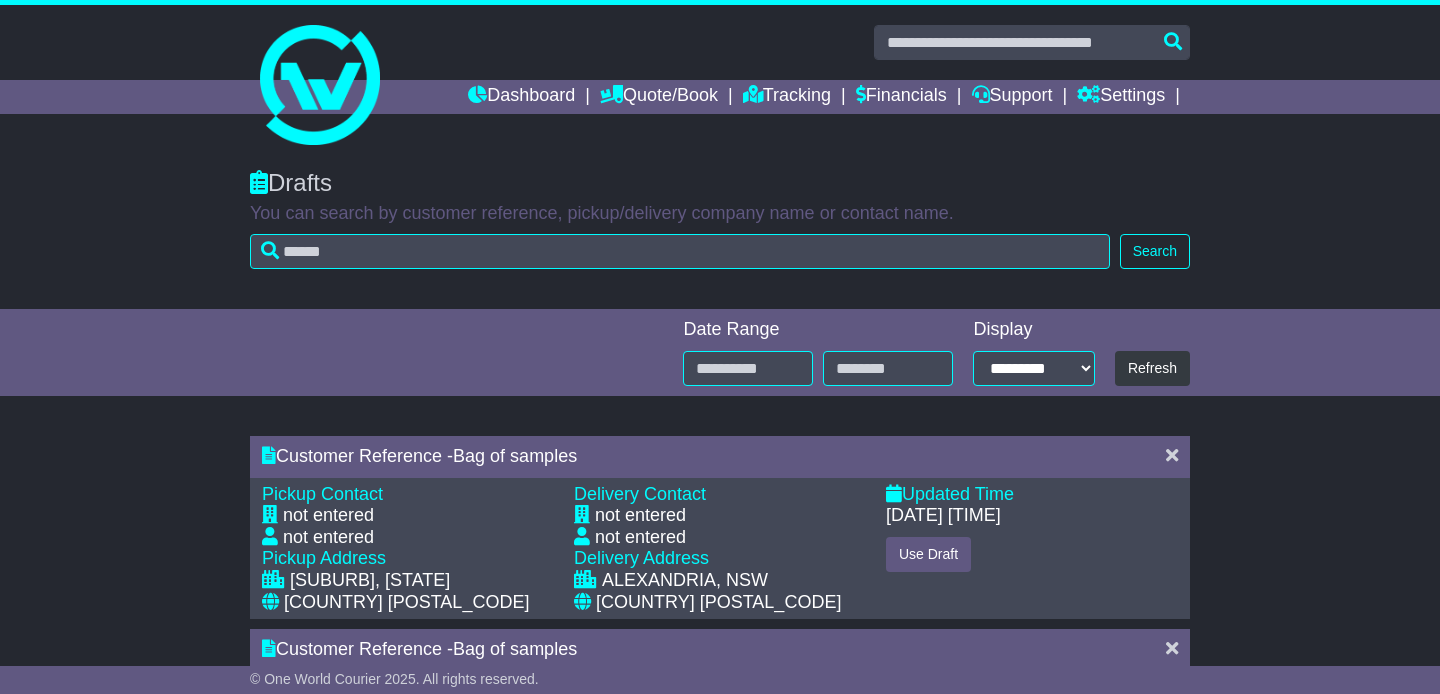 scroll, scrollTop: 371, scrollLeft: 0, axis: vertical 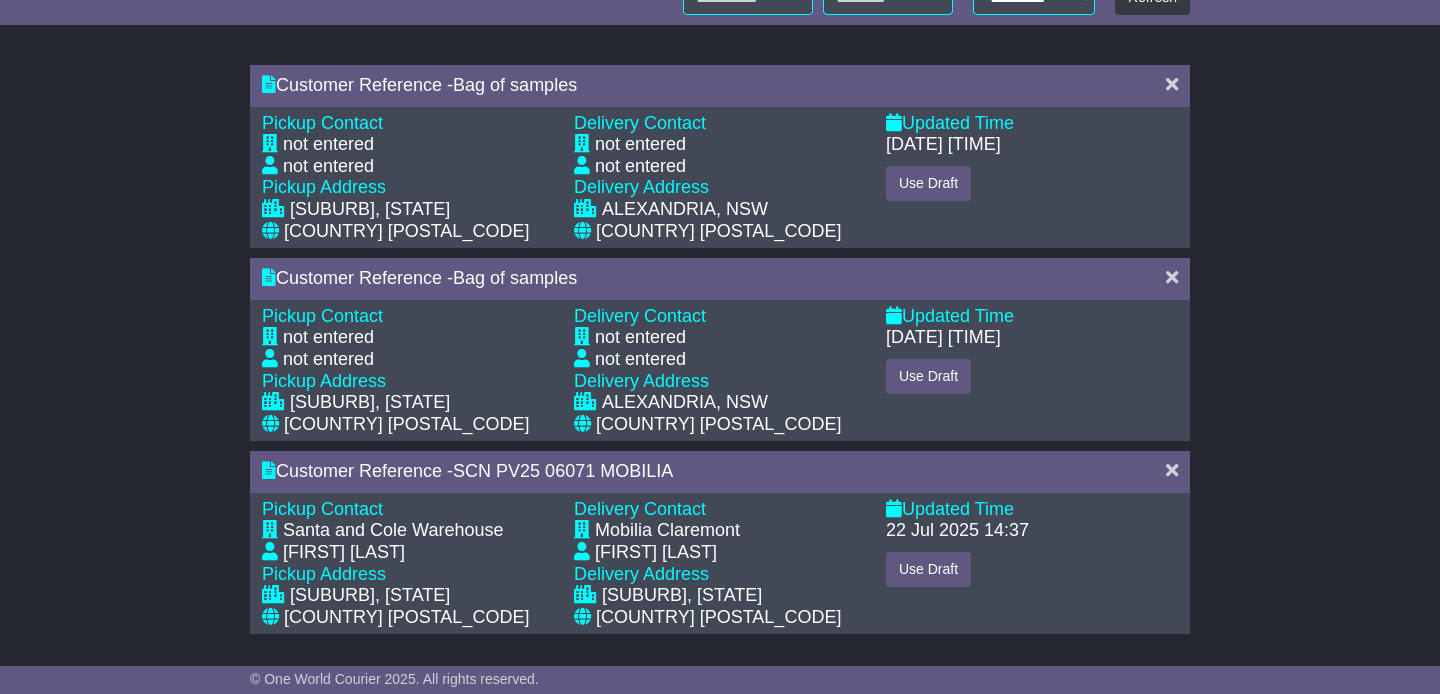 click at bounding box center [1172, 472] 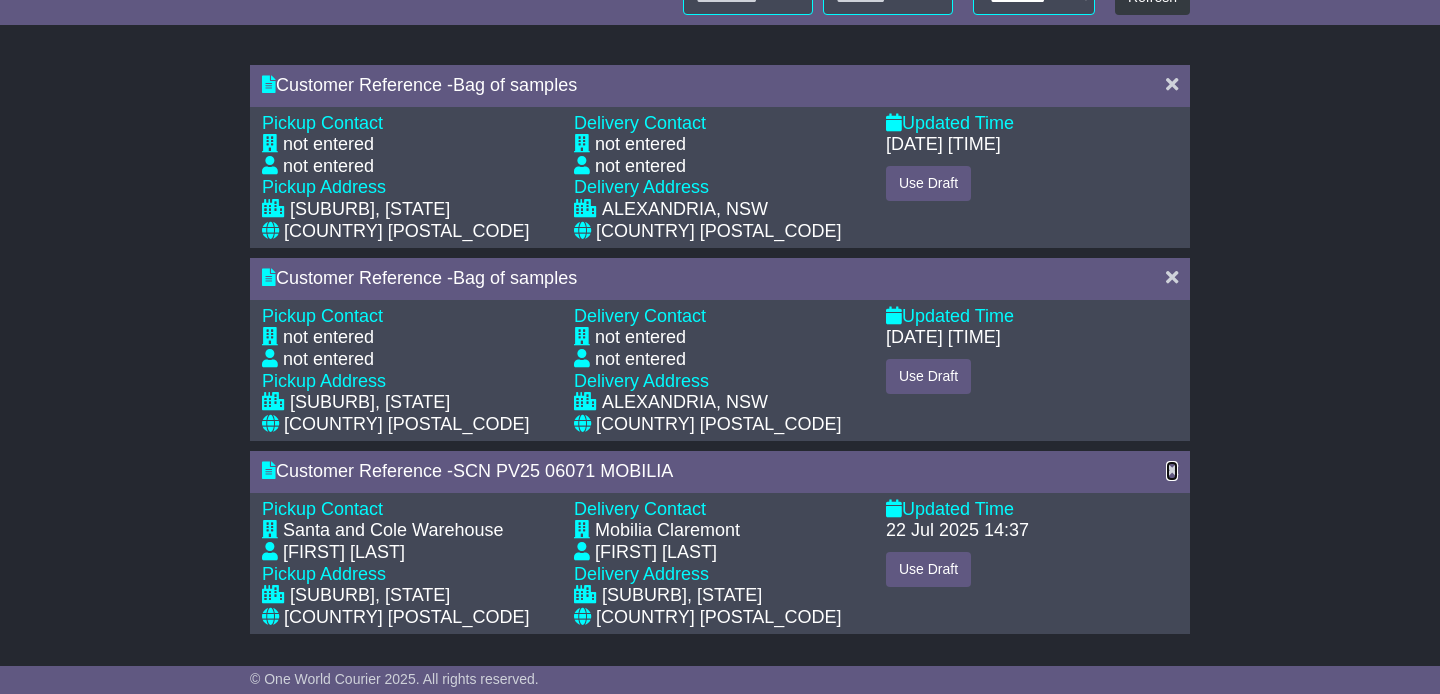 click at bounding box center [1172, 470] 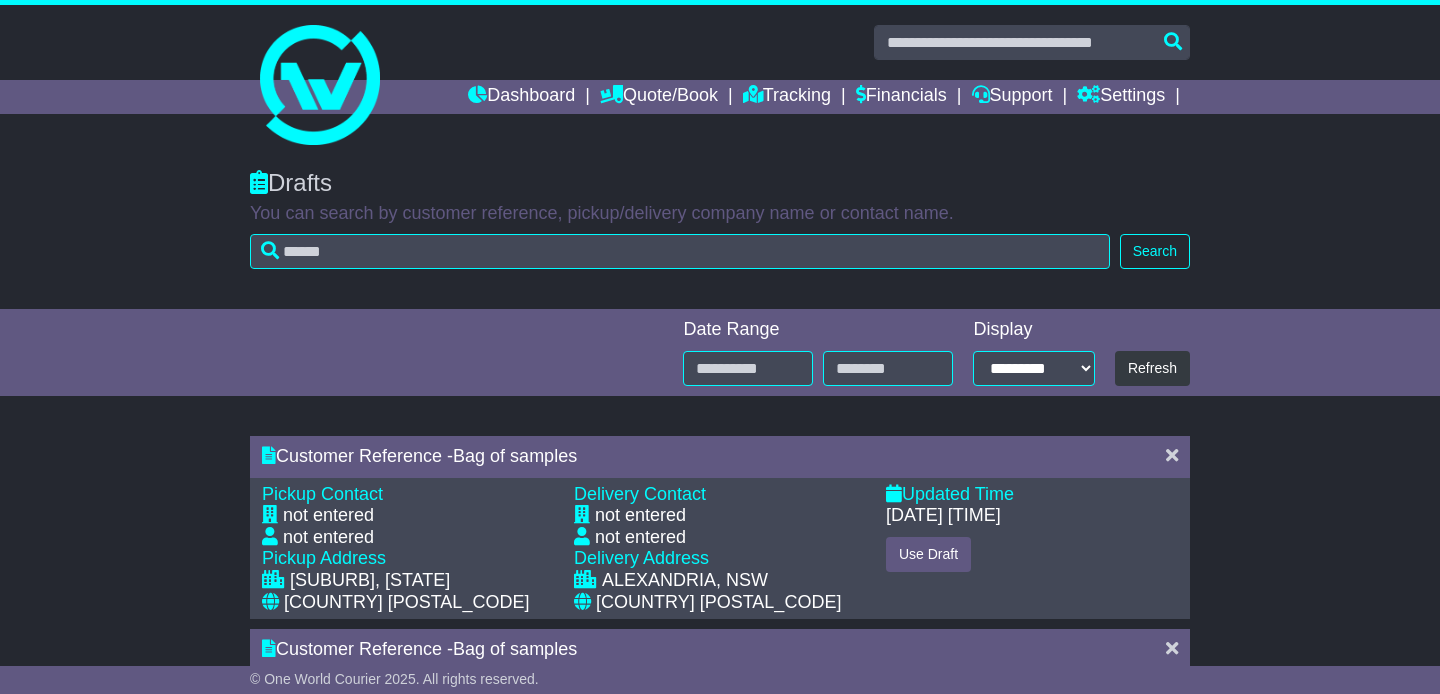scroll, scrollTop: 178, scrollLeft: 0, axis: vertical 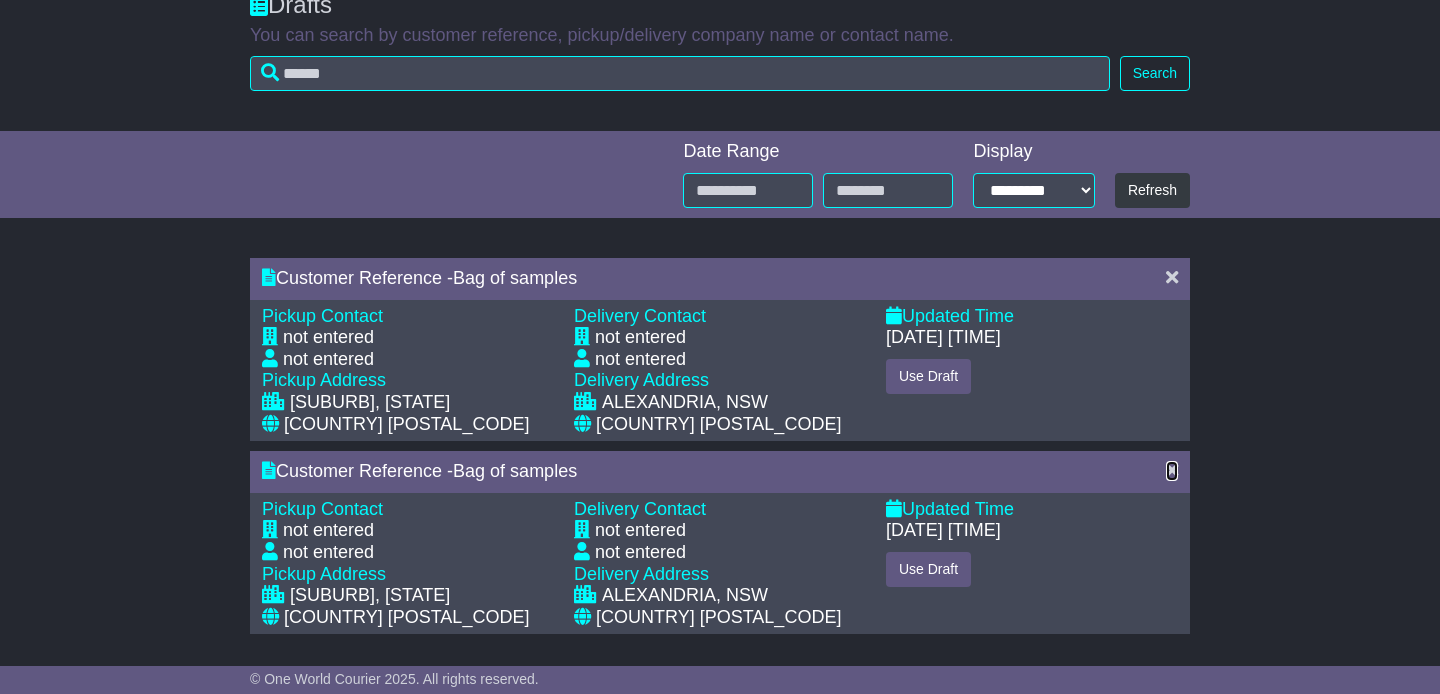 click at bounding box center (1172, 470) 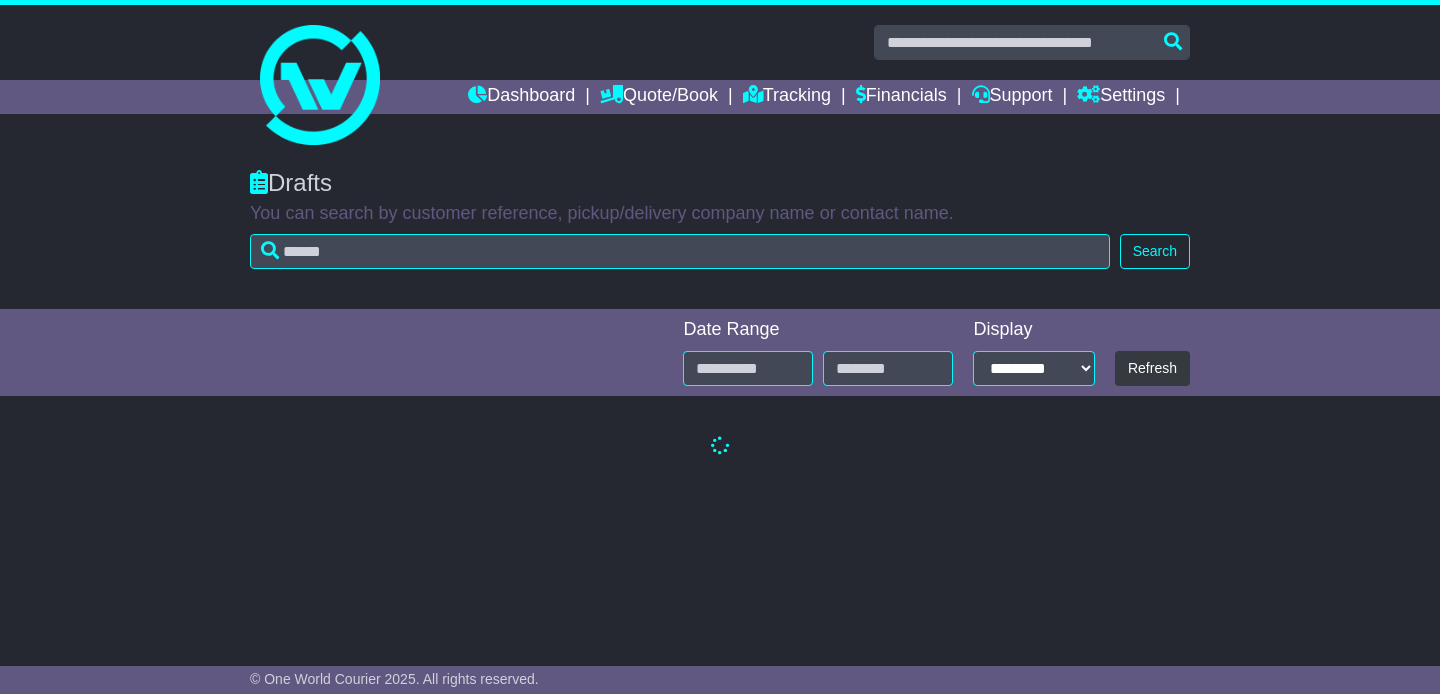 scroll, scrollTop: 0, scrollLeft: 0, axis: both 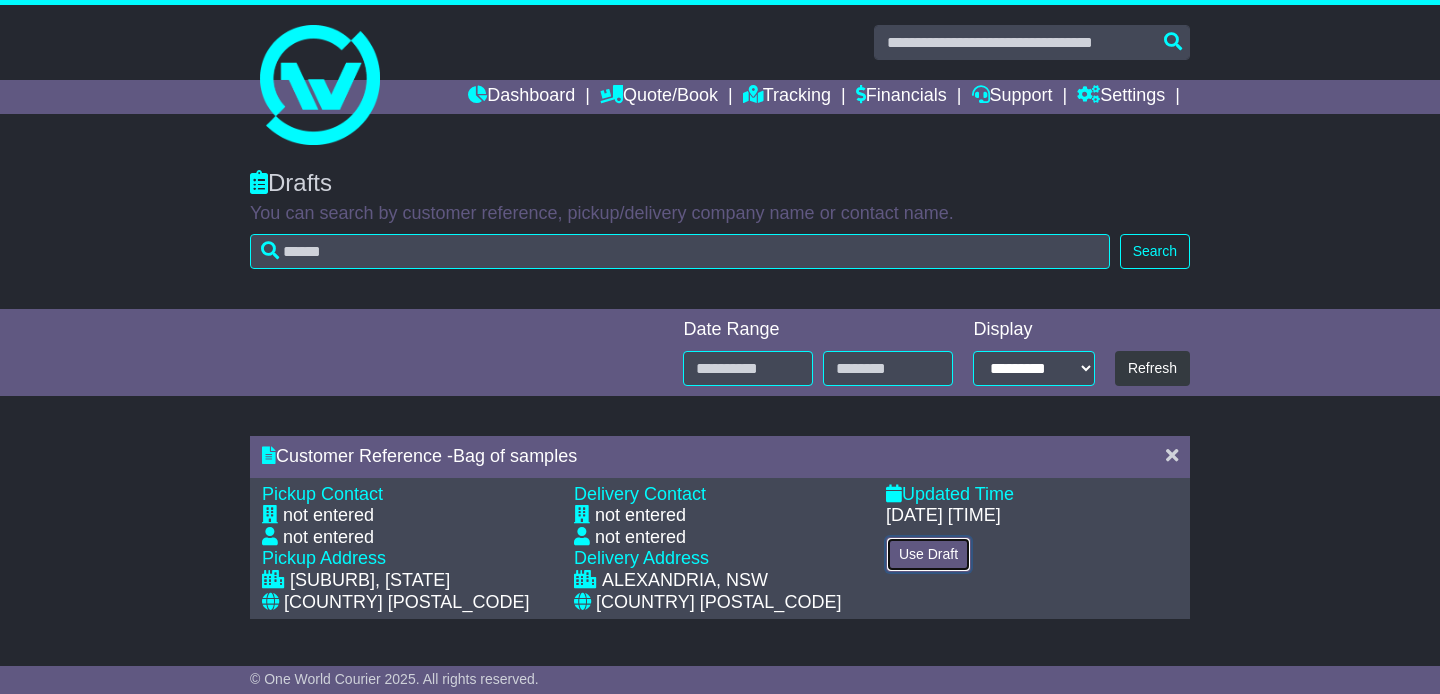 click on "Use Draft" at bounding box center (928, 554) 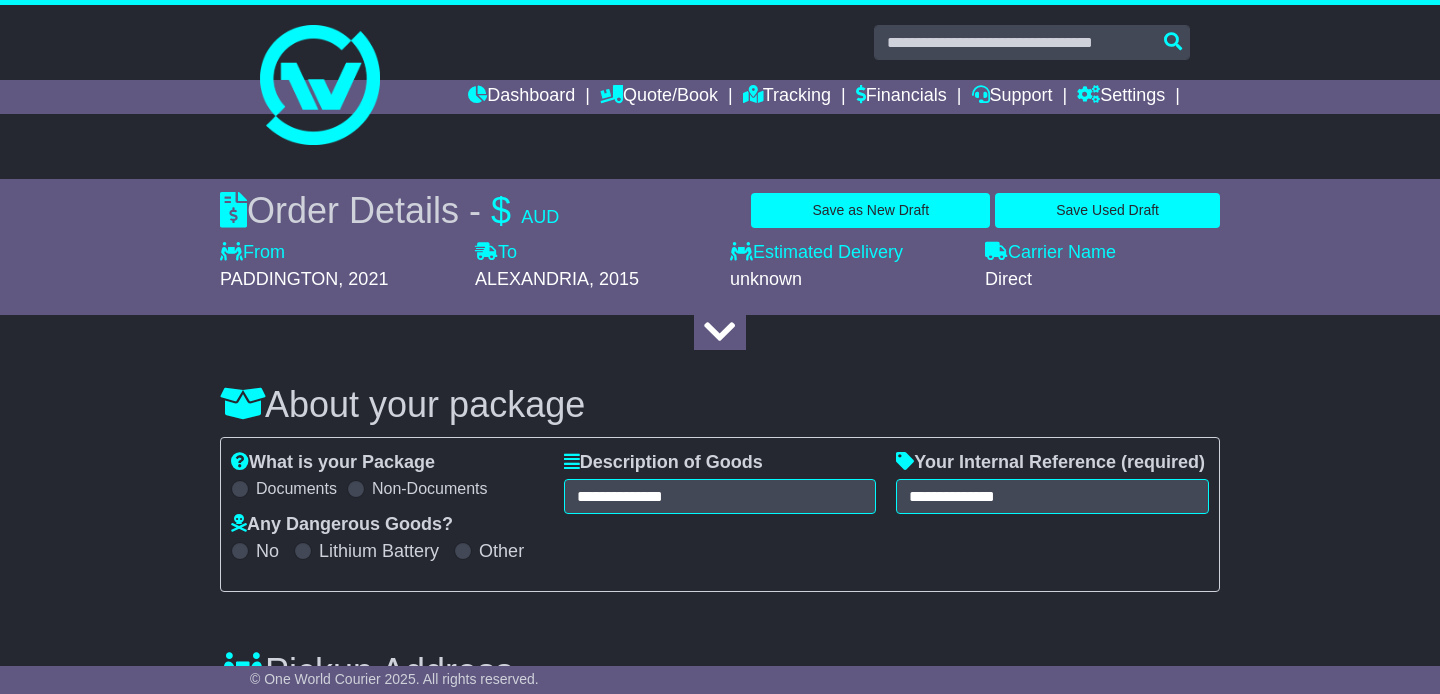 select on "*****" 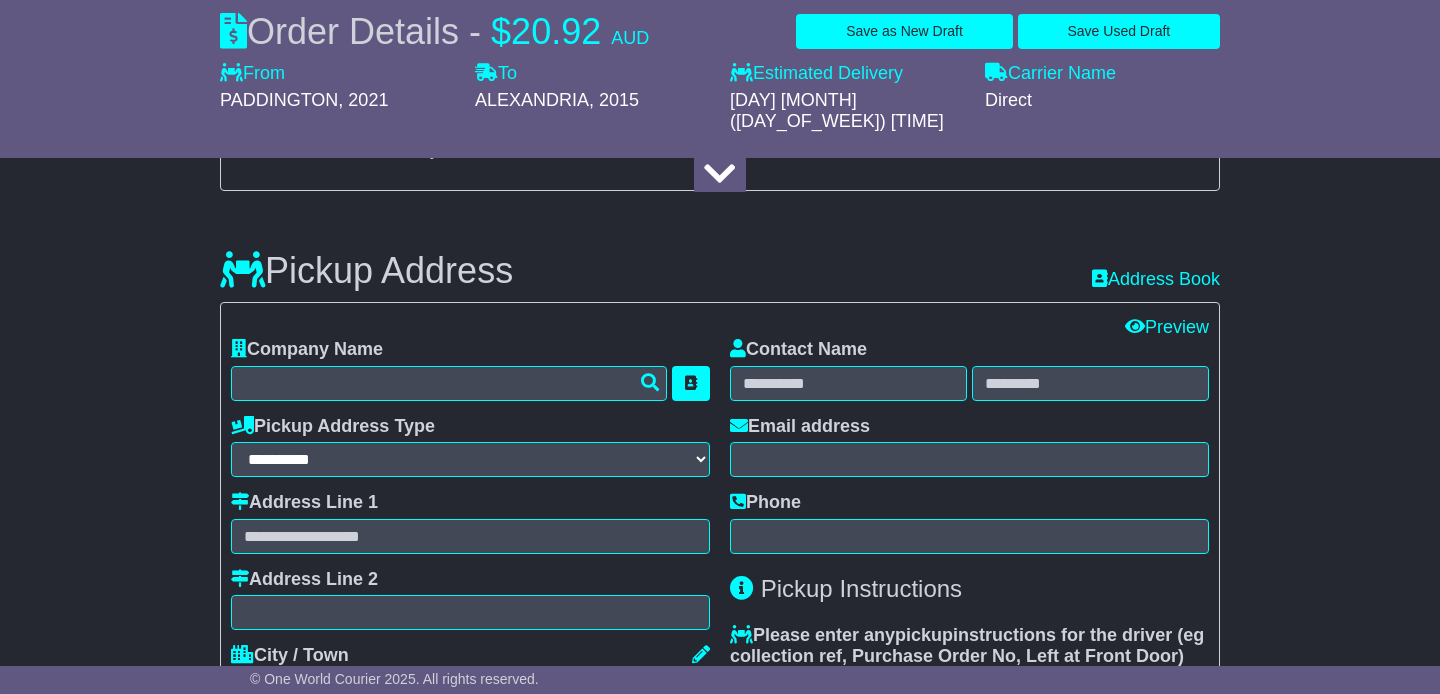 scroll, scrollTop: 417, scrollLeft: 0, axis: vertical 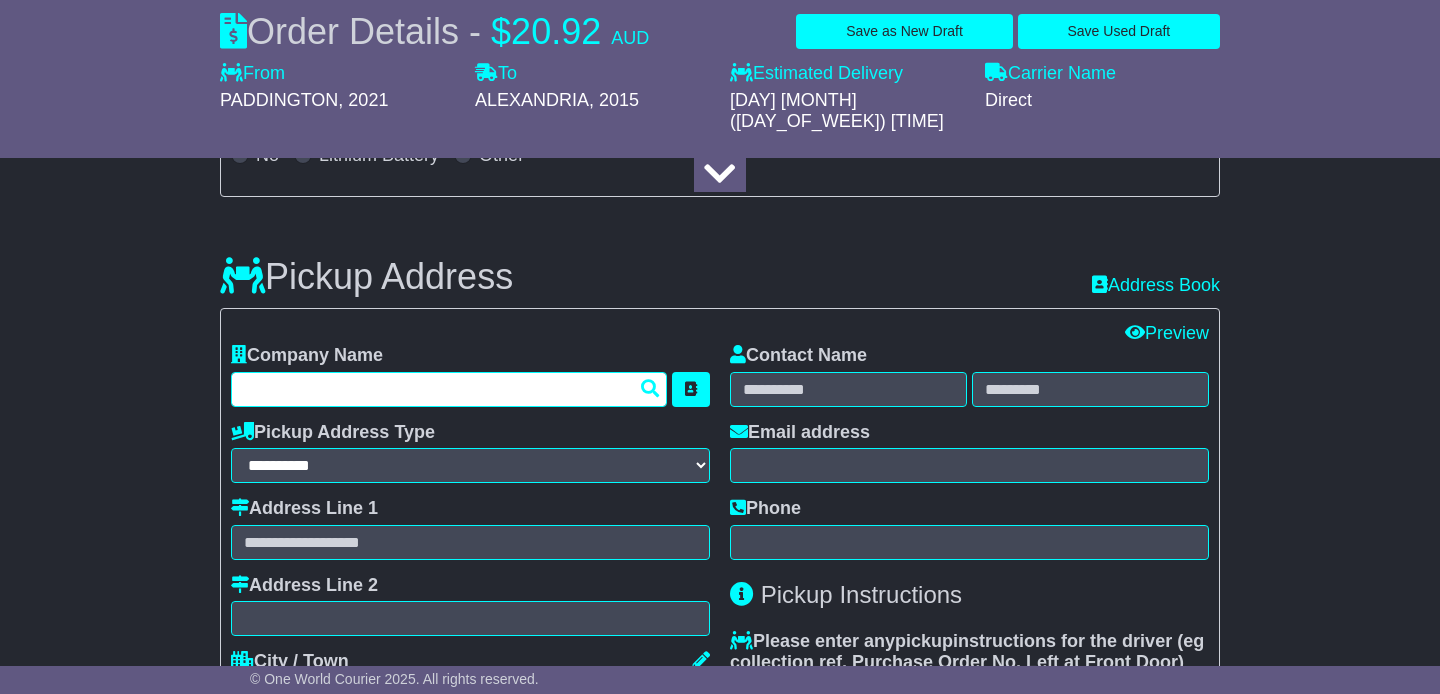 click at bounding box center [449, 389] 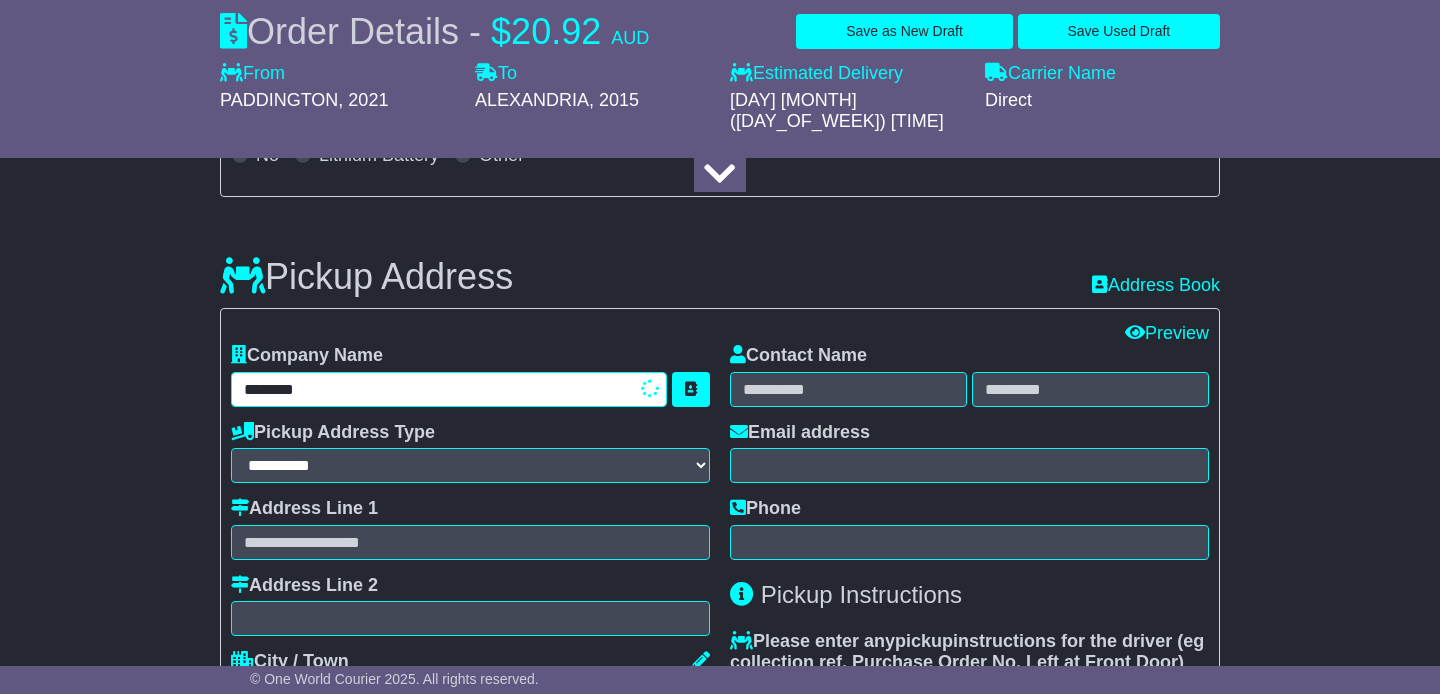 type on "*********" 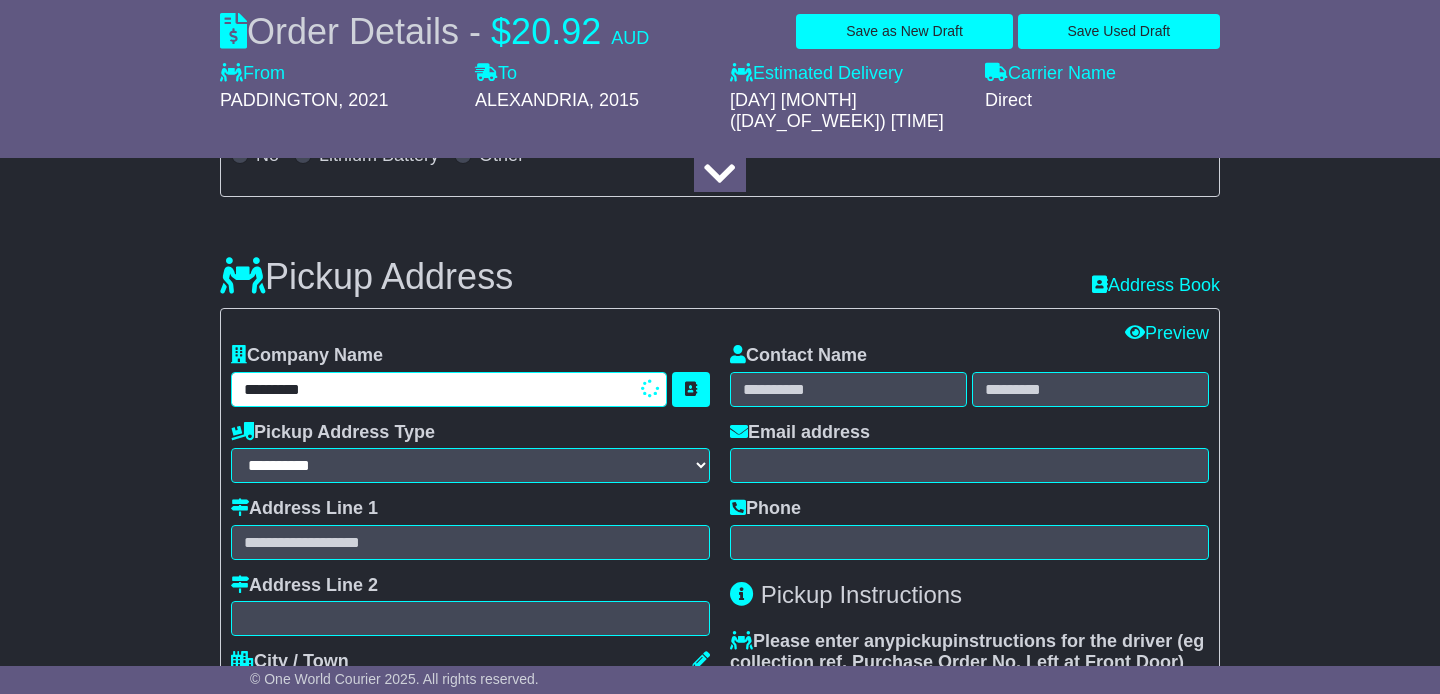type on "**********" 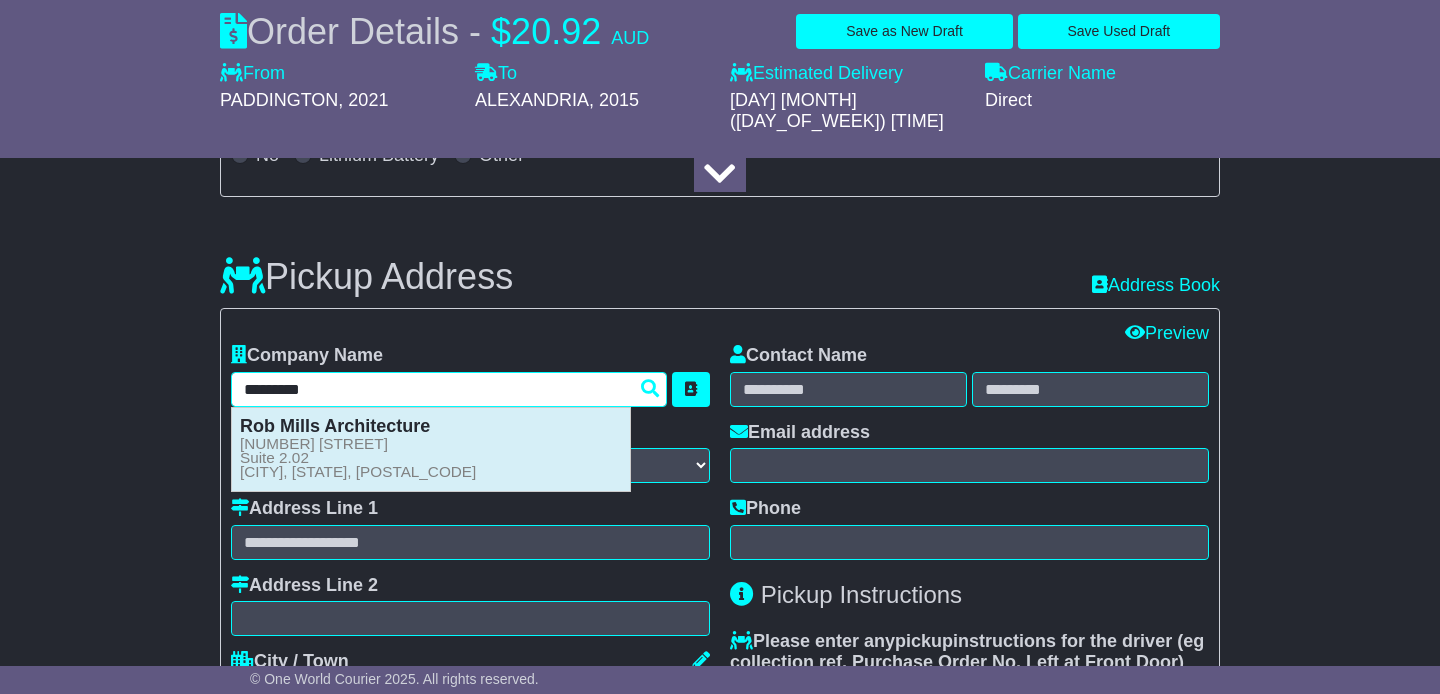 click on "Rob Mills Architecture 2 Elizabeth Street Suite 2.02   PADDINGTON, NSW, 2021" at bounding box center (431, 449) 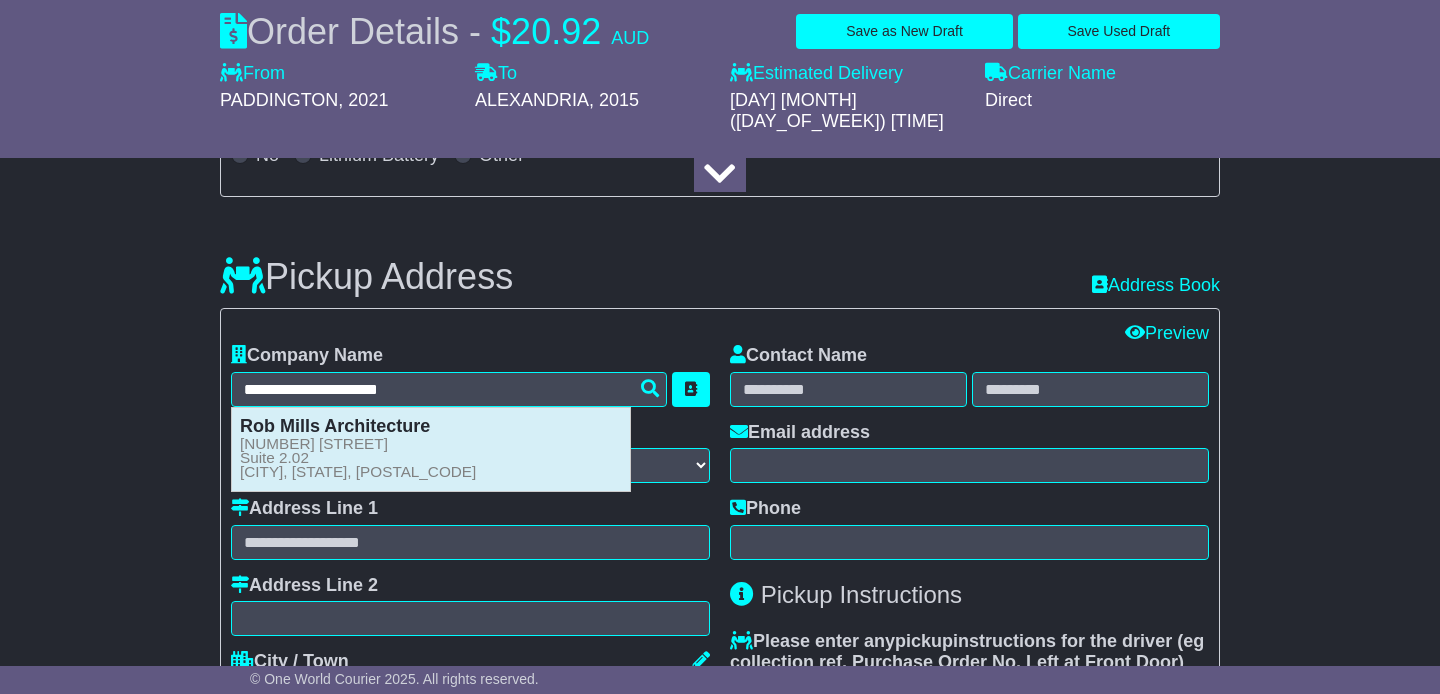 type 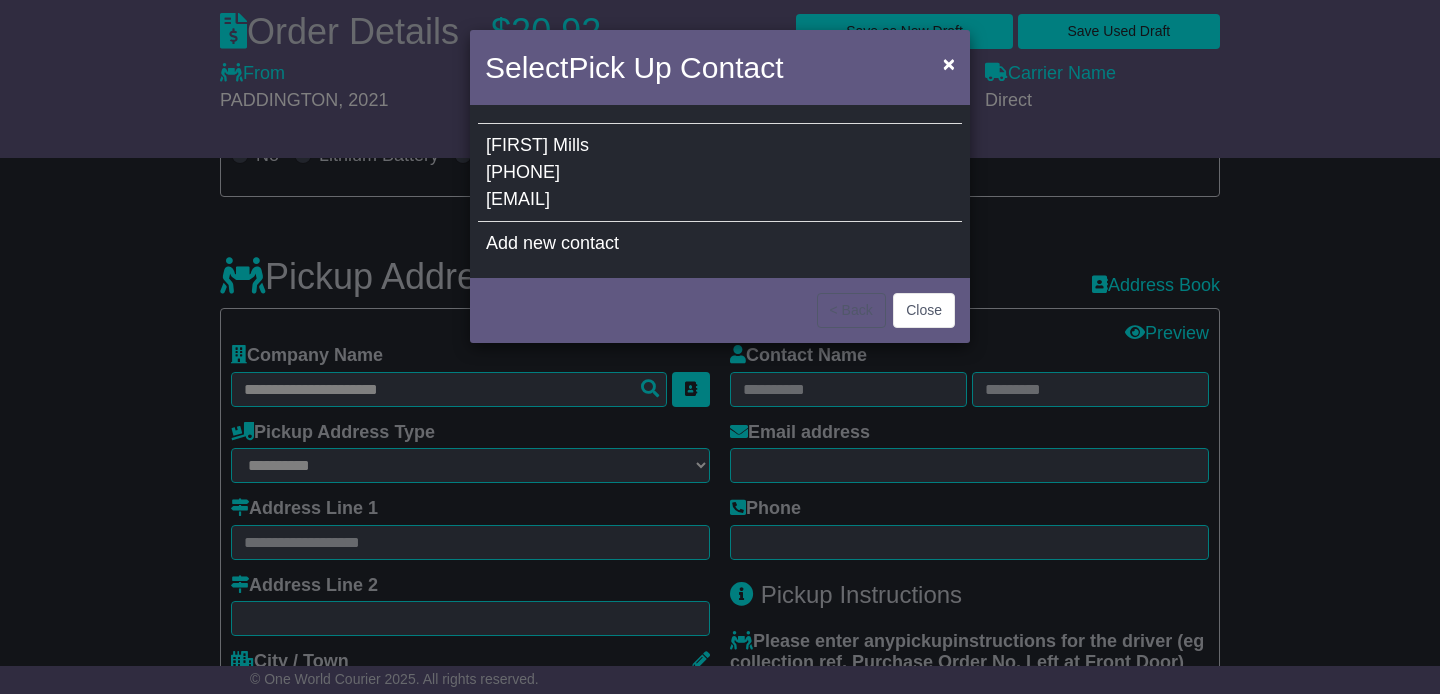 click on "Rob   Mills
02 9188 7851
anthea@mobilia.com.au" at bounding box center (720, 173) 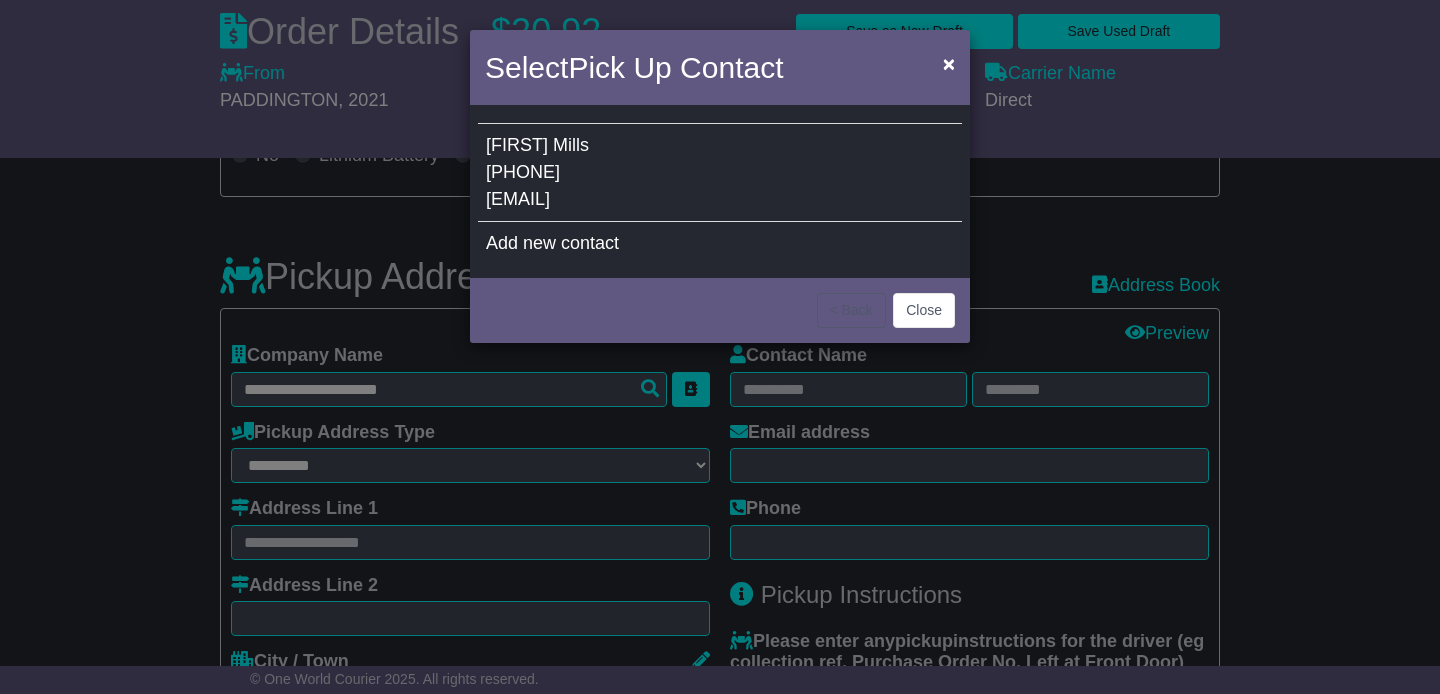 type on "**********" 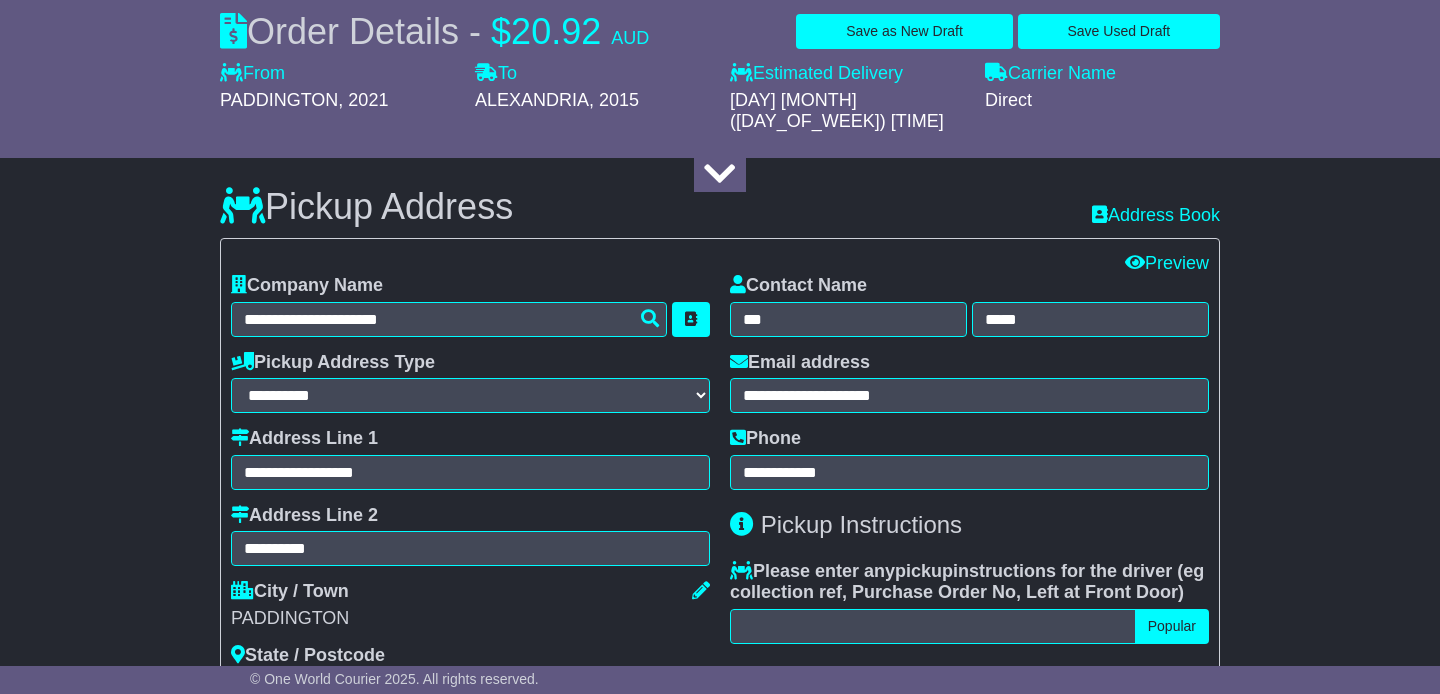 scroll, scrollTop: 488, scrollLeft: 0, axis: vertical 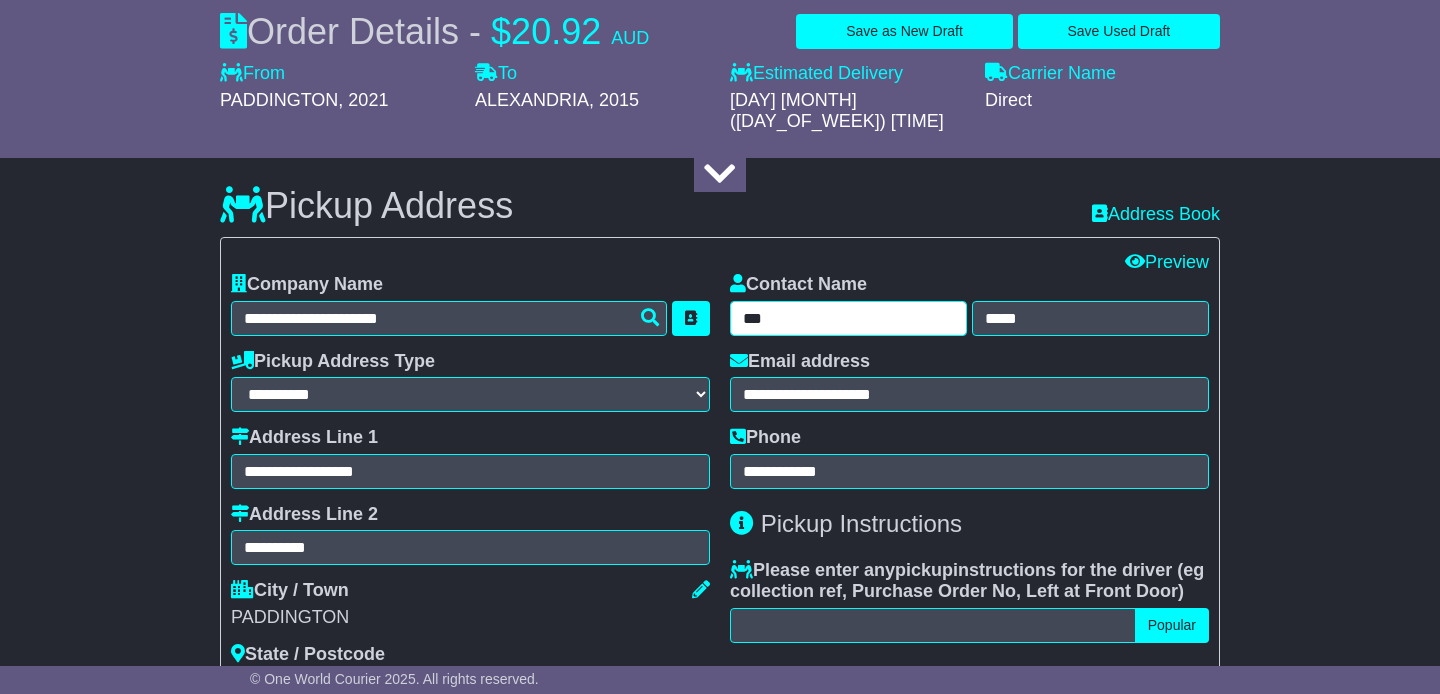 click on "***" at bounding box center (848, 318) 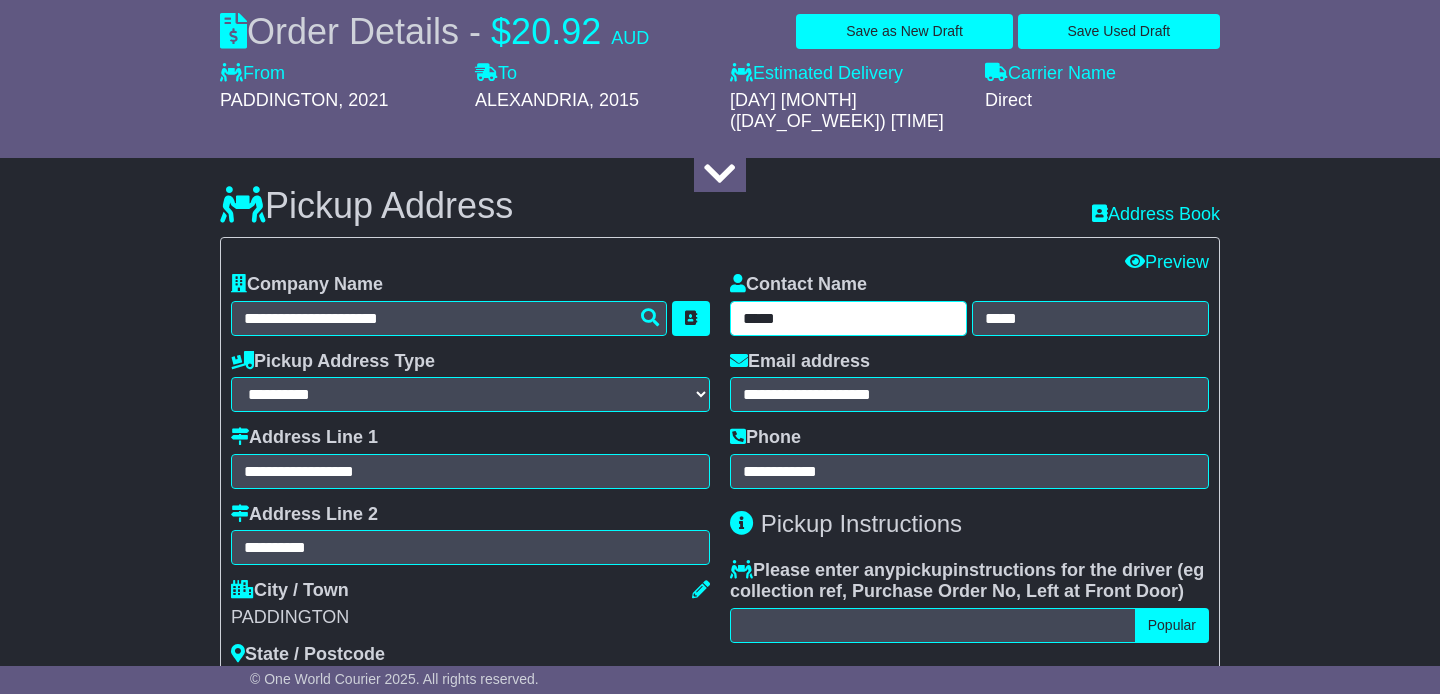type on "*****" 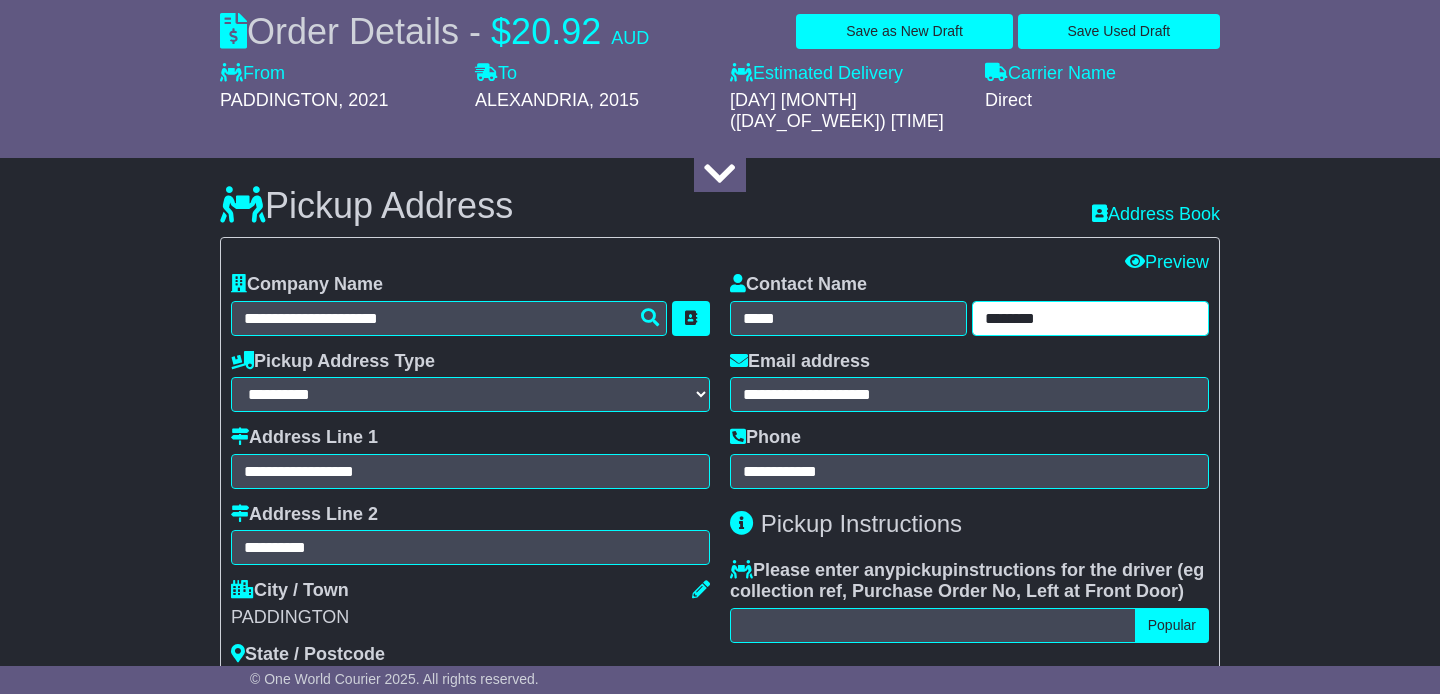 click on "********" at bounding box center [1090, 318] 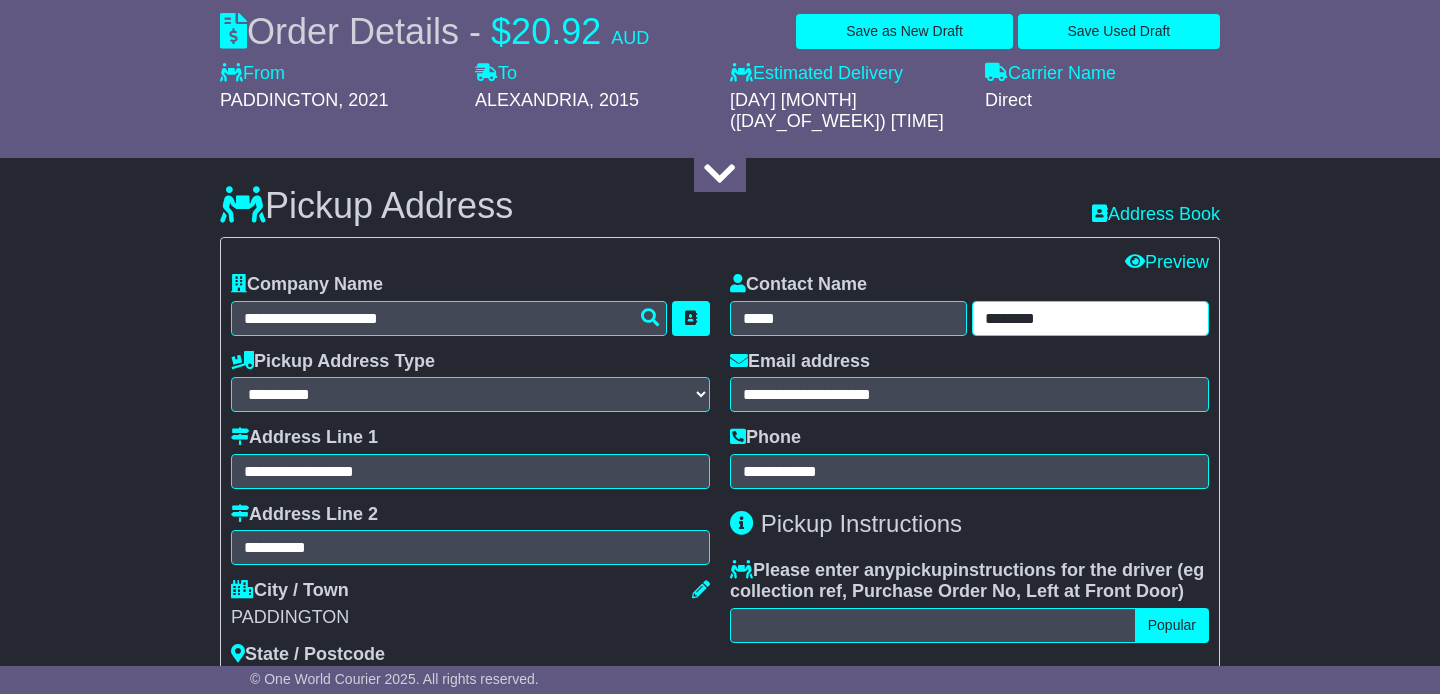 type on "********" 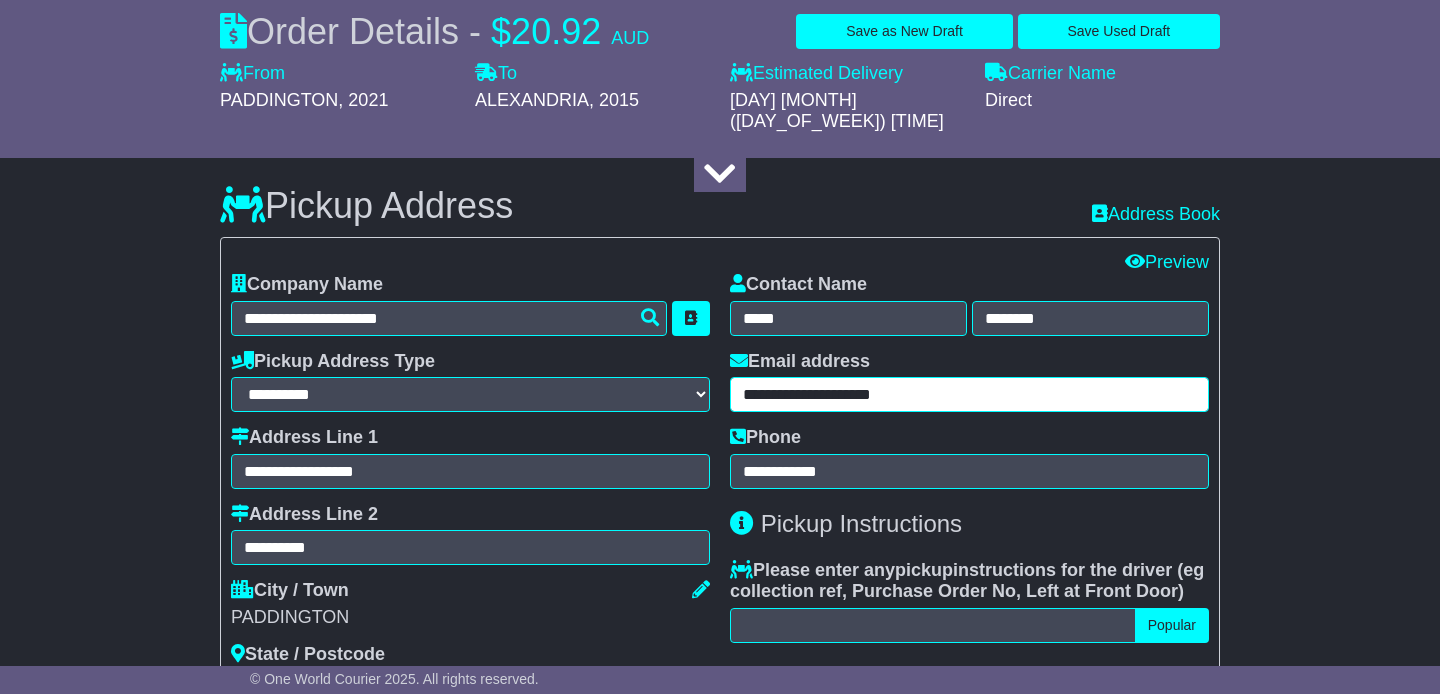 click on "**********" at bounding box center (969, 394) 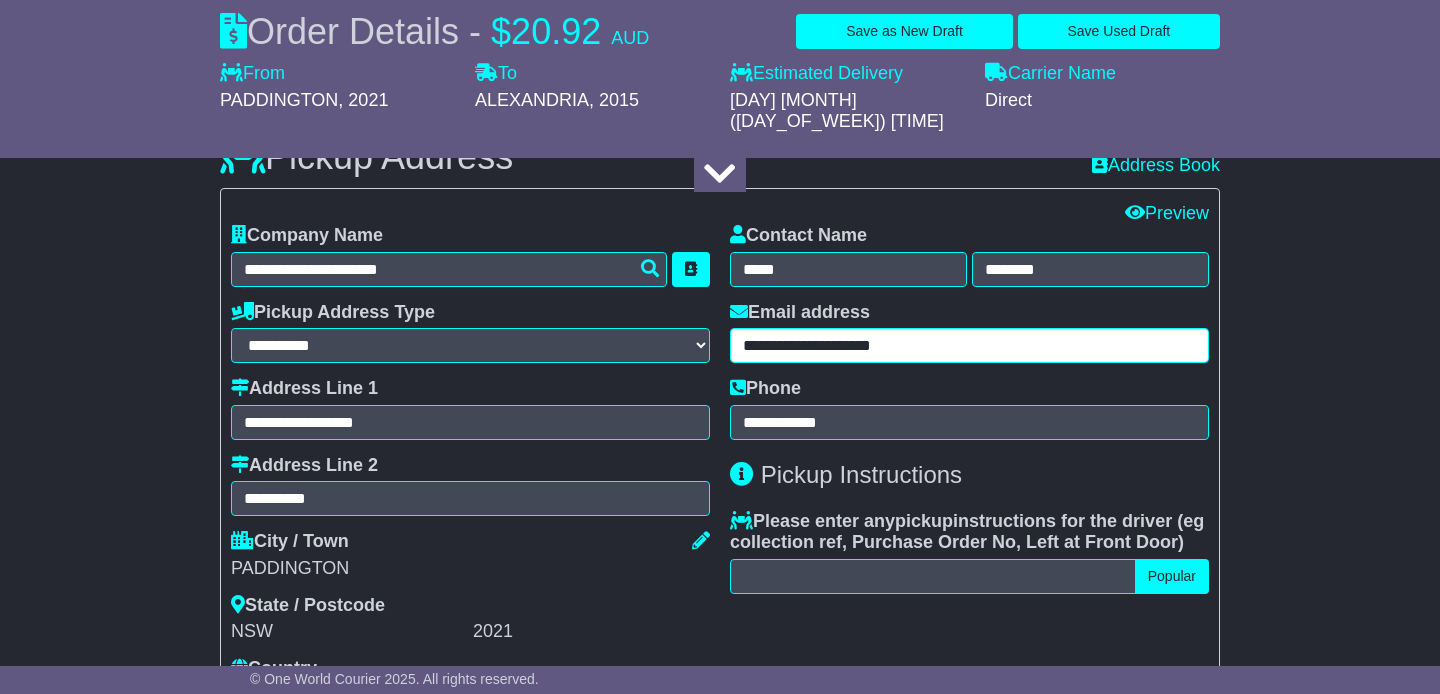 scroll, scrollTop: 544, scrollLeft: 0, axis: vertical 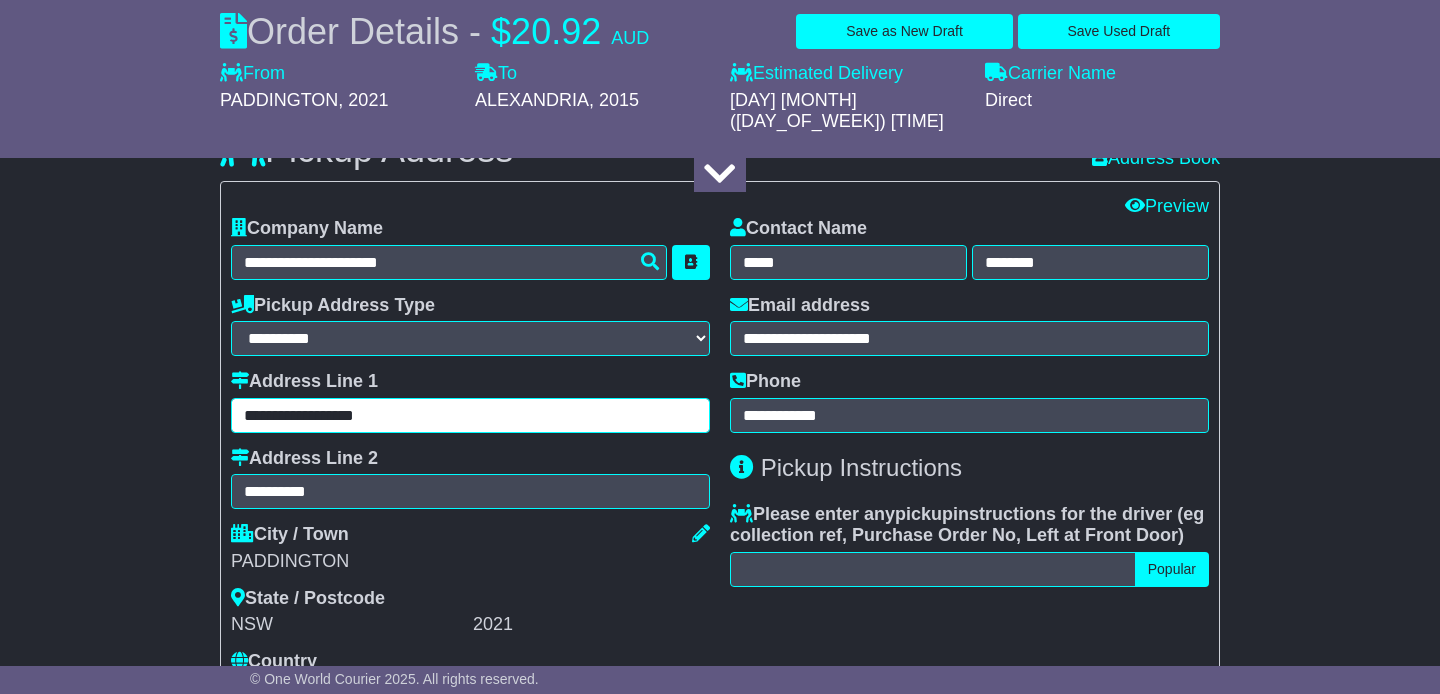 click on "**********" at bounding box center [470, 415] 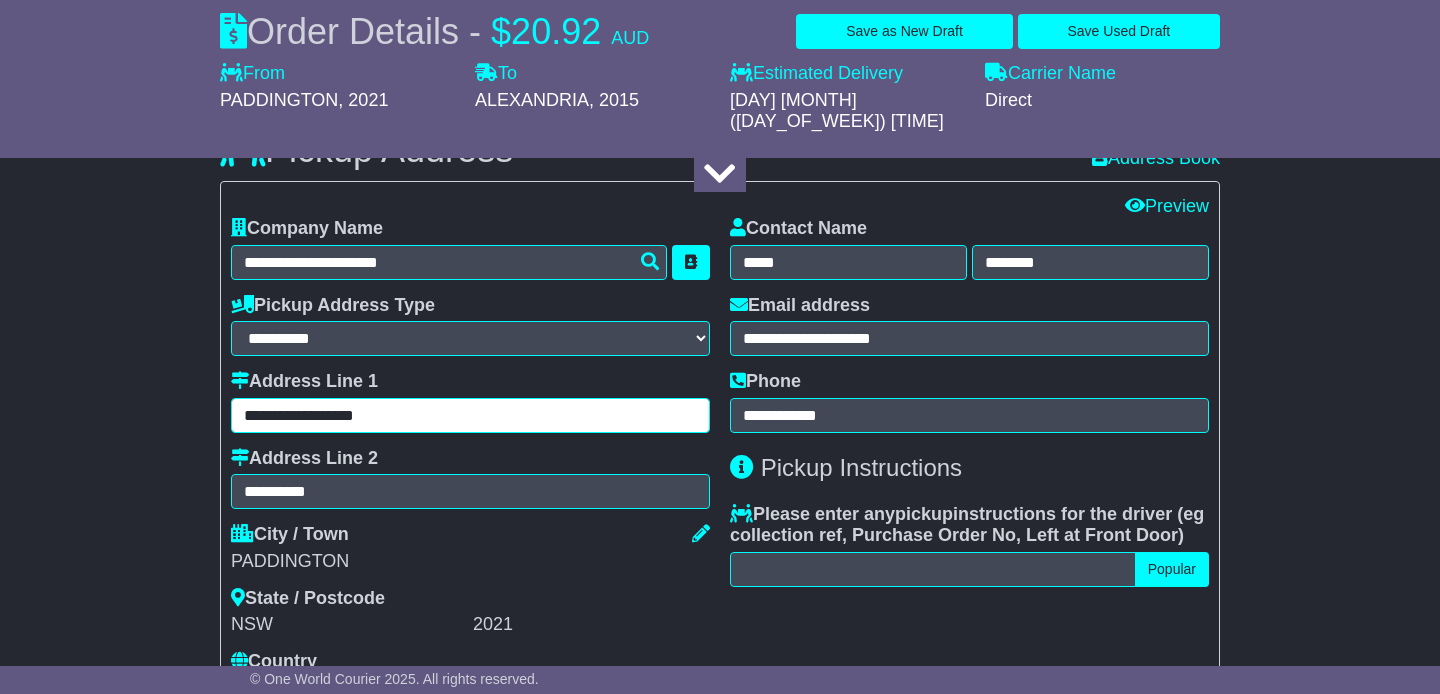 type on "**********" 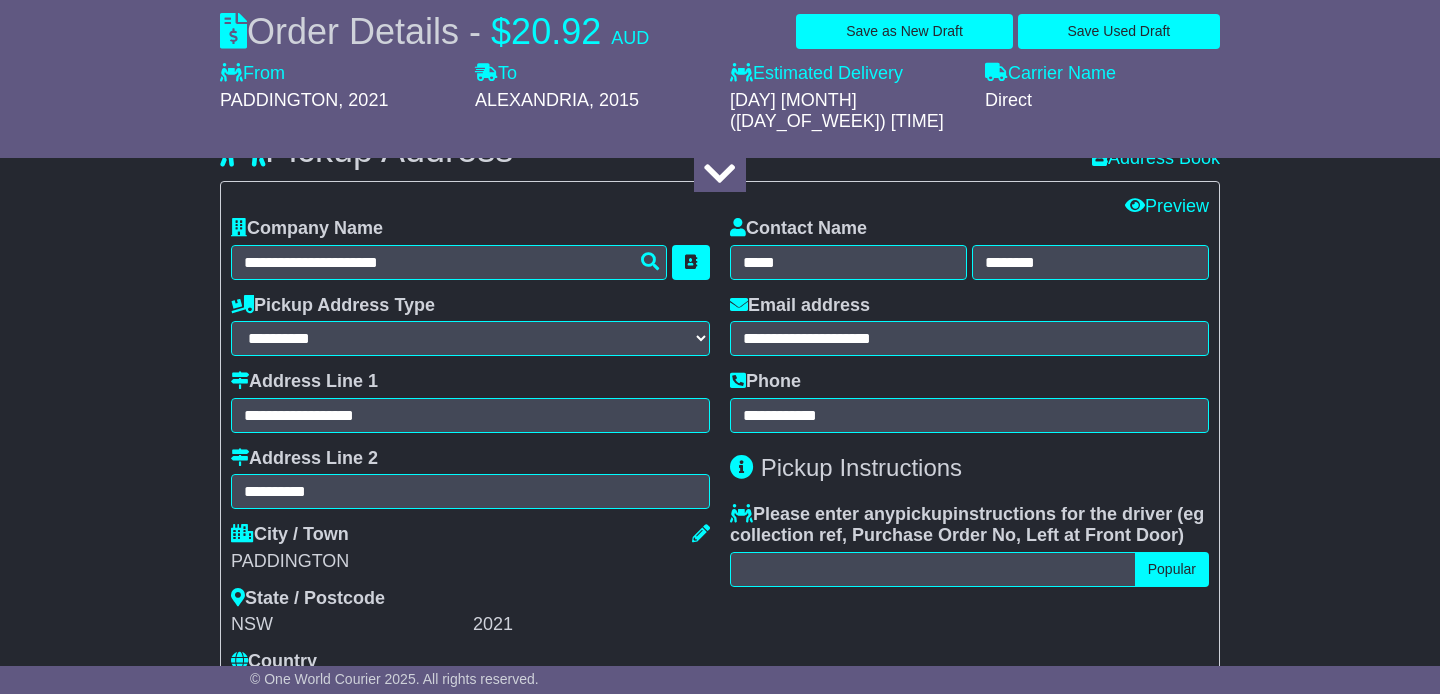 click on "PADDINGTON" at bounding box center [470, 562] 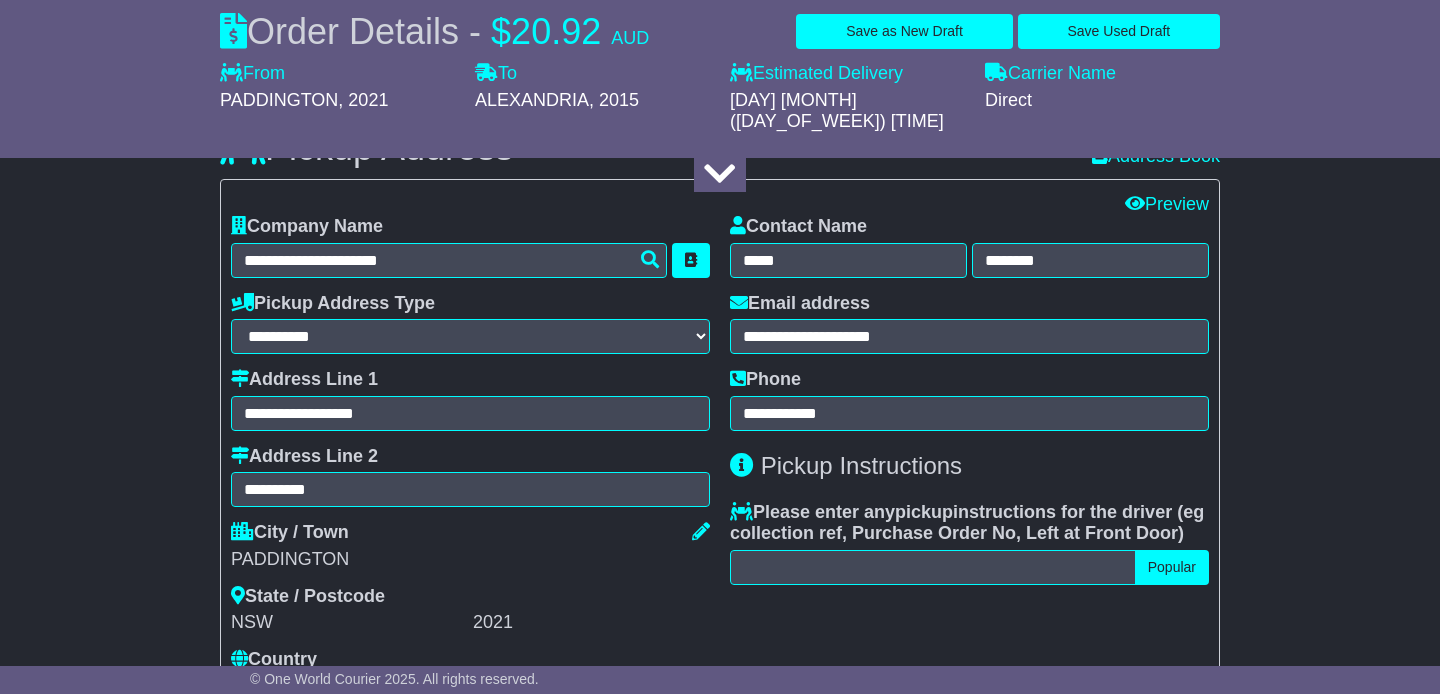 scroll, scrollTop: 570, scrollLeft: 0, axis: vertical 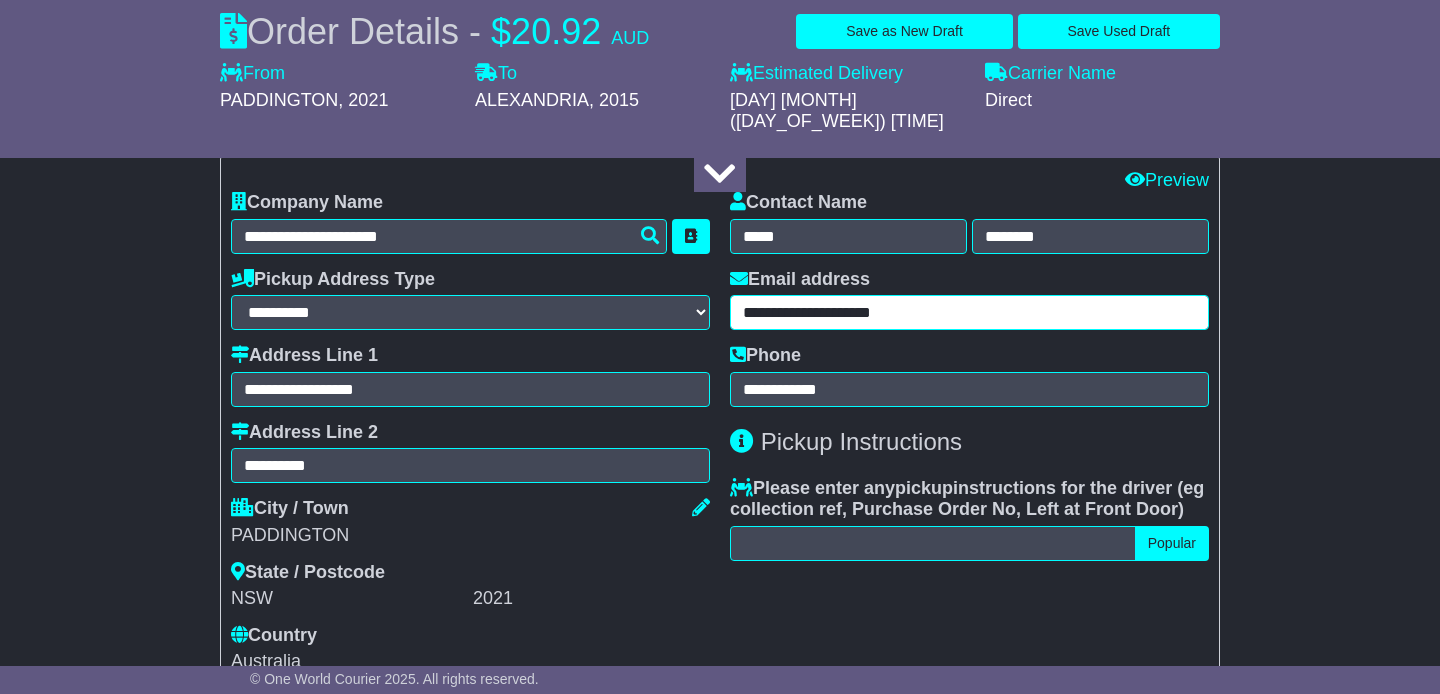 click on "**********" at bounding box center (969, 312) 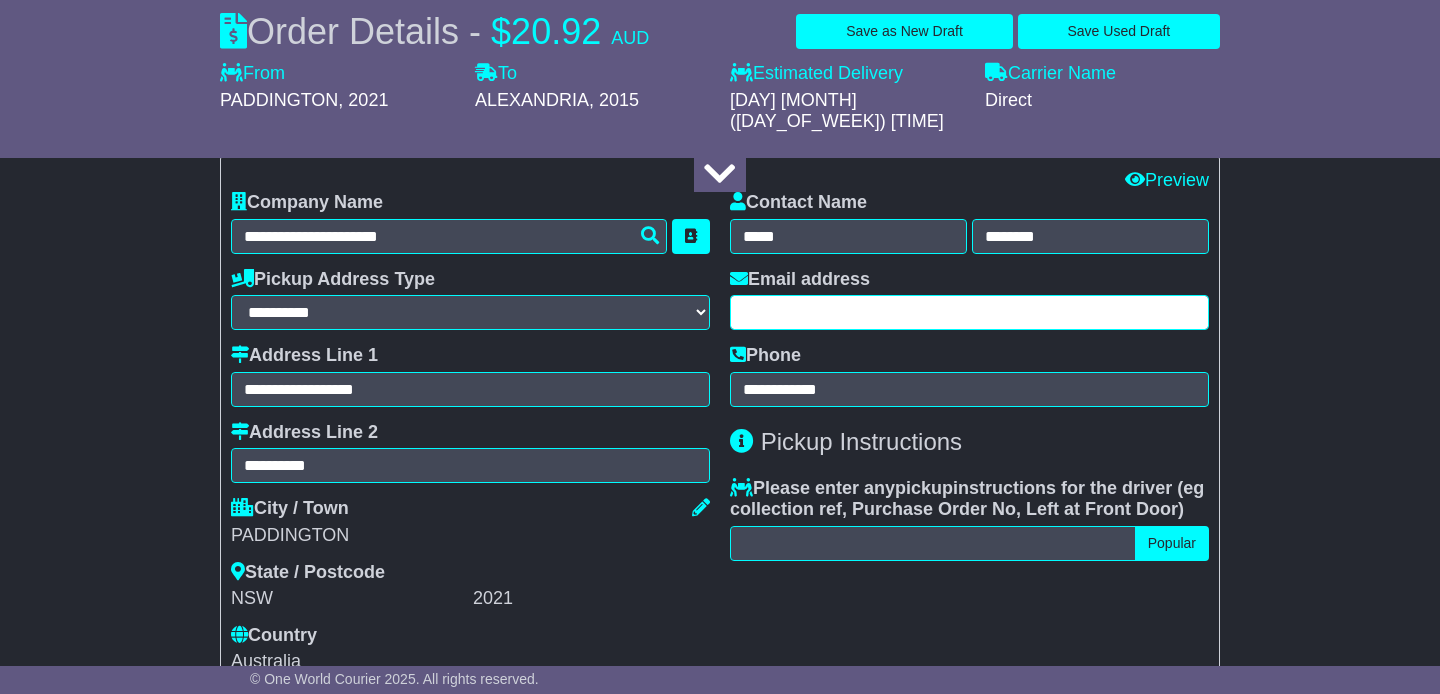type 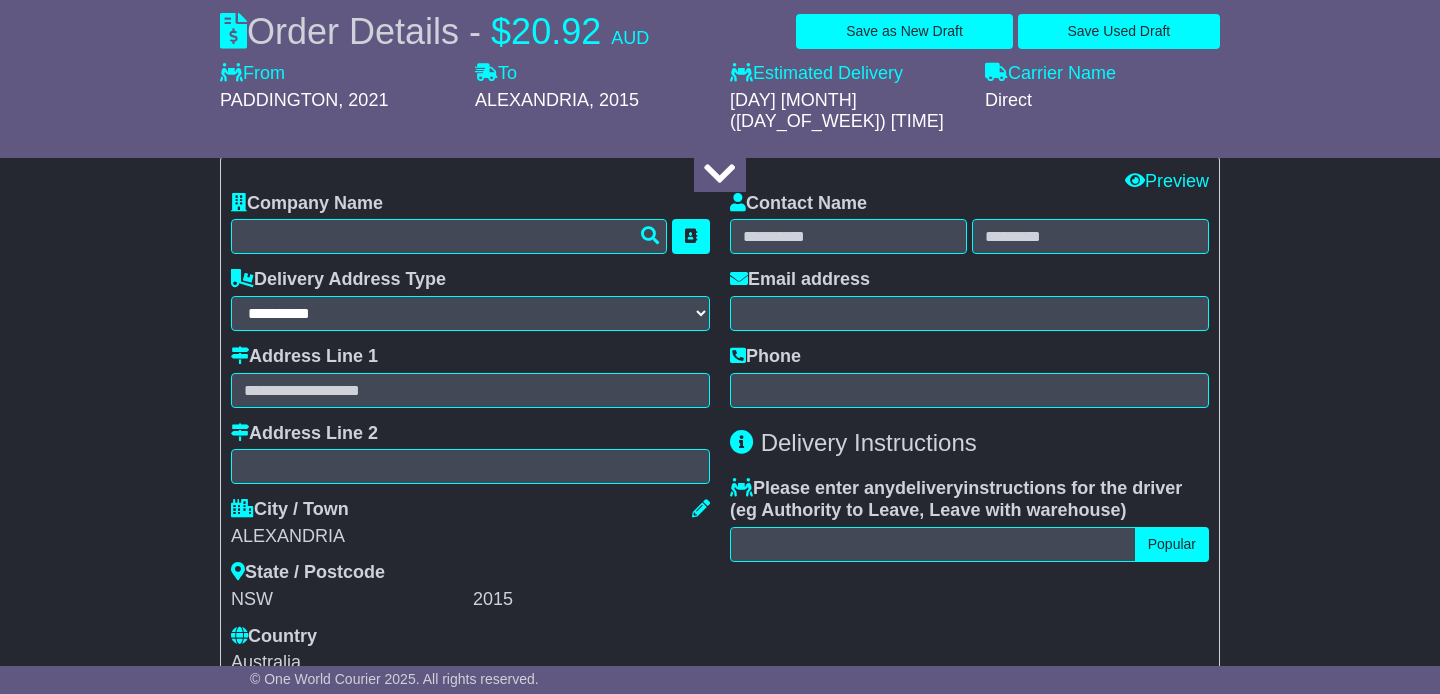 scroll, scrollTop: 1406, scrollLeft: 0, axis: vertical 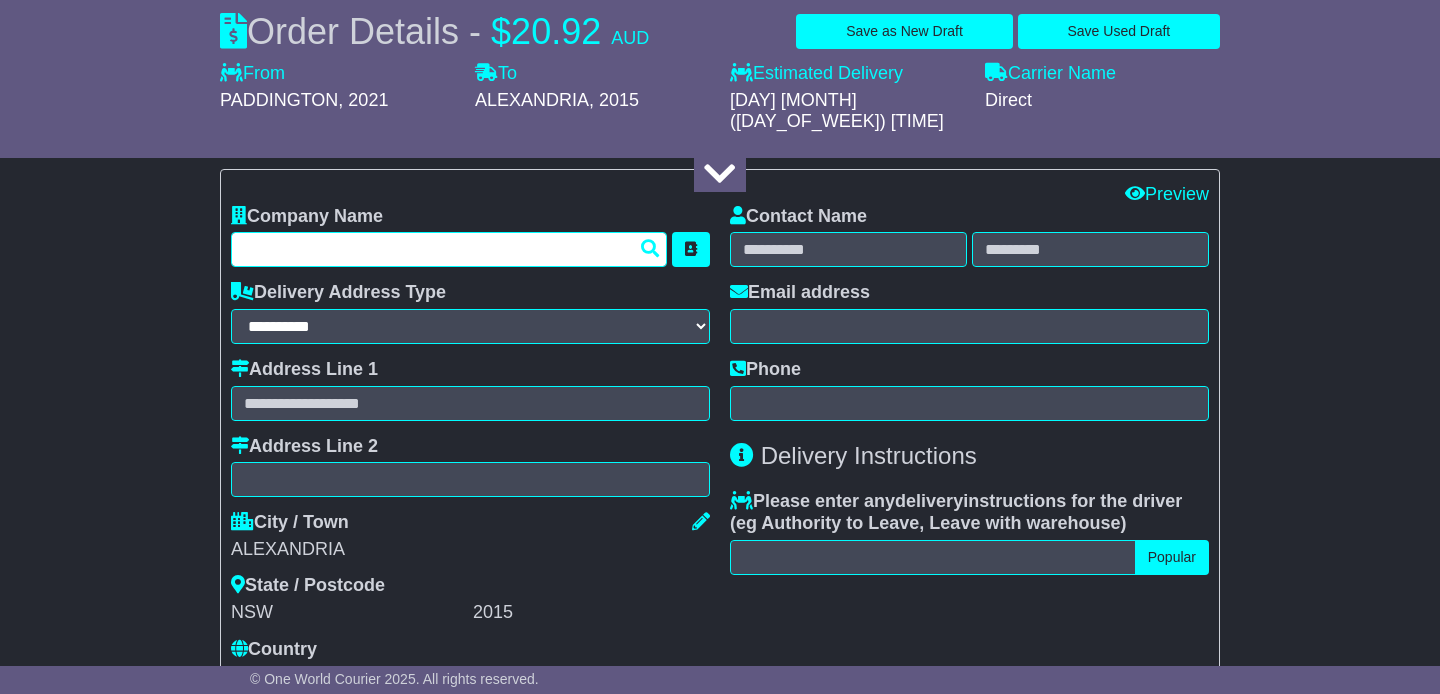click at bounding box center [449, 249] 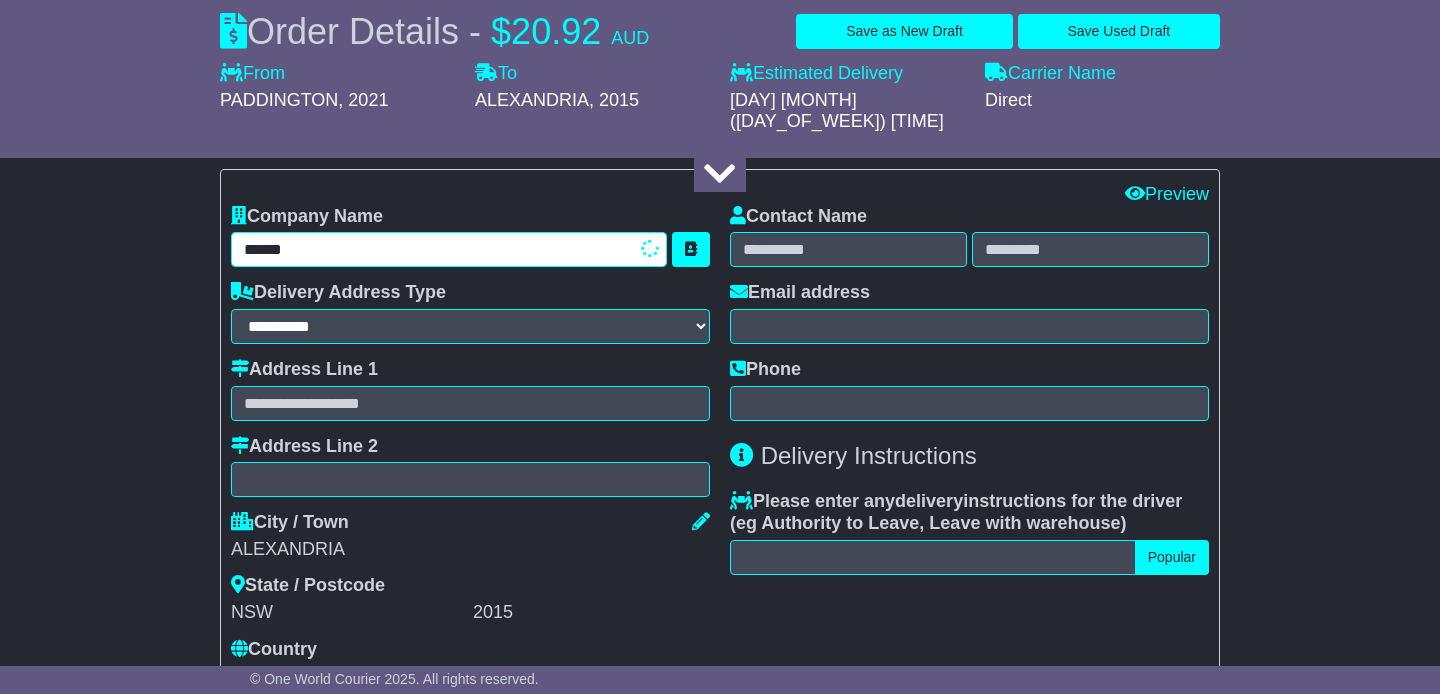 type on "*******" 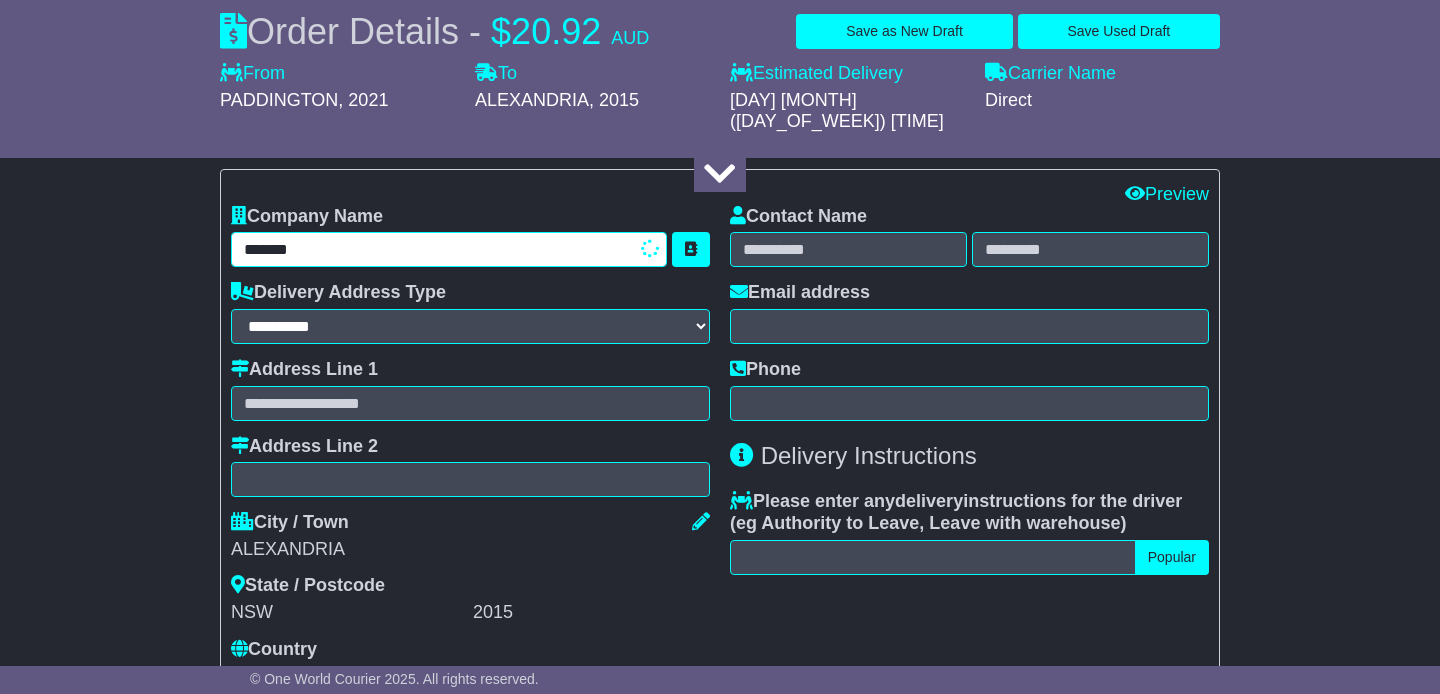 type on "**********" 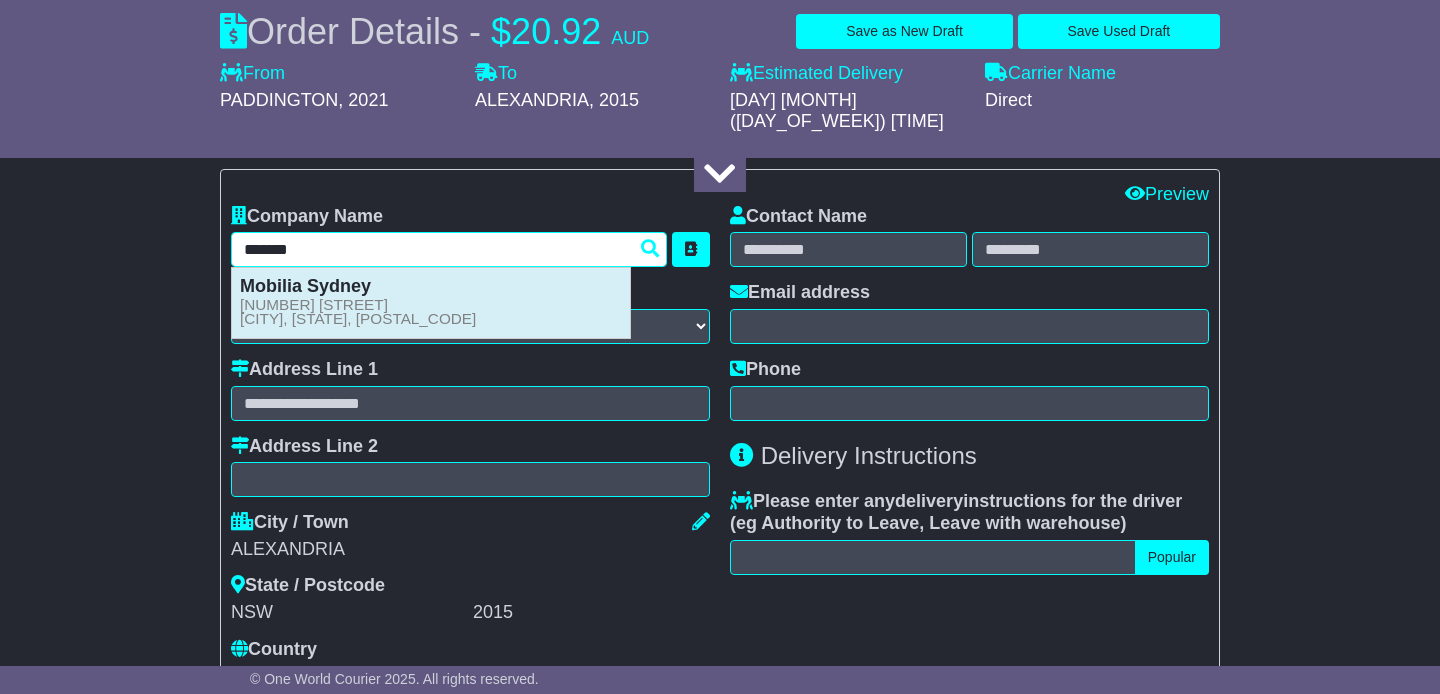 click on "25 Bourke Rd   ALEXANDRIA, NSW, 2015" at bounding box center [358, 312] 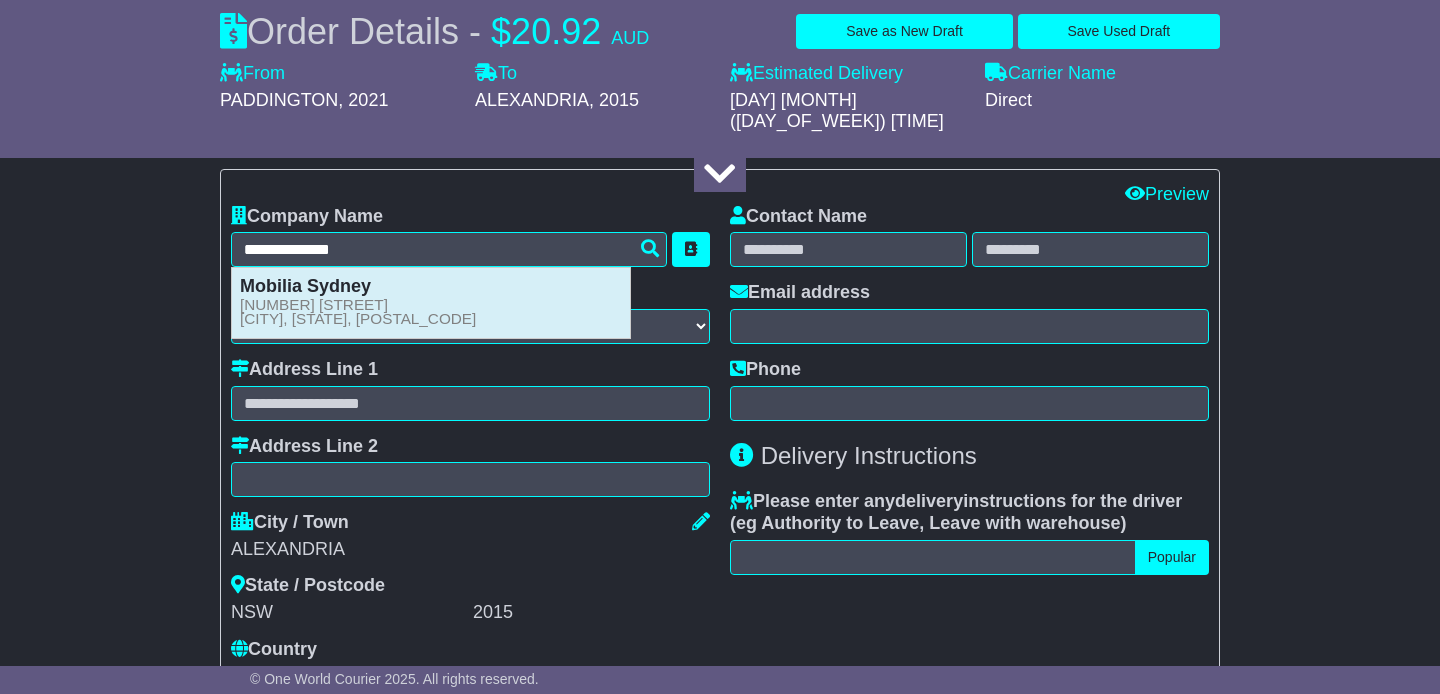 type 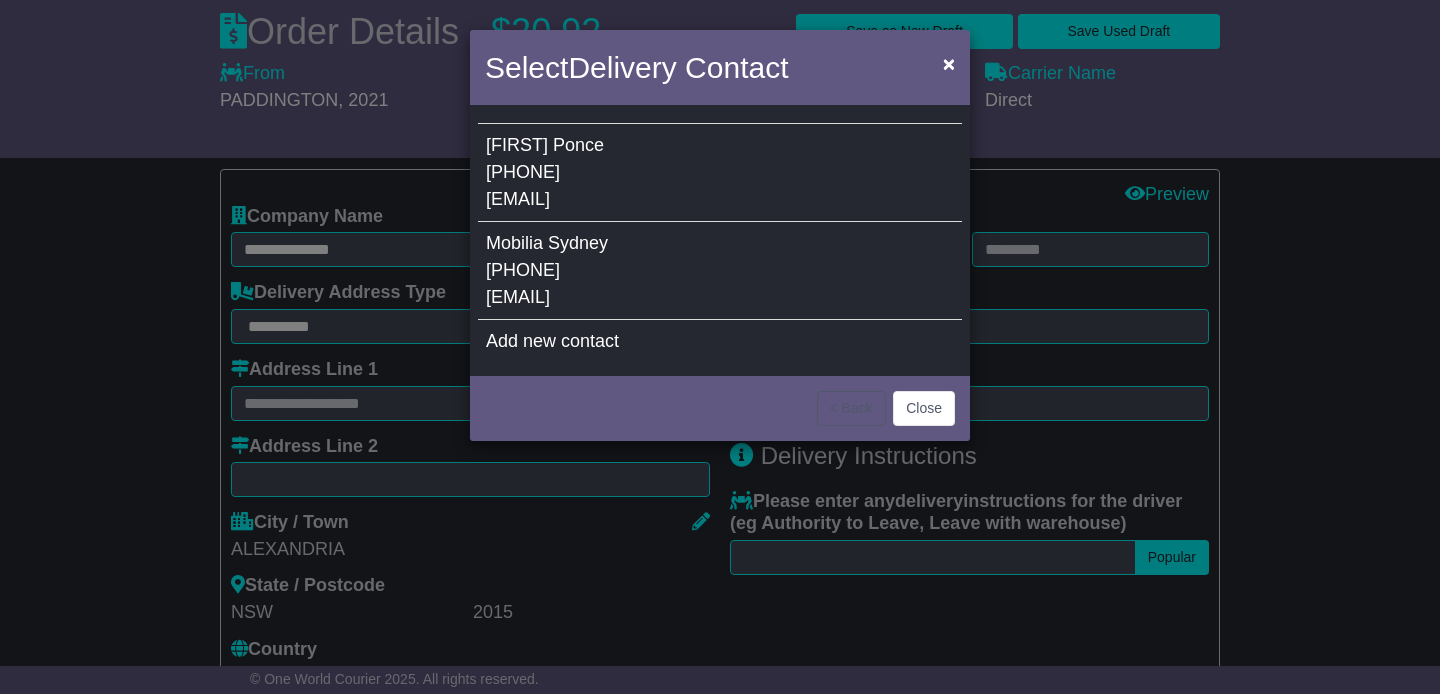 click on "Mobilia   Sydney
02 9188 0995
anthea@mobilia.com.au" at bounding box center (720, 271) 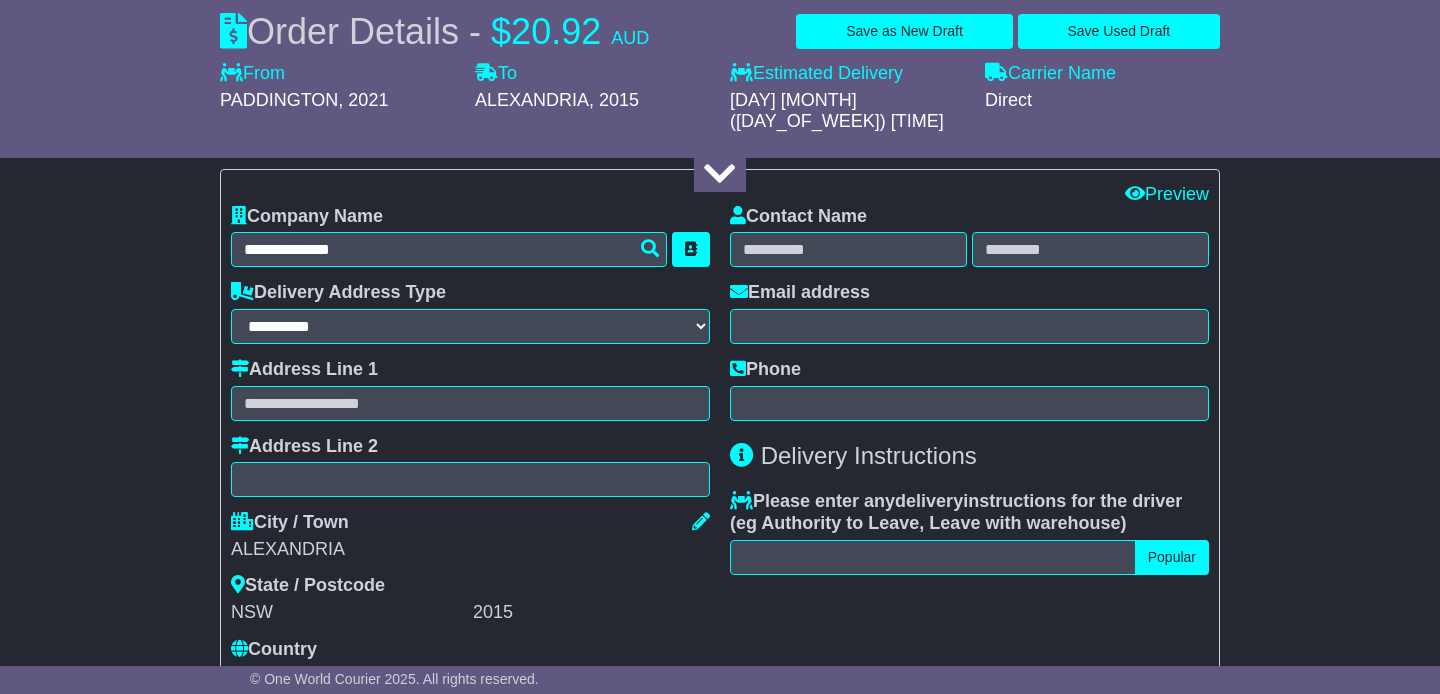 type on "**********" 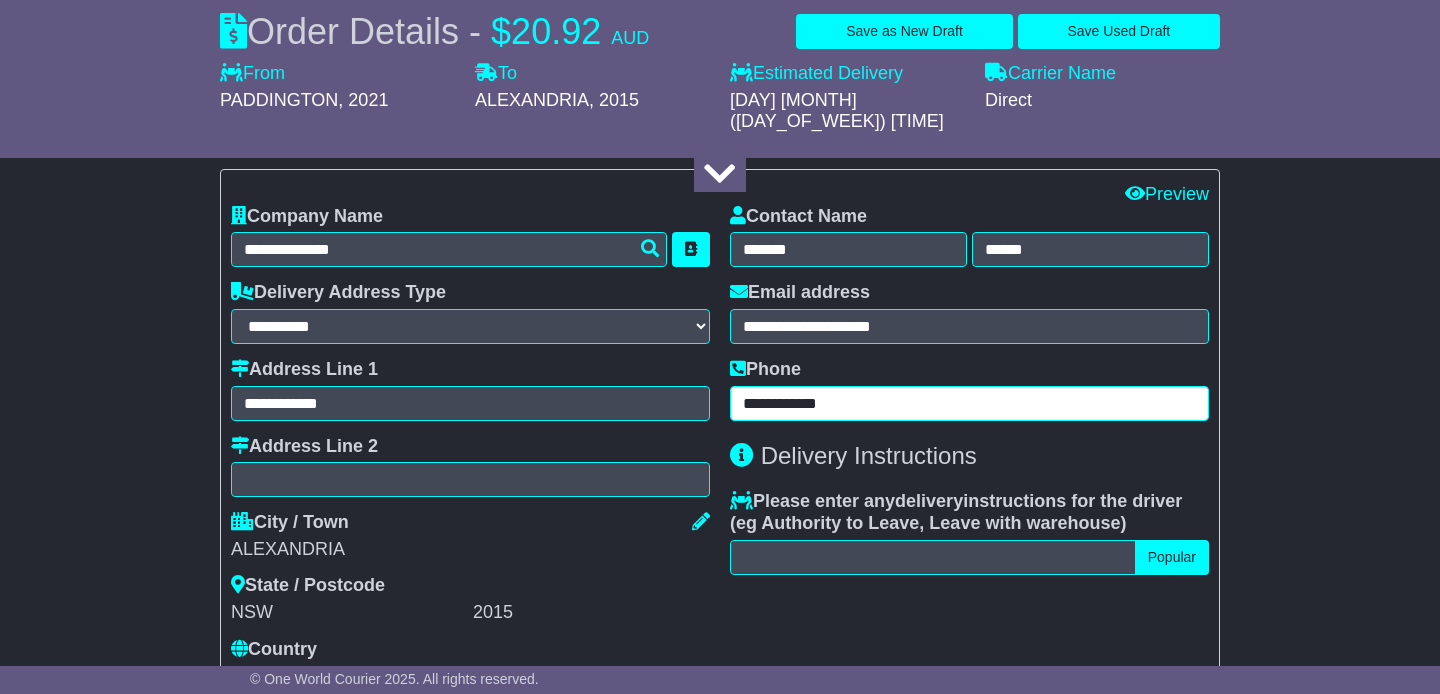 drag, startPoint x: 924, startPoint y: 375, endPoint x: 652, endPoint y: 375, distance: 272 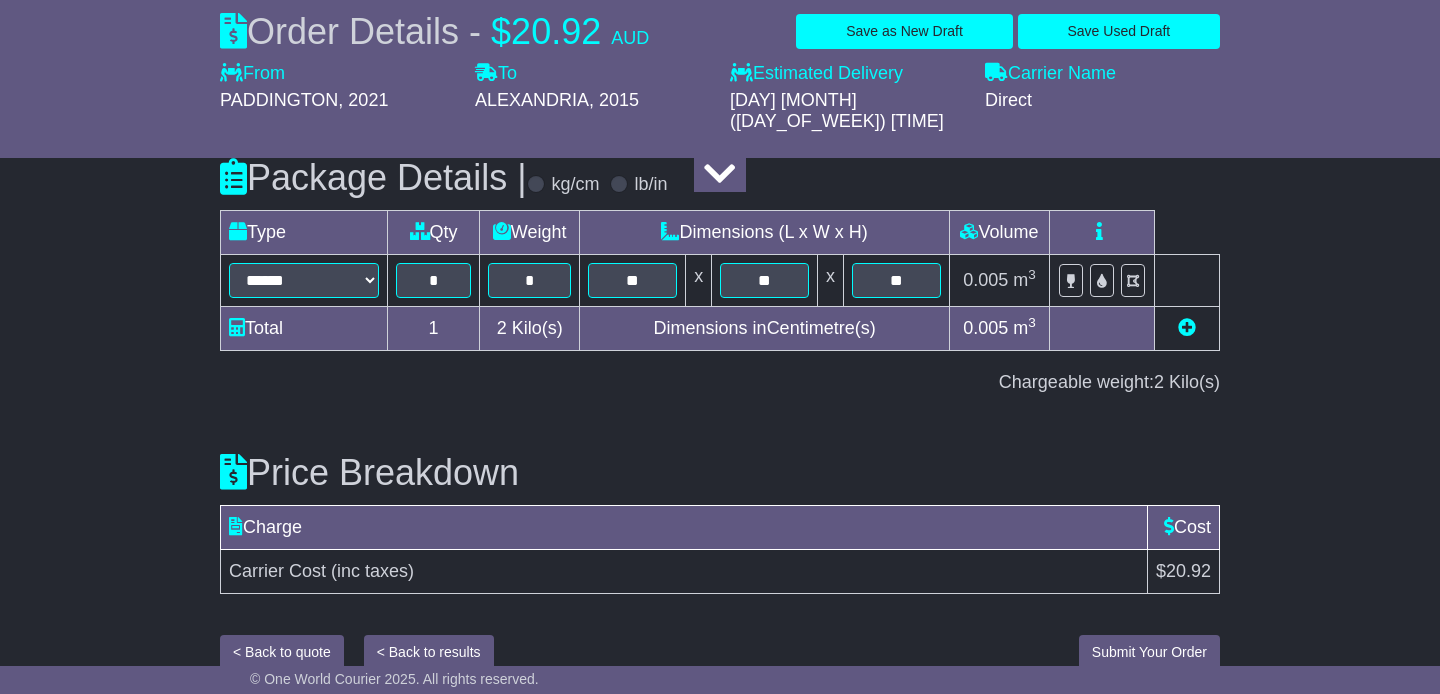 scroll, scrollTop: 2421, scrollLeft: 0, axis: vertical 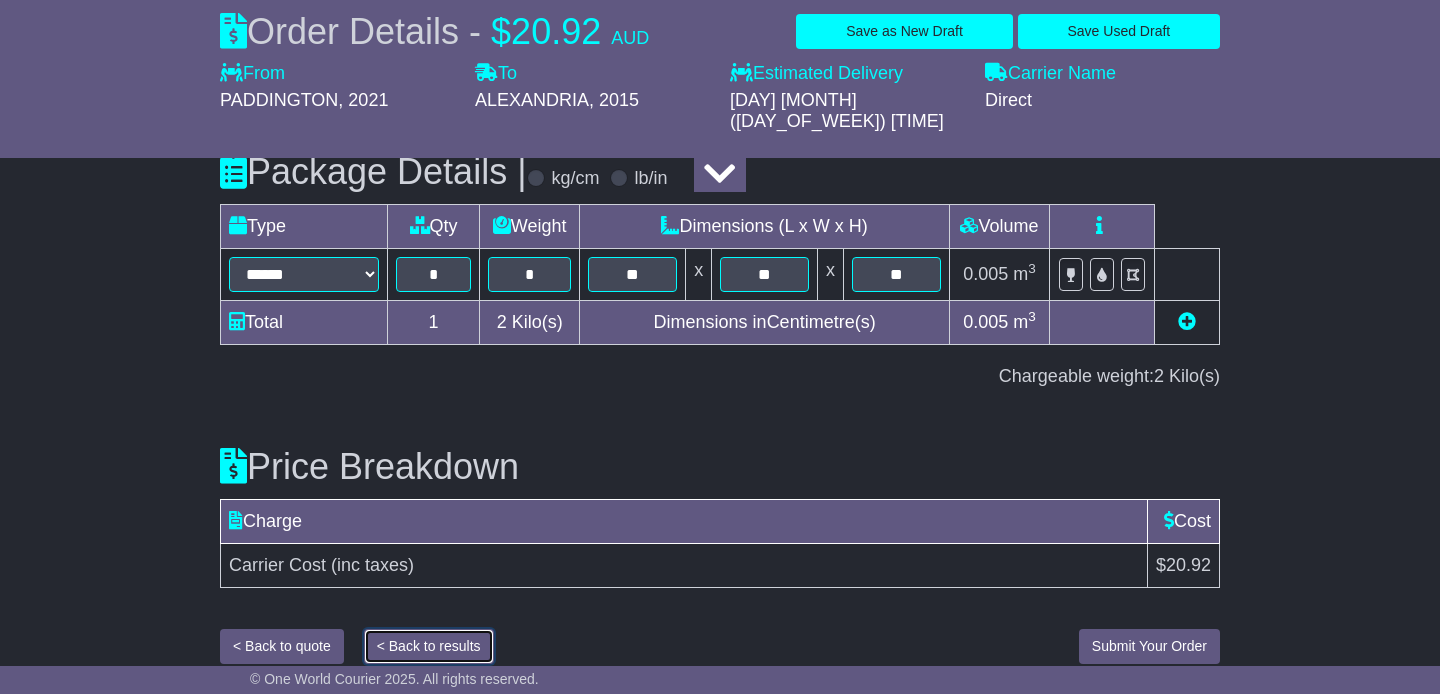 click on "< Back to results" at bounding box center (429, 646) 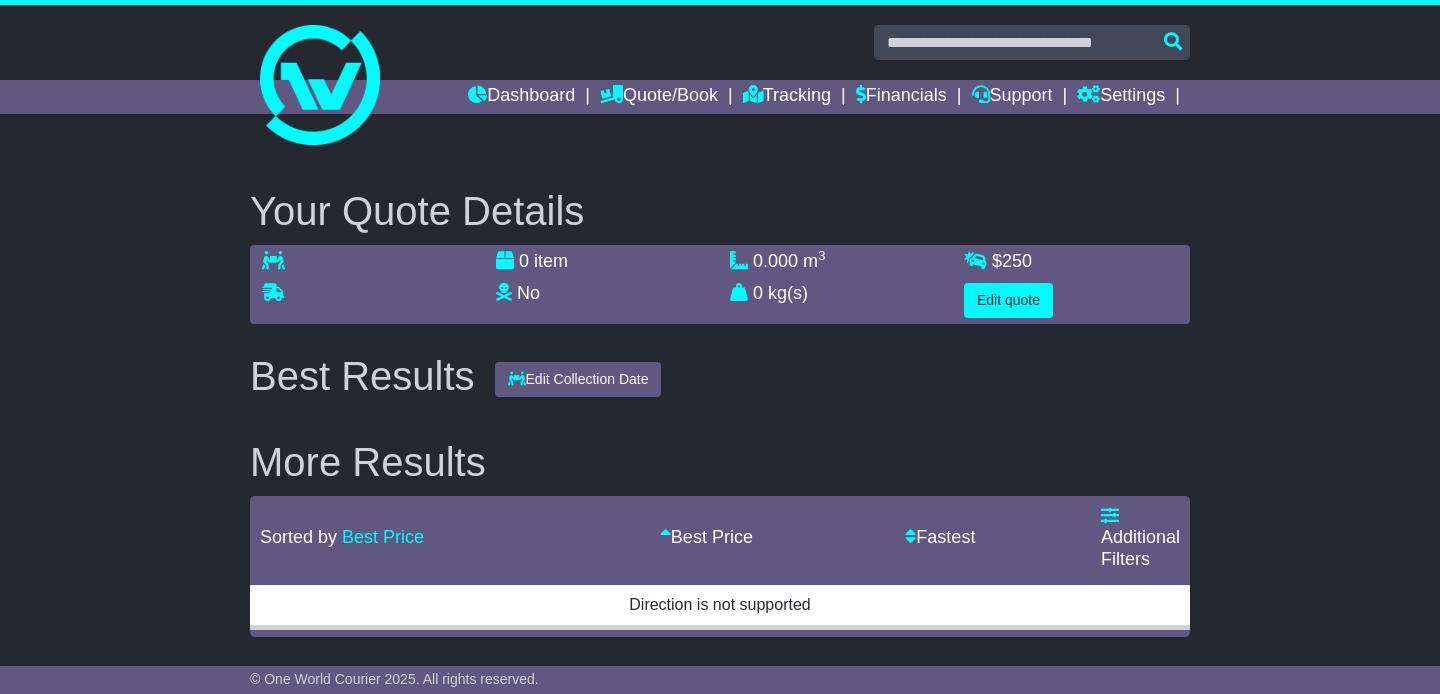 scroll, scrollTop: 0, scrollLeft: 0, axis: both 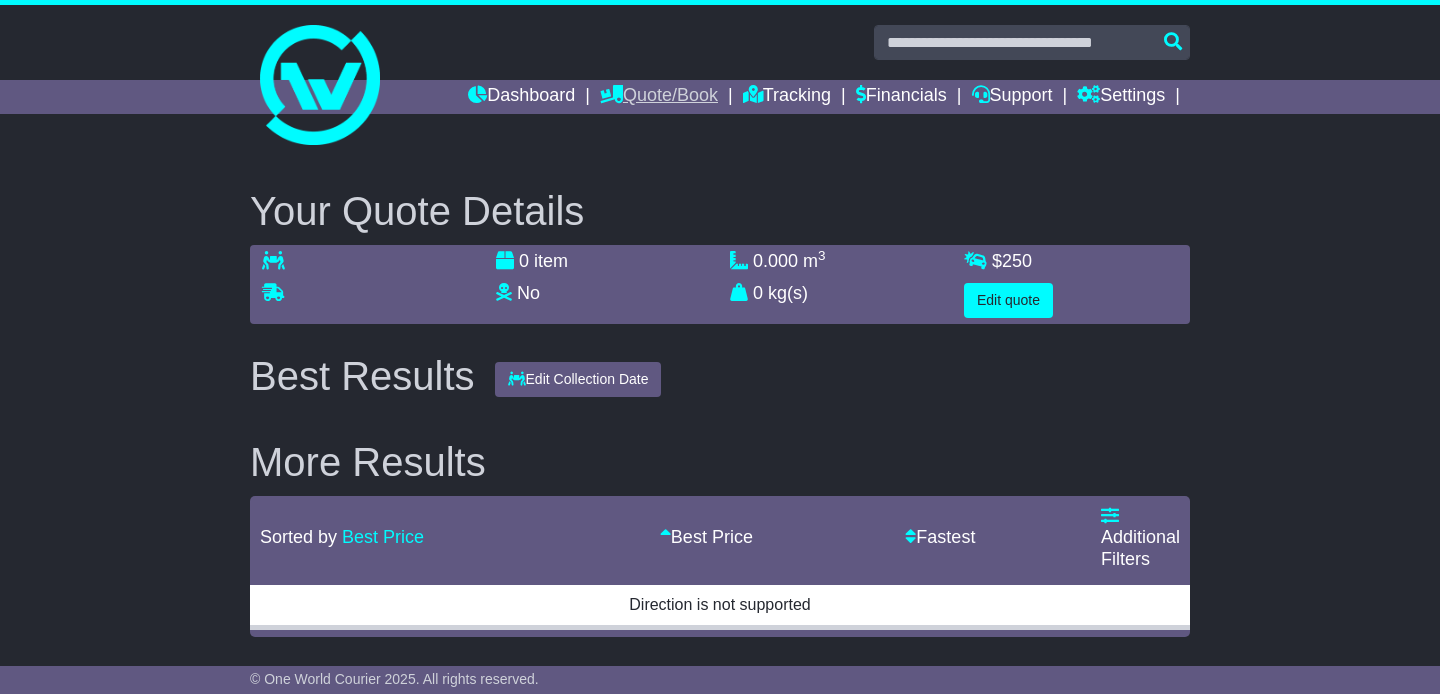 click on "Quote/Book" at bounding box center (659, 97) 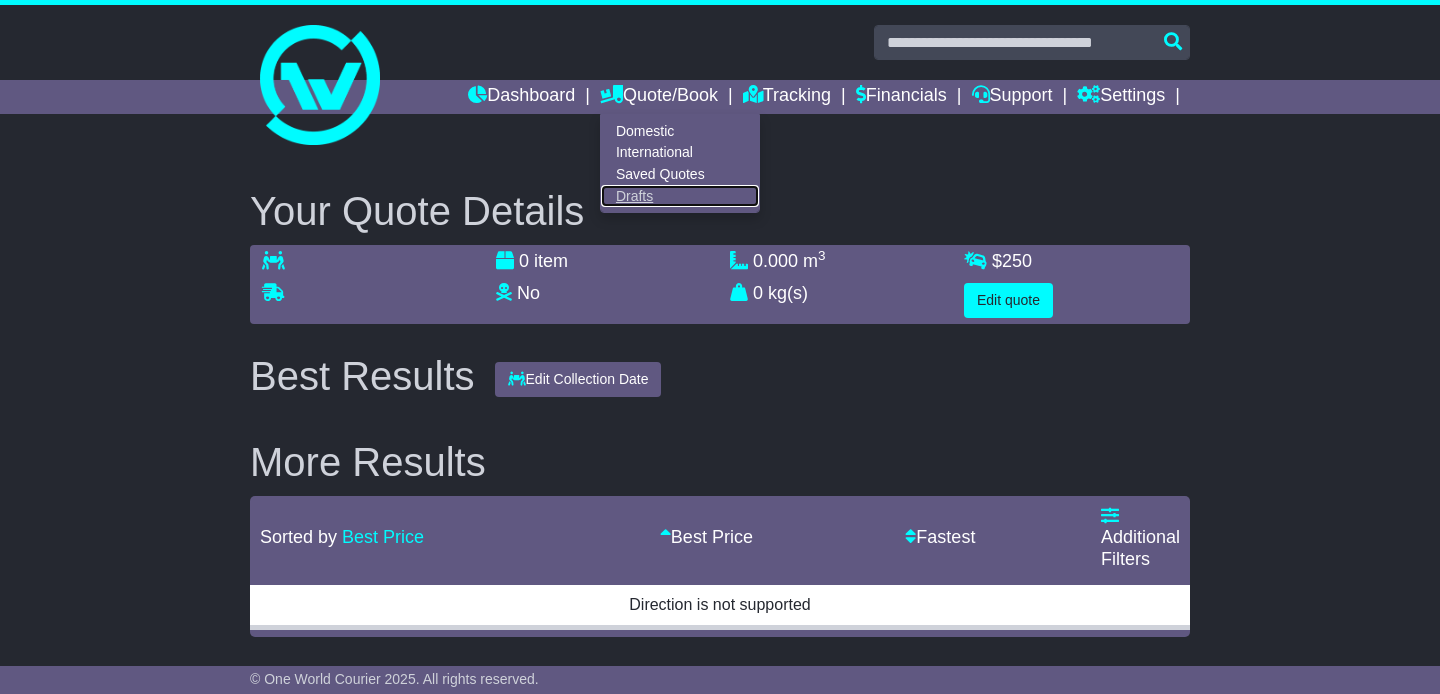 click on "Drafts" at bounding box center [680, 196] 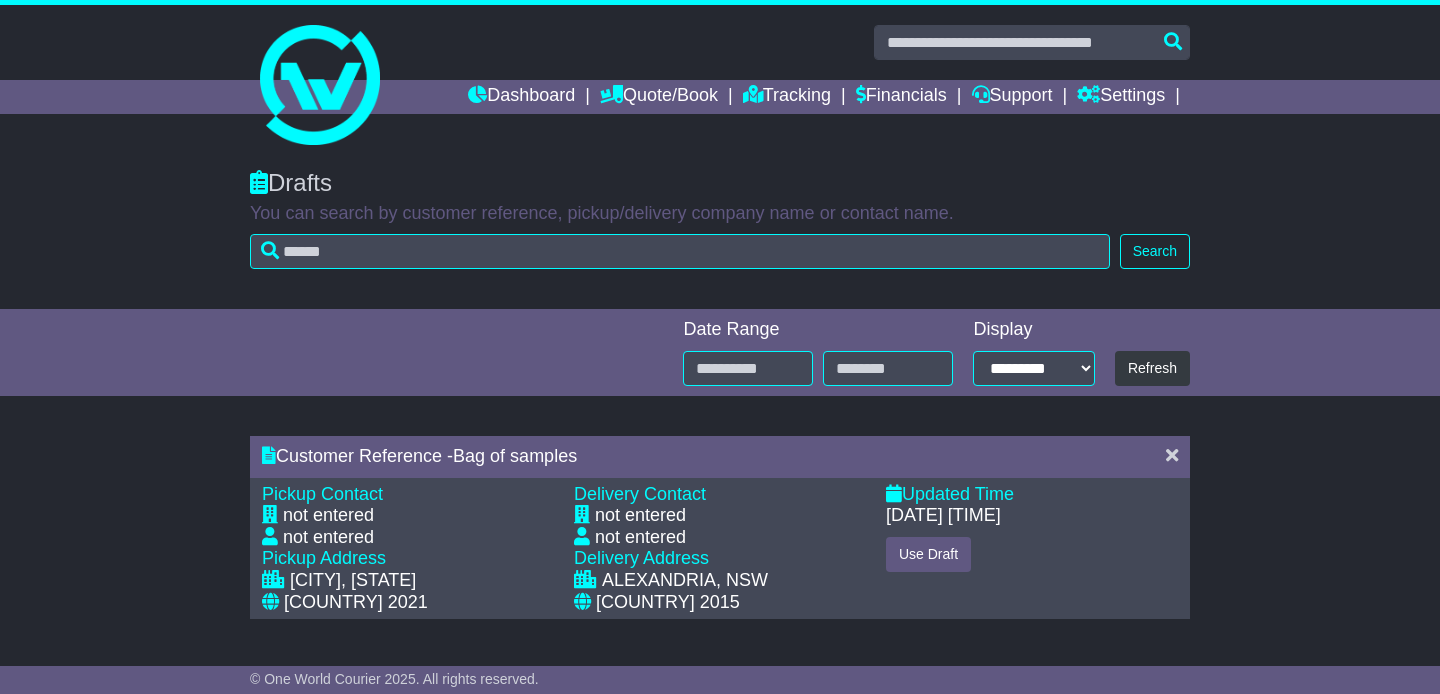scroll, scrollTop: 0, scrollLeft: 0, axis: both 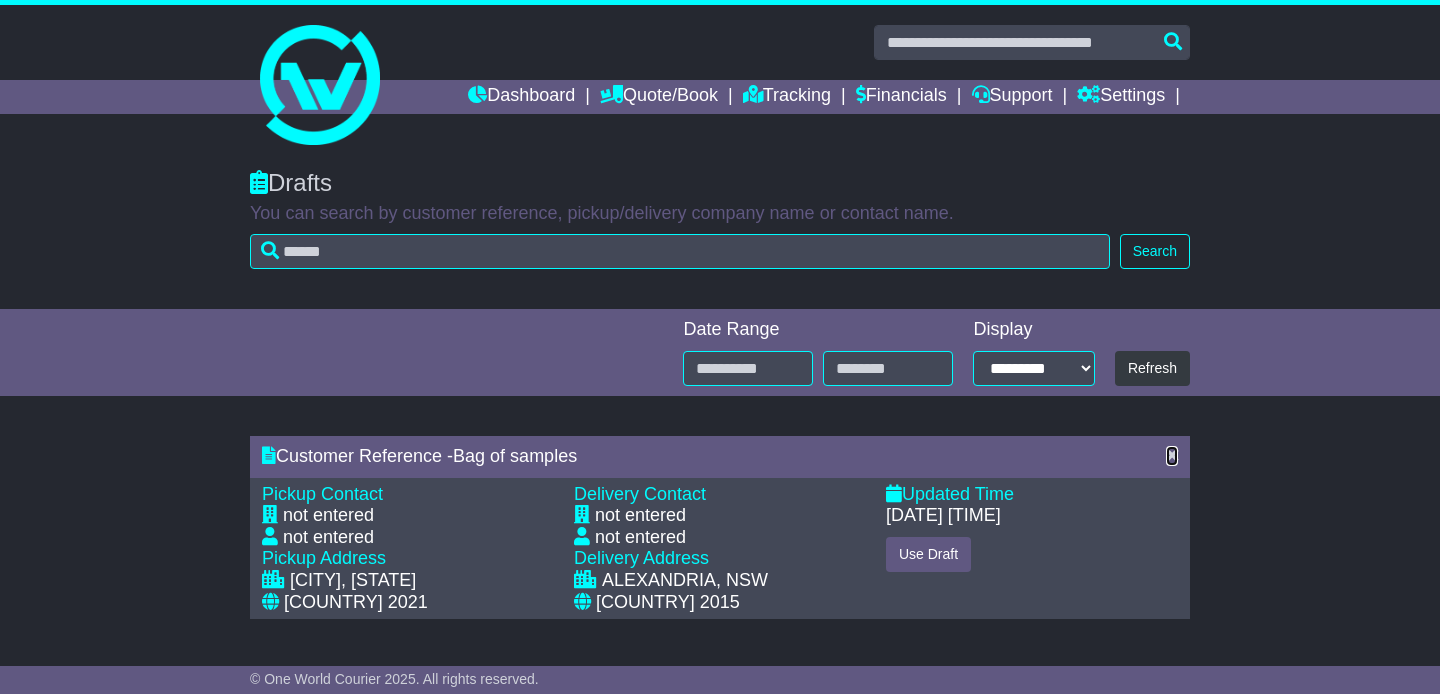 click at bounding box center (1172, 455) 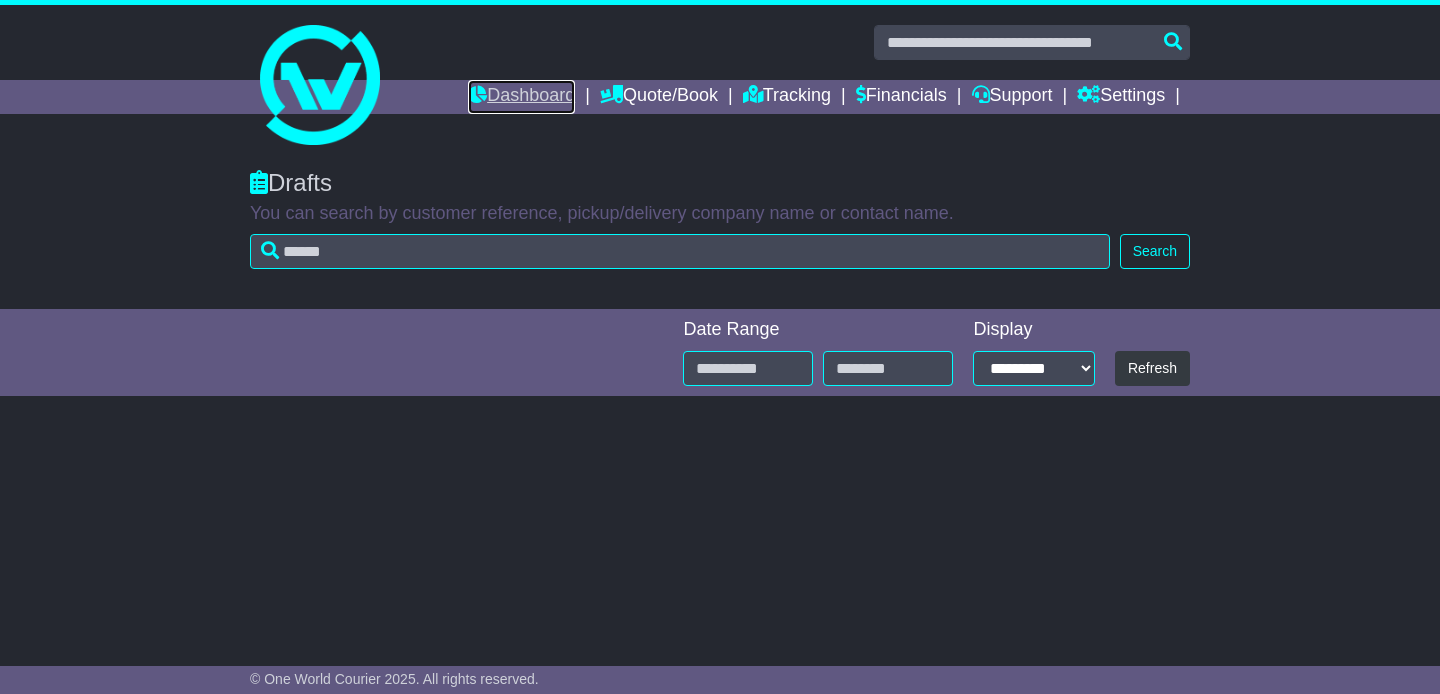 click on "Dashboard" at bounding box center (521, 97) 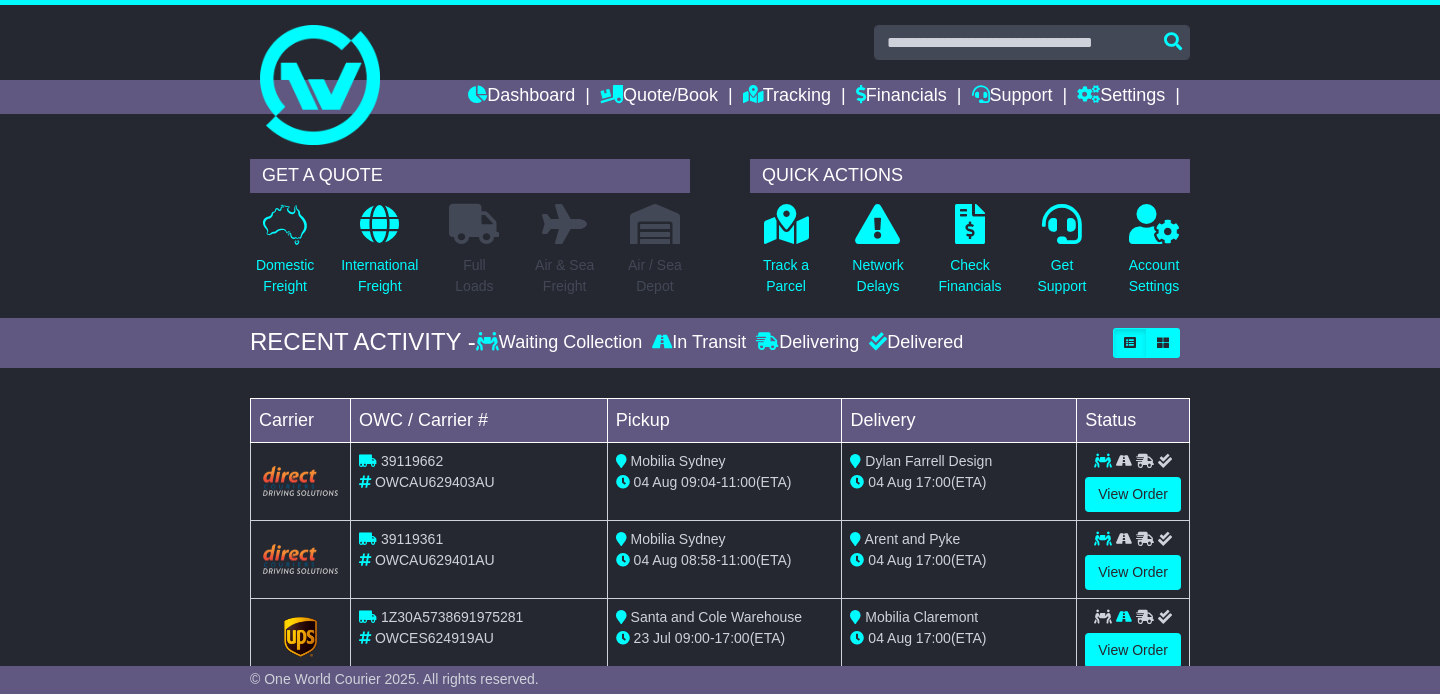 scroll, scrollTop: 0, scrollLeft: 0, axis: both 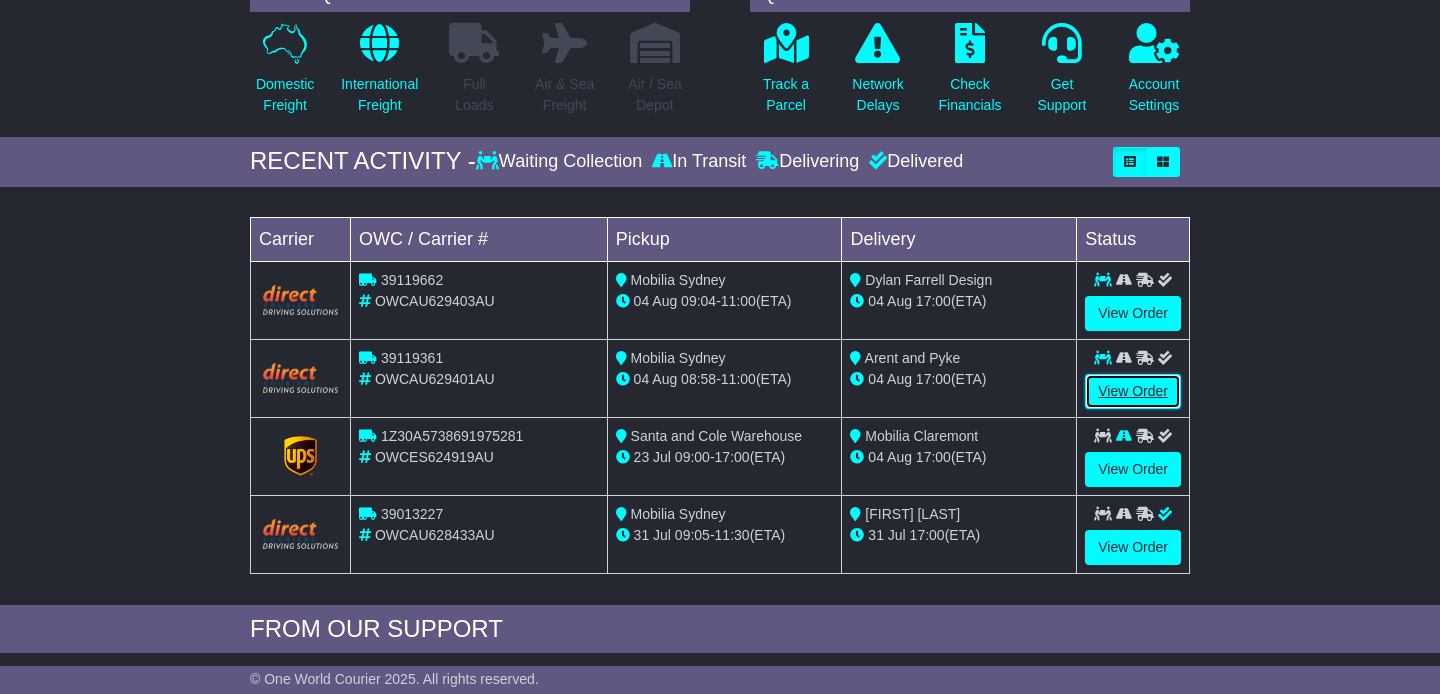 click on "View Order" at bounding box center [1133, 391] 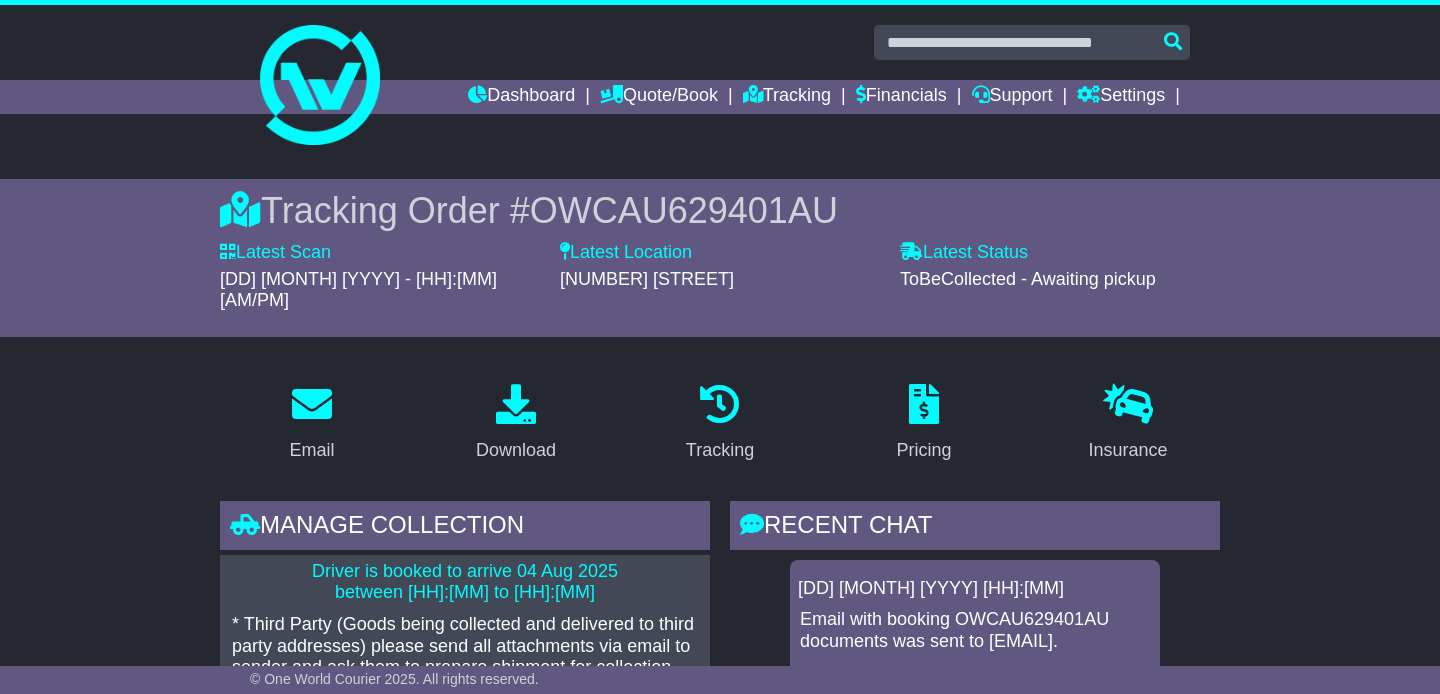 scroll, scrollTop: 0, scrollLeft: 0, axis: both 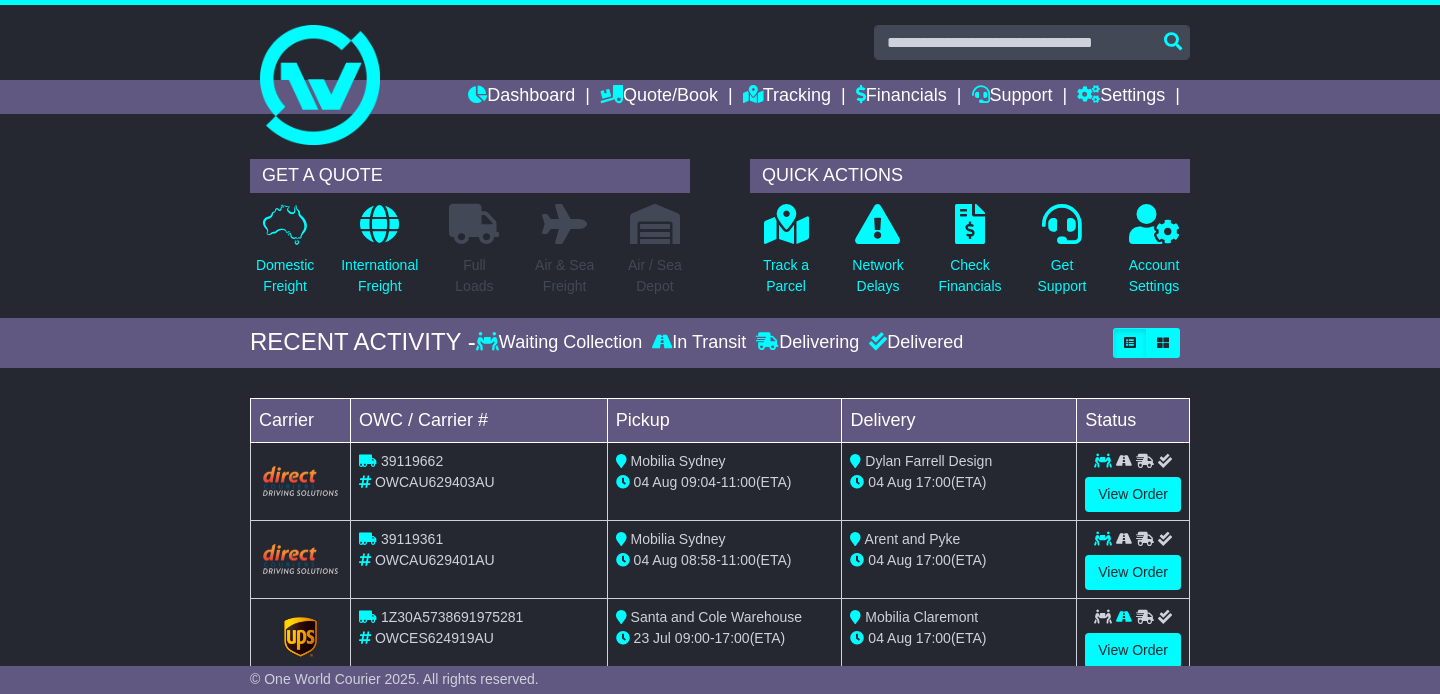 drag, startPoint x: 1317, startPoint y: 152, endPoint x: 730, endPoint y: 97, distance: 589.57104 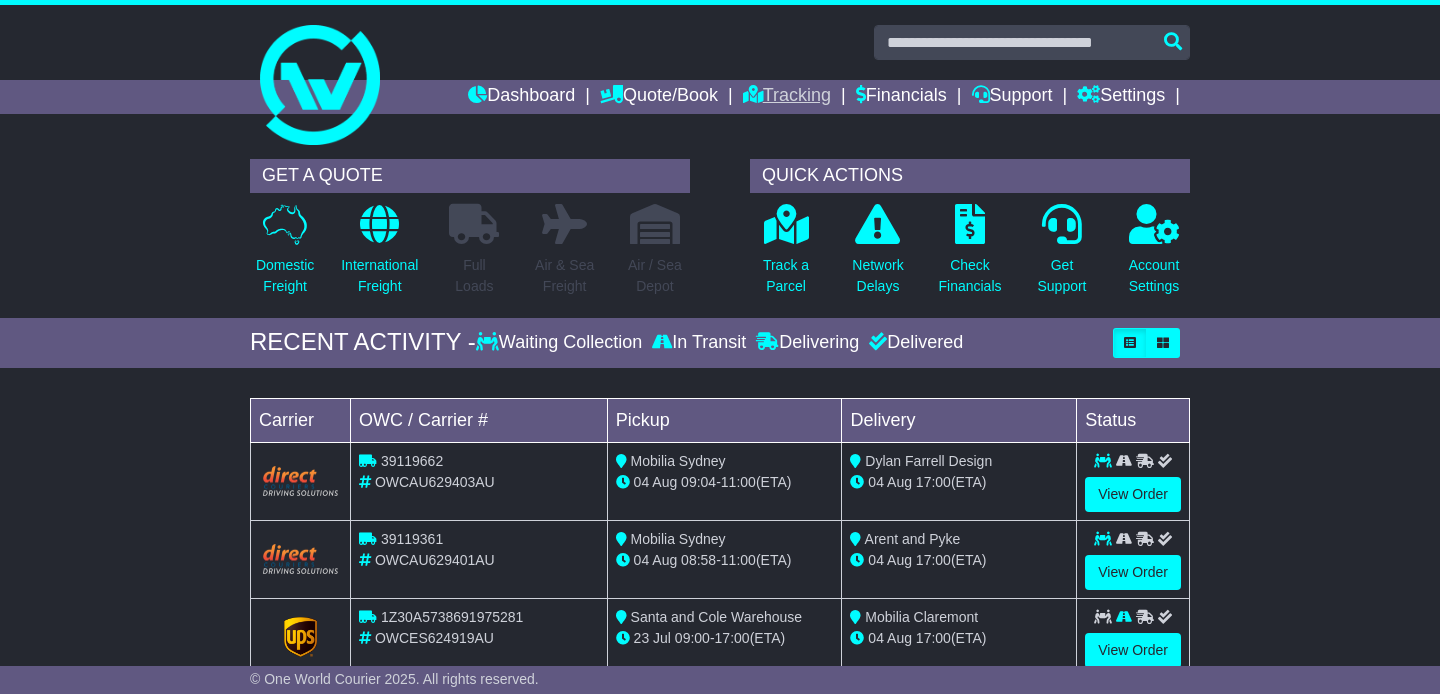 click on "GET A QUOTE
Domestic Freight
International Freight
Full Loads
Air & Sea Freight
Air / Sea Depot" at bounding box center (720, 233) 